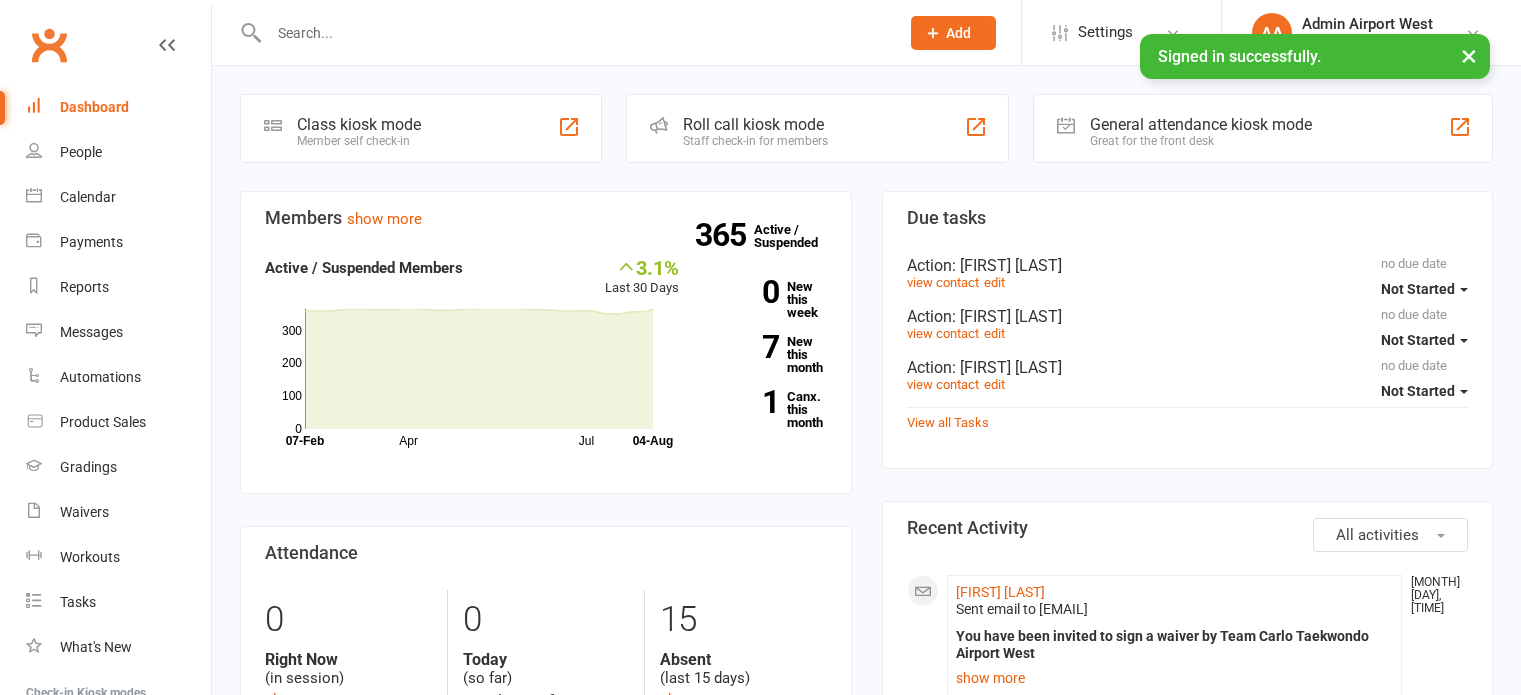 scroll, scrollTop: 0, scrollLeft: 0, axis: both 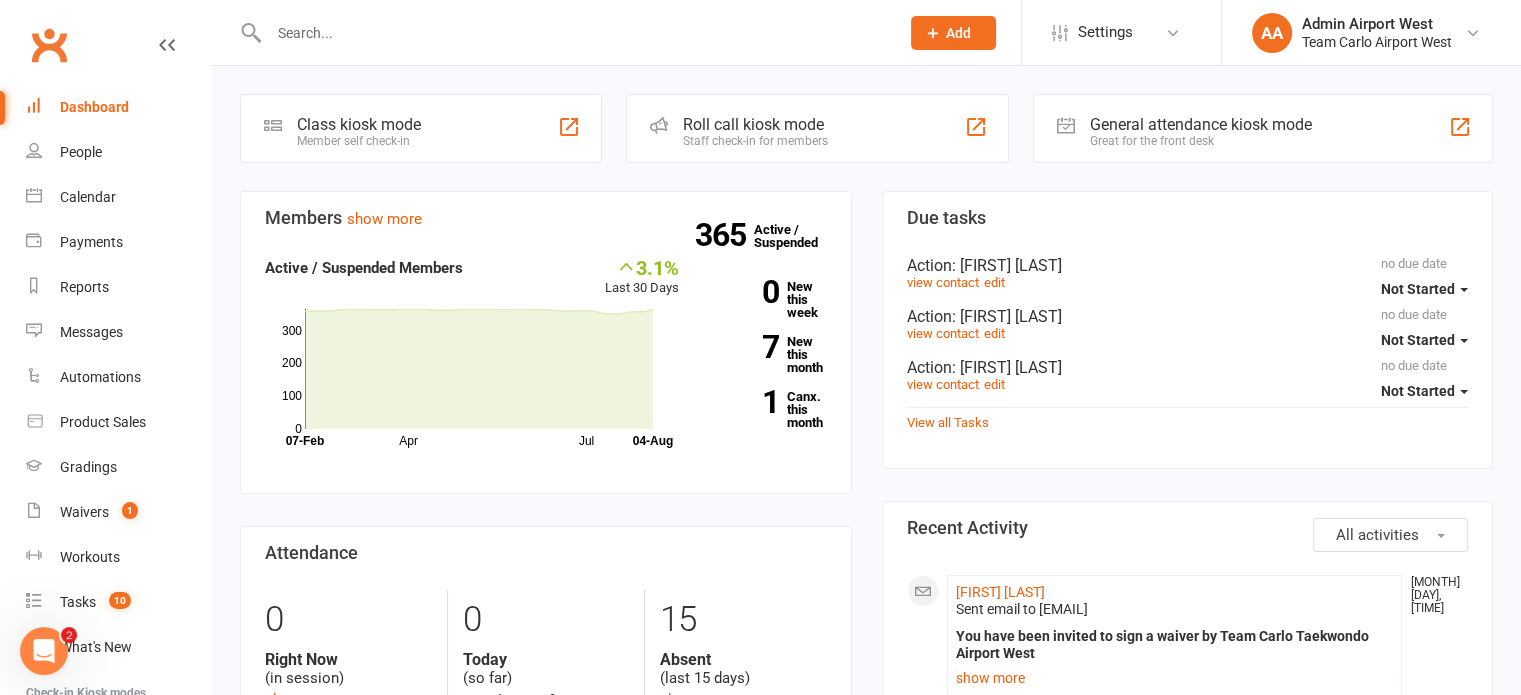 click at bounding box center (574, 33) 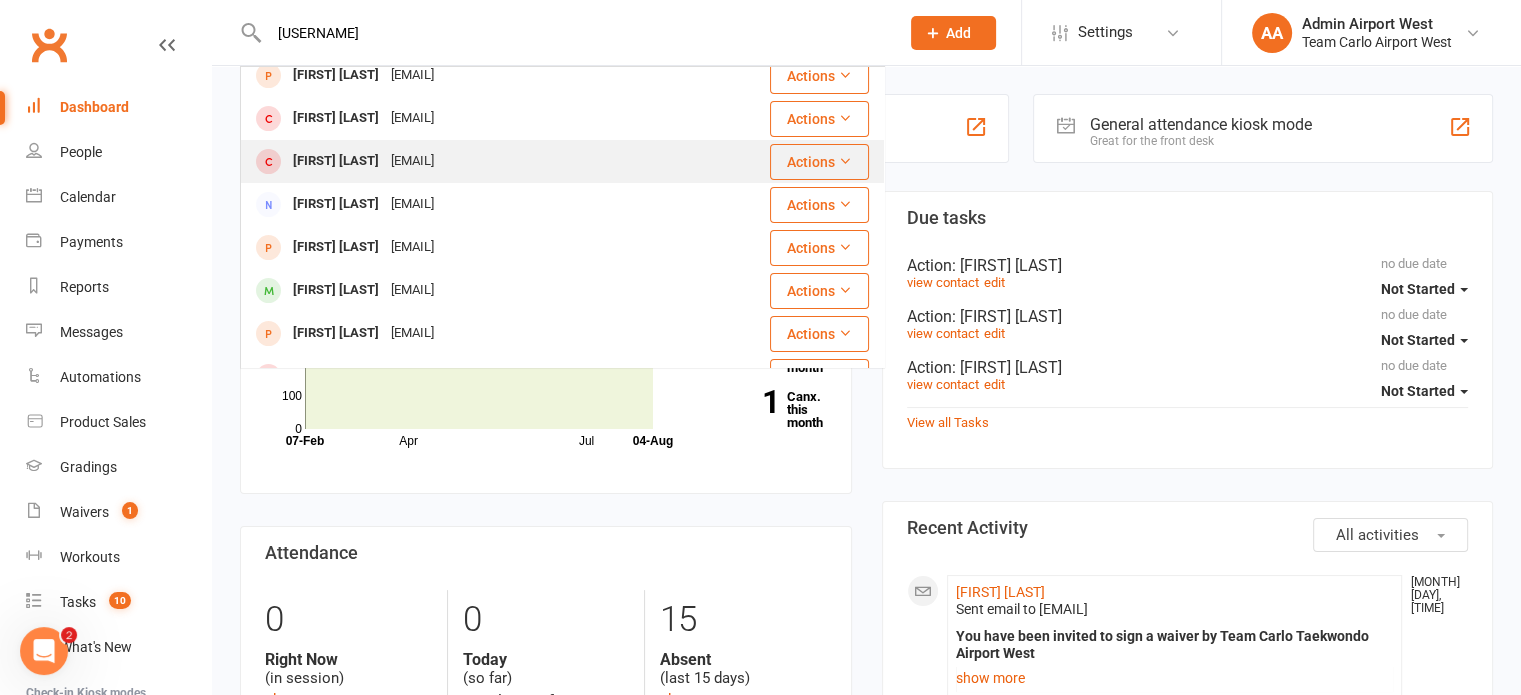 scroll, scrollTop: 559, scrollLeft: 0, axis: vertical 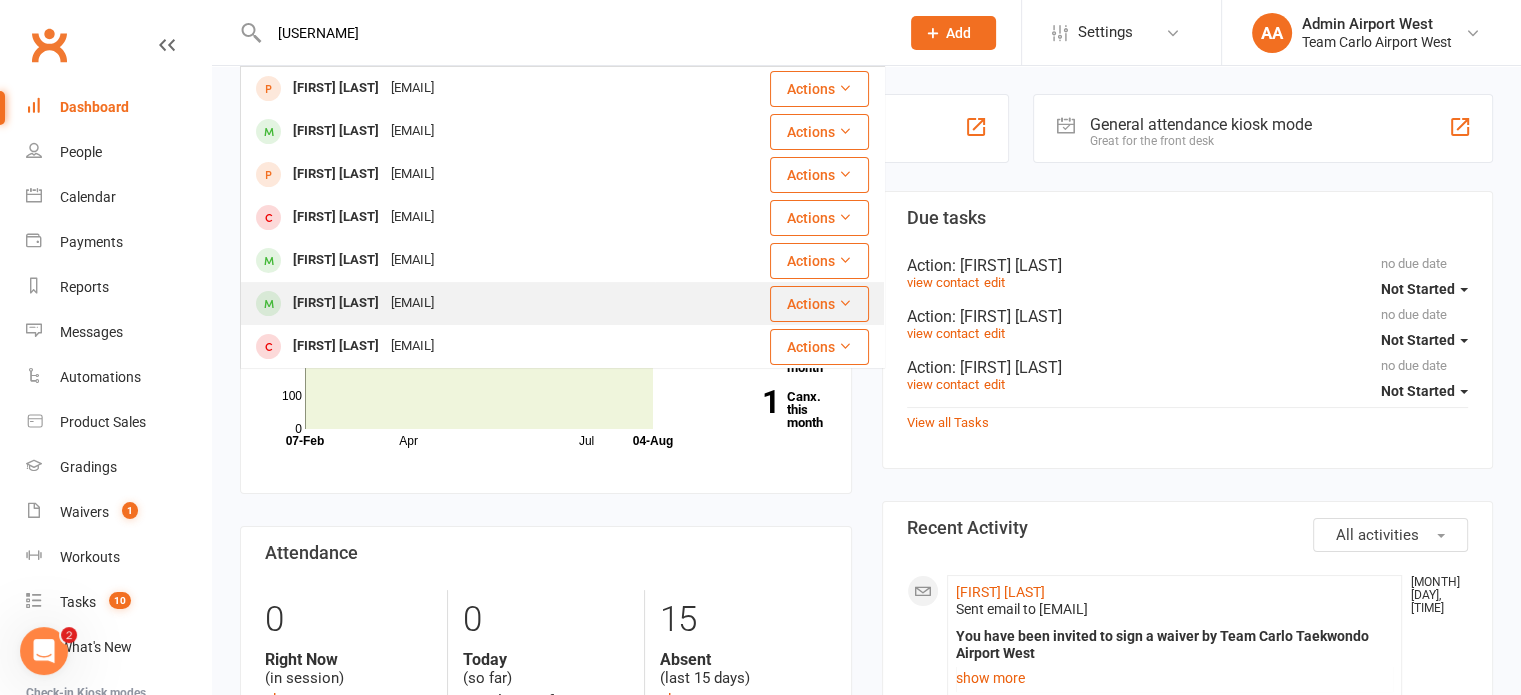 type on "[USERNAME]" 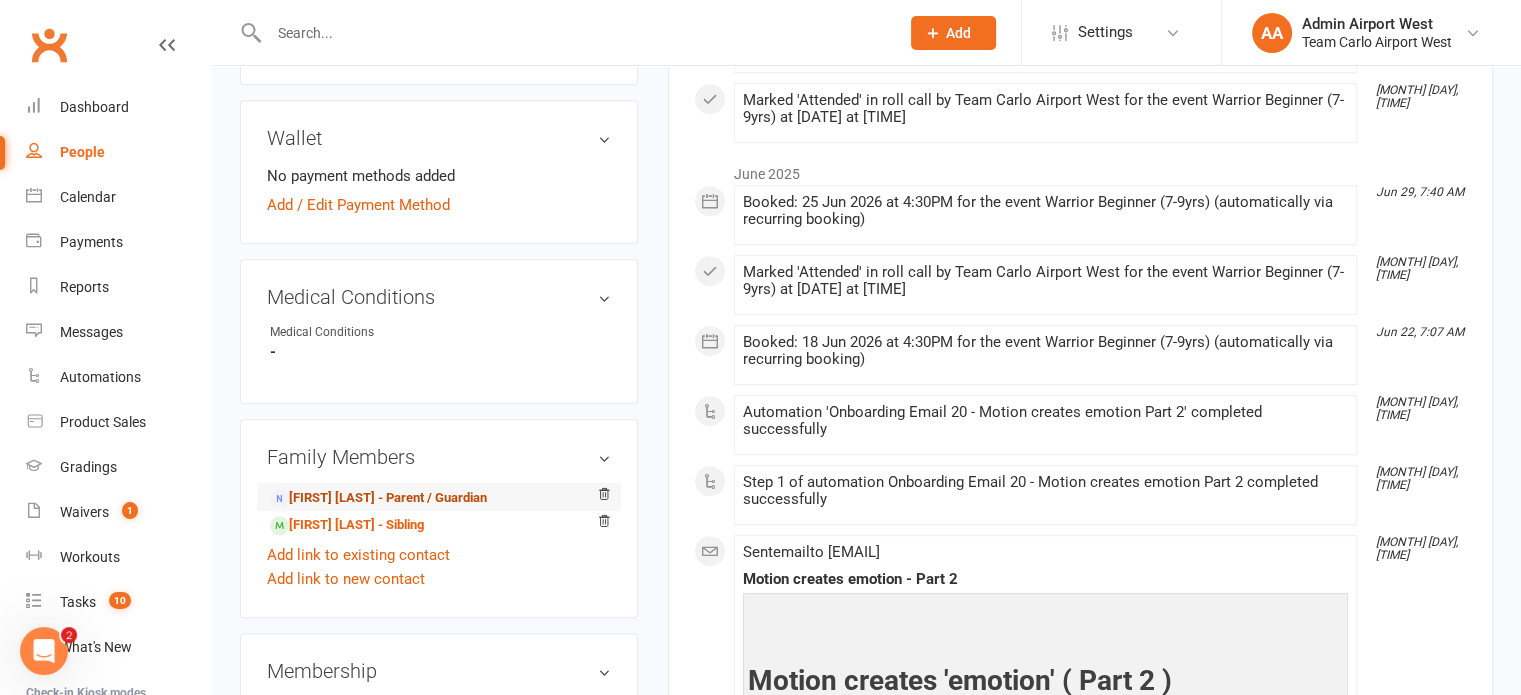 scroll, scrollTop: 1000, scrollLeft: 0, axis: vertical 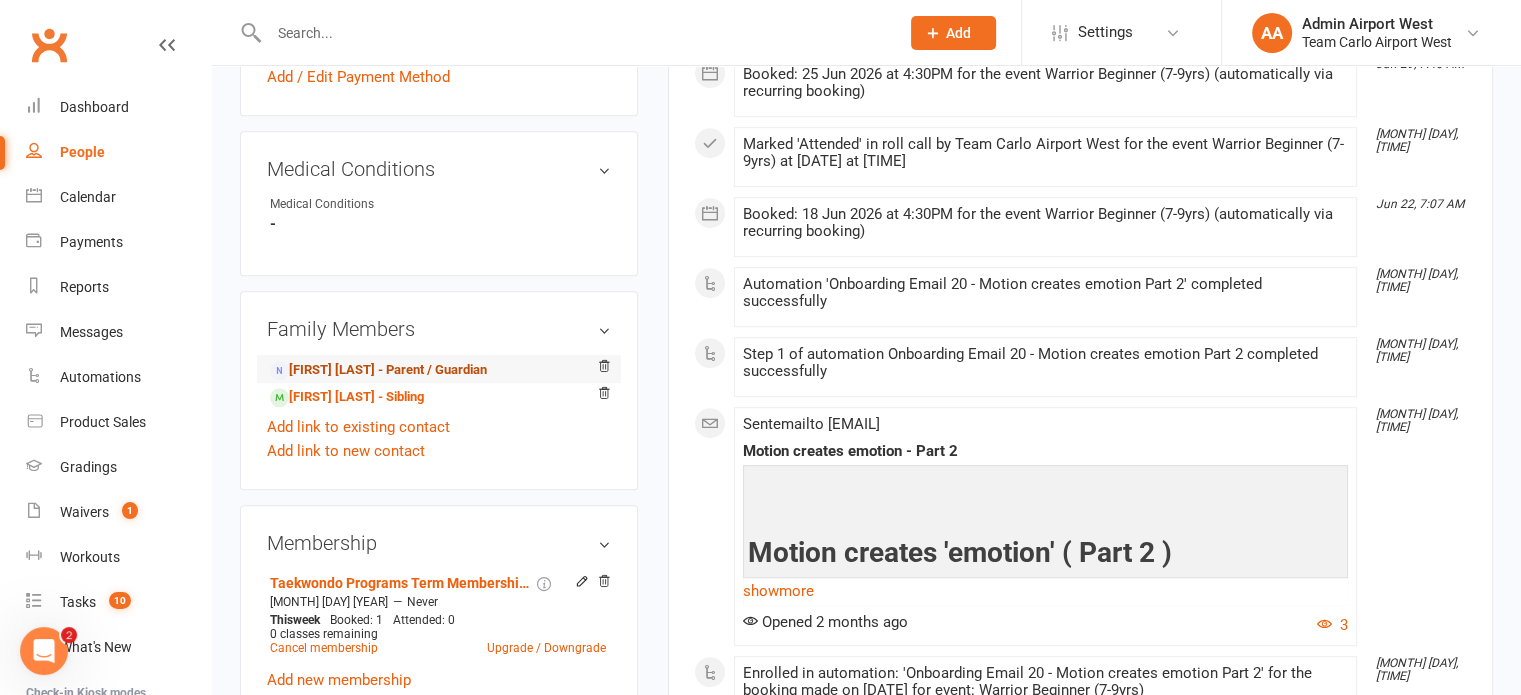 click on "[FIRST] [LAST] - Parent / Guardian" at bounding box center [378, 370] 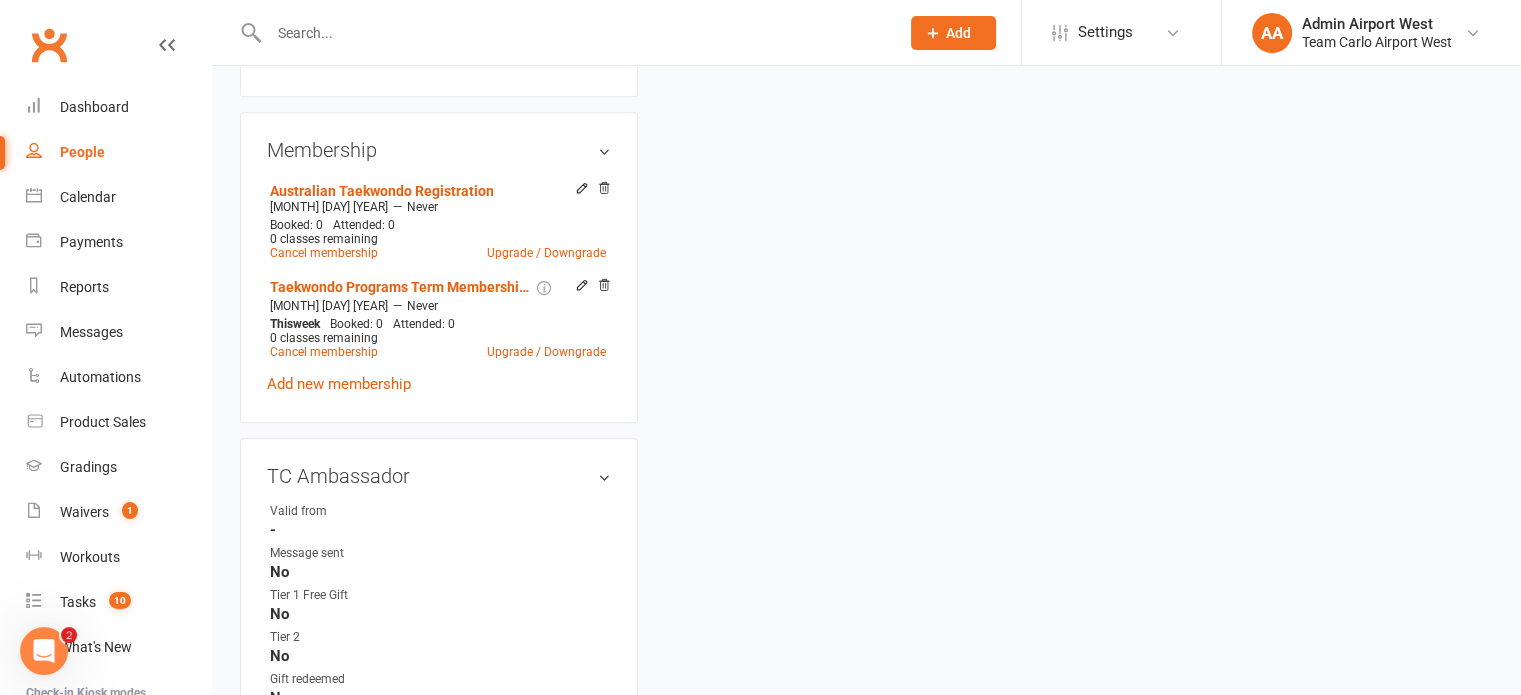 scroll, scrollTop: 0, scrollLeft: 0, axis: both 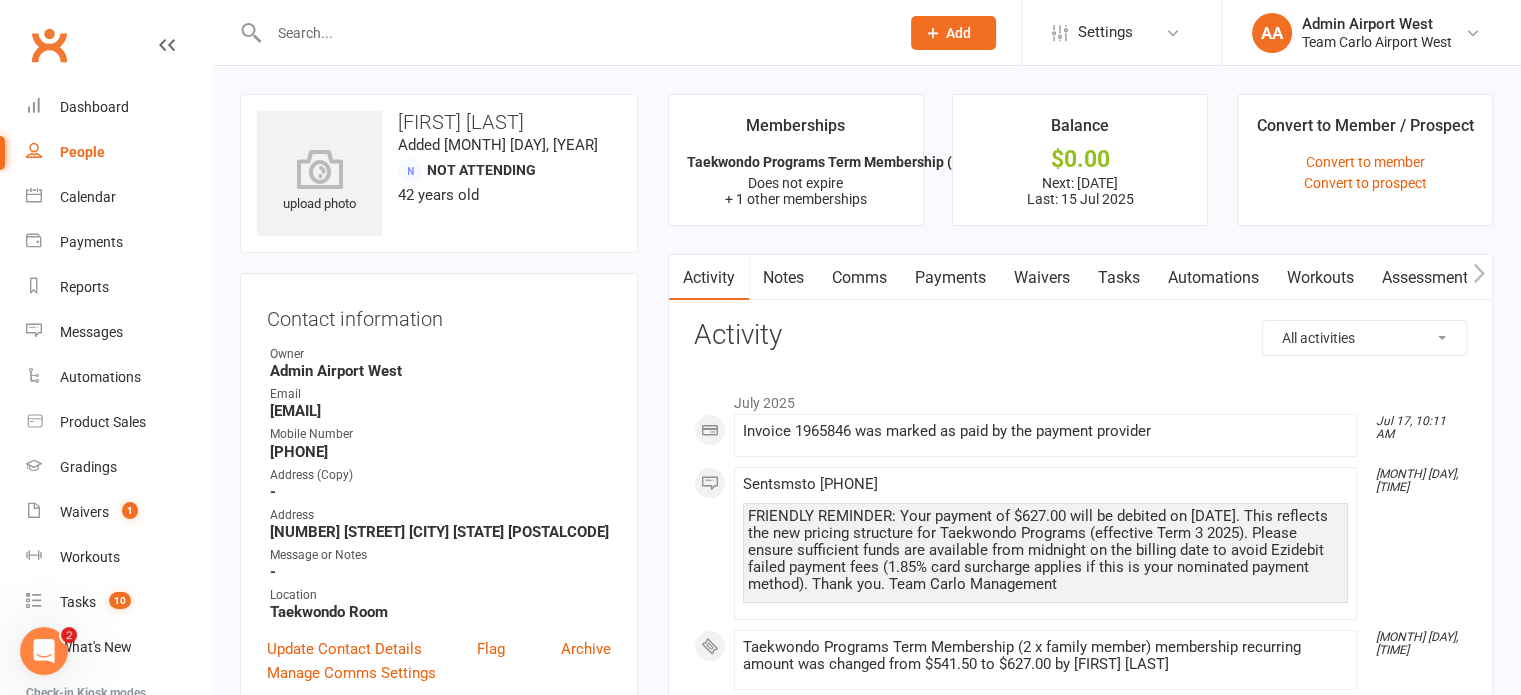 click on "Comms" at bounding box center [859, 278] 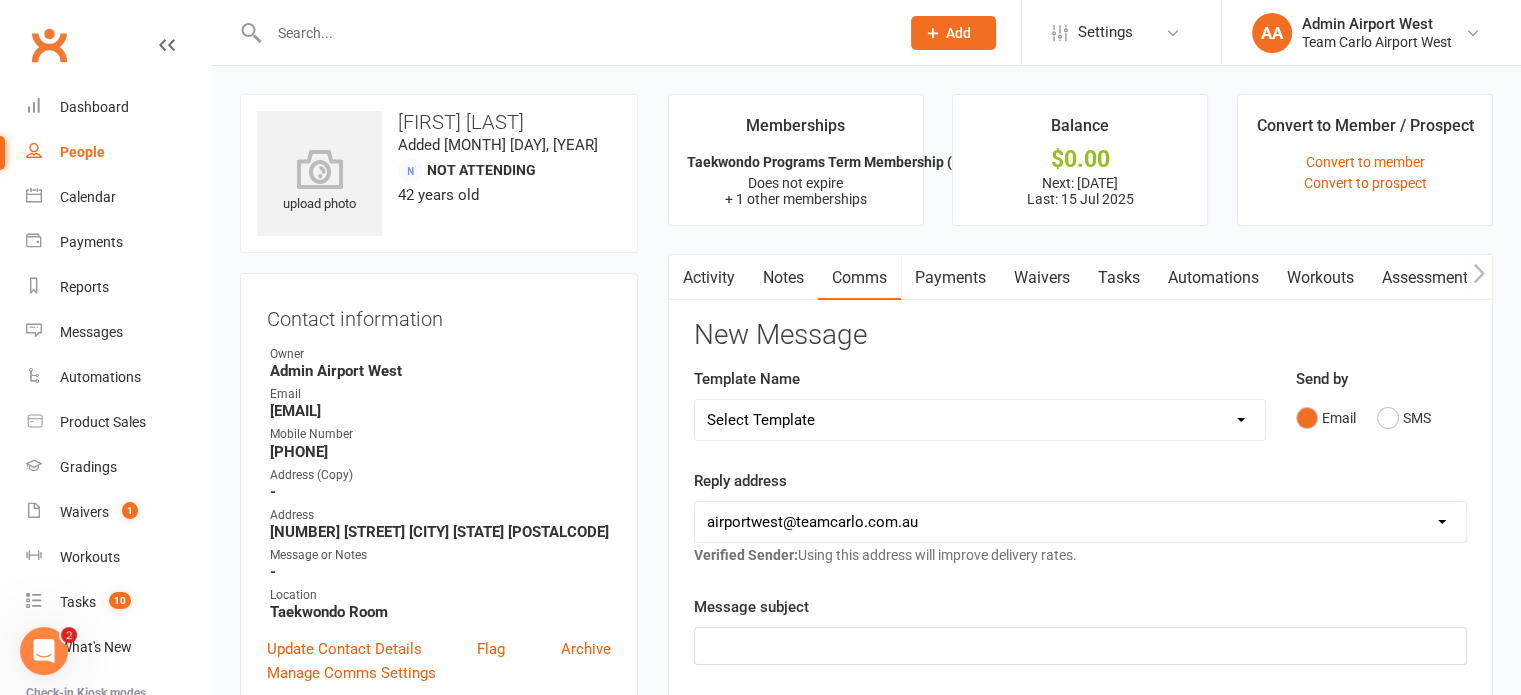 click on "Select Template [SMS] Direct Debit - AT Payment Reminder SMS [SMS] Direct Debit - December Instalment Payment Reminder [SMS] Direct Debit - January Instalment Reminder [SMS] Direct Debit - January Term Payment Reminder [SMS] Event - Holiday Make-Up Class Reminder [SMS] Events - Event Booking Link (members & buddies) [SMS] Events - Event Booking Reminder [SMS] Events - Holiday Program Booking Reminder [SMS] Events - Parent Week Reminder (White Belt Ninja & Warrior Families) [SMS] Events - Parent Week Reminder (White Belt Taekinda Families) [SMS] Finance - Direct Debit update confirmation [SMS] Fitness - Member Portal link SMS [SMS] Fitness - Membership Establishment @ Preston [SMS] Fitness - MyZone Tracker Registration Instructions [SMS] Member - 3 week call SMS [SMS] Member - Discount Reminder [SMS] Member - Referral Gift Notification [SMS] Member - Referral/Testimonial Link [SMS] Member Request - Link Cancellation [SMS] Member Request - Link Change of Class [SMS] Member Request - Link Suspension" at bounding box center [980, 420] 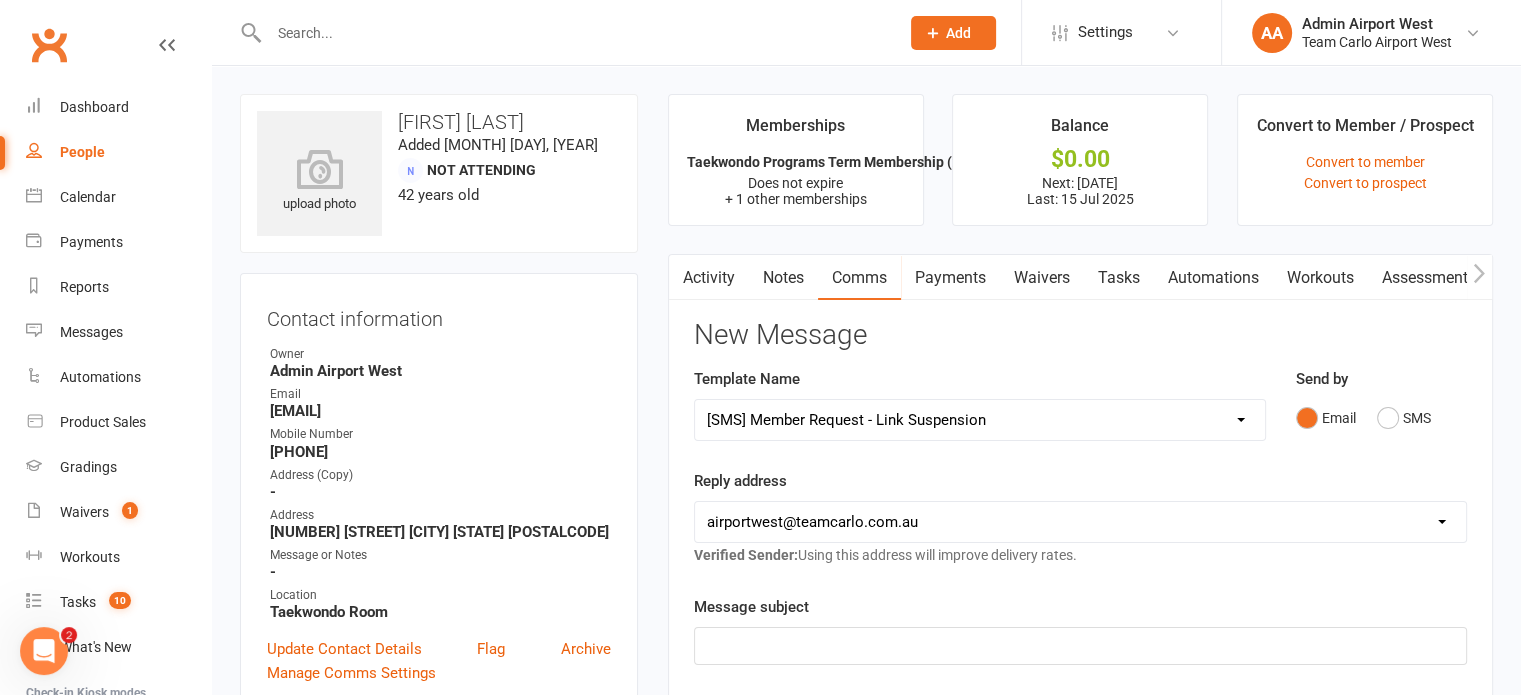 click on "Select Template [SMS] Direct Debit - AT Payment Reminder SMS [SMS] Direct Debit - December Instalment Payment Reminder [SMS] Direct Debit - January Instalment Reminder [SMS] Direct Debit - January Term Payment Reminder [SMS] Event - Holiday Make-Up Class Reminder [SMS] Events - Event Booking Link (members & buddies) [SMS] Events - Event Booking Reminder [SMS] Events - Holiday Program Booking Reminder [SMS] Events - Parent Week Reminder (White Belt Ninja & Warrior Families) [SMS] Events - Parent Week Reminder (White Belt Taekinda Families) [SMS] Finance - Direct Debit update confirmation [SMS] Fitness - Member Portal link SMS [SMS] Fitness - Membership Establishment @ Preston [SMS] Fitness - MyZone Tracker Registration Instructions [SMS] Member - 3 week call SMS [SMS] Member - Discount Reminder [SMS] Member - Referral Gift Notification [SMS] Member - Referral/Testimonial Link [SMS] Member Request - Link Cancellation [SMS] Member Request - Link Change of Class [SMS] Member Request - Link Suspension" at bounding box center (980, 420) 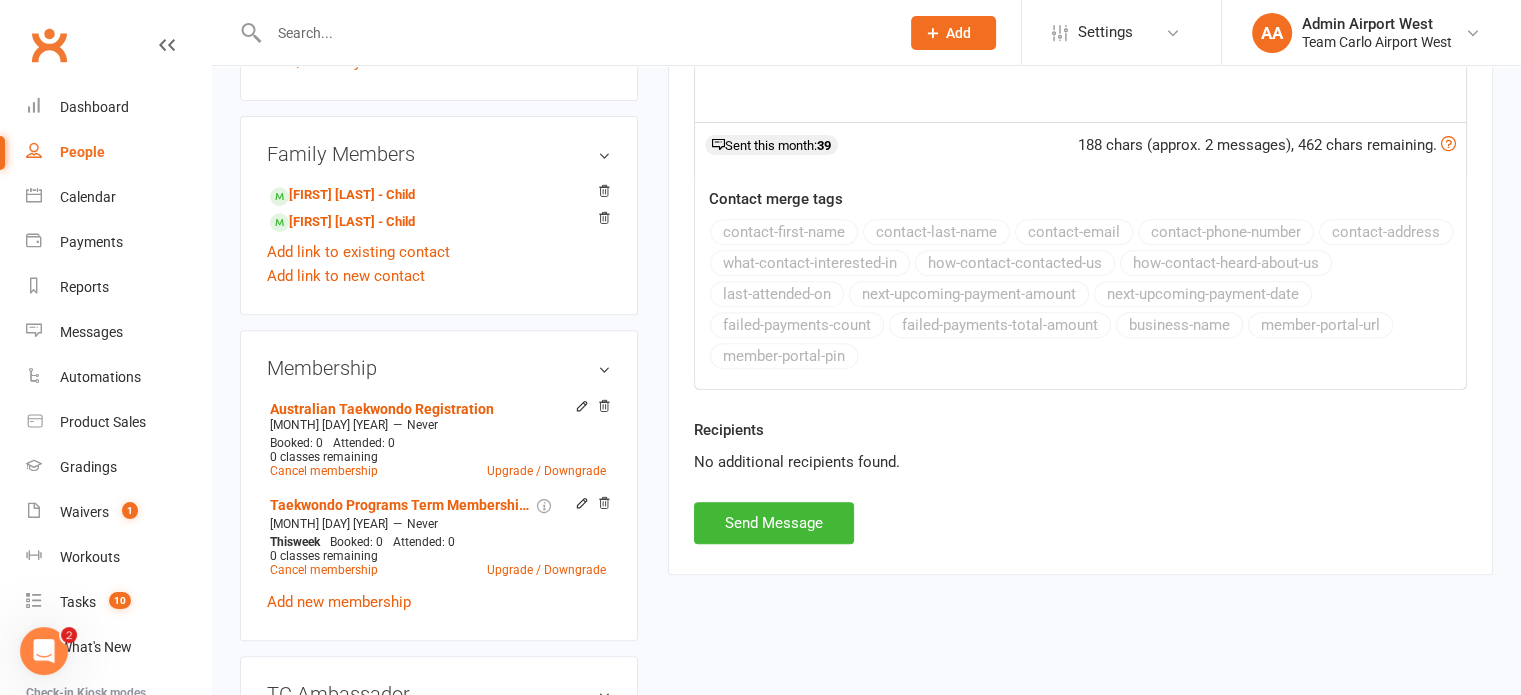 scroll, scrollTop: 800, scrollLeft: 0, axis: vertical 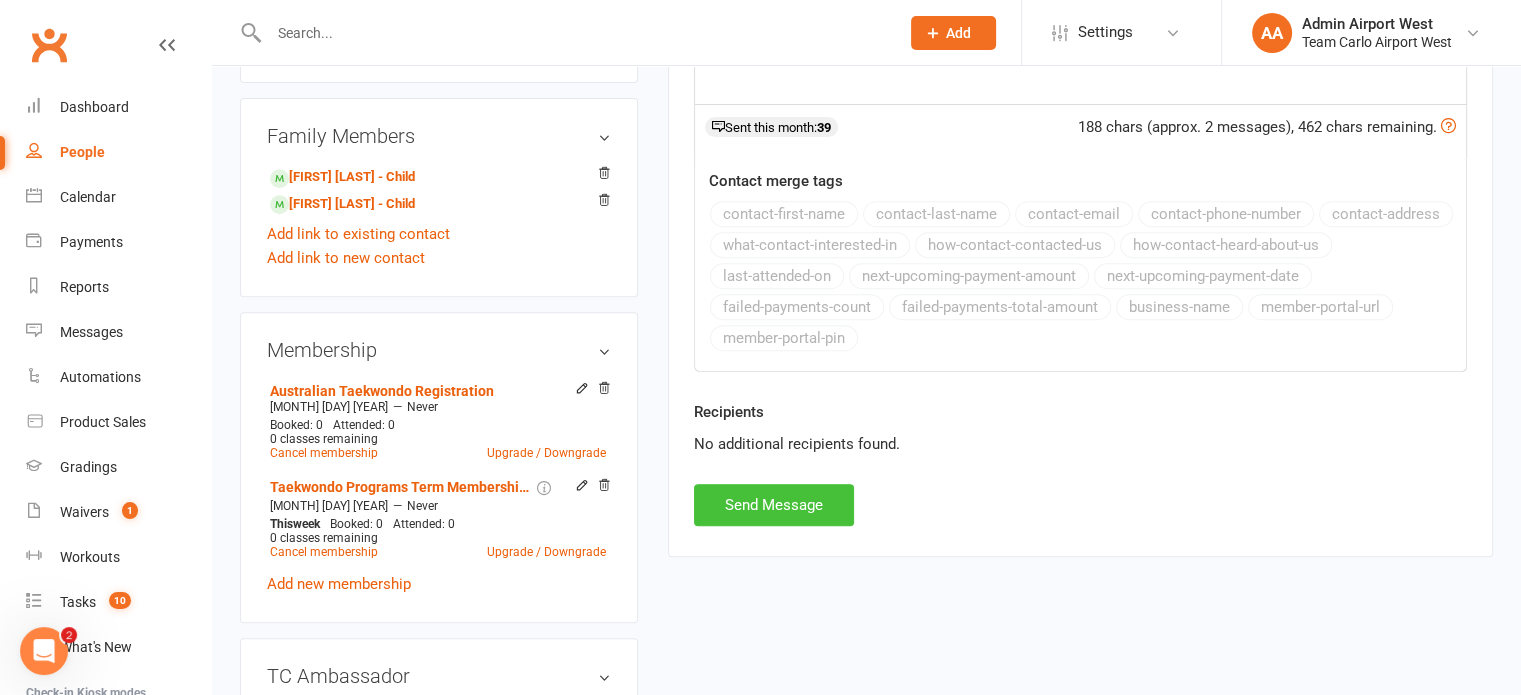 click on "Send Message" at bounding box center (774, 505) 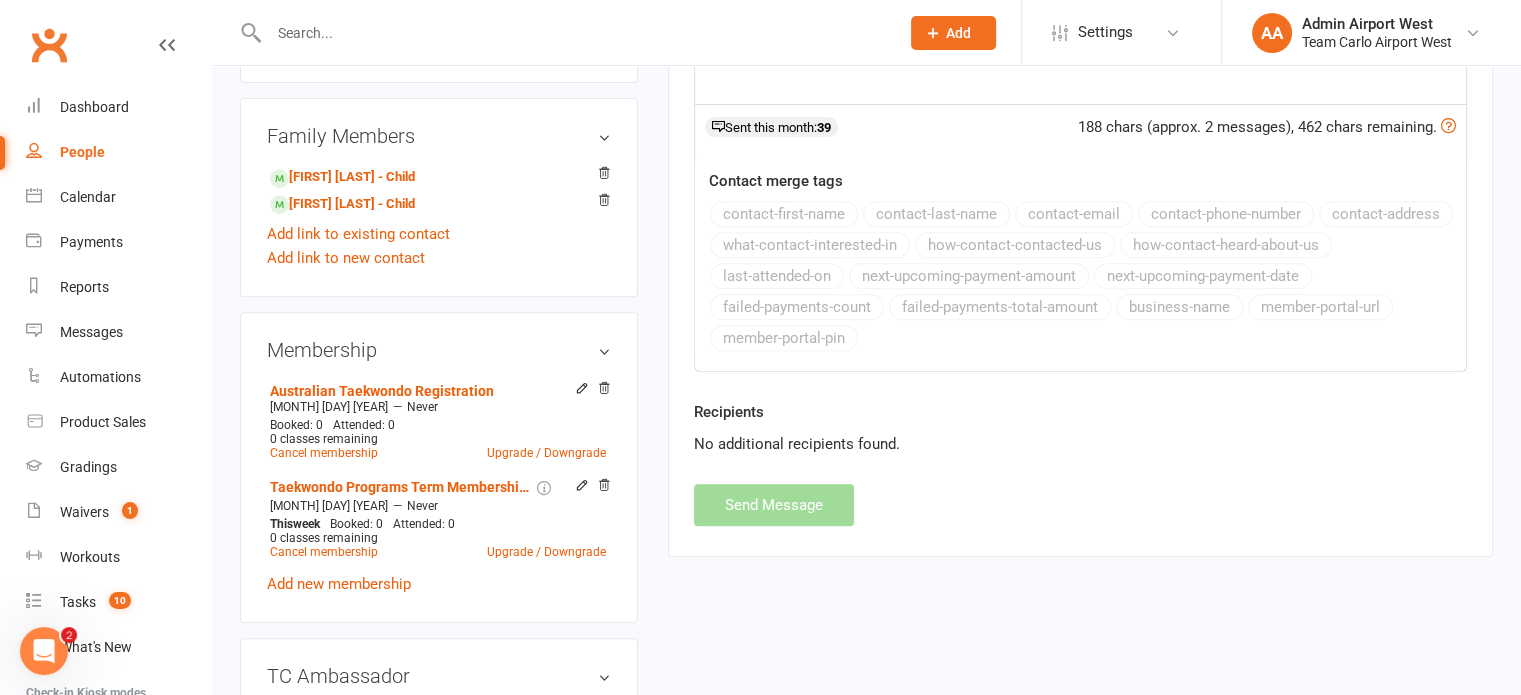 select 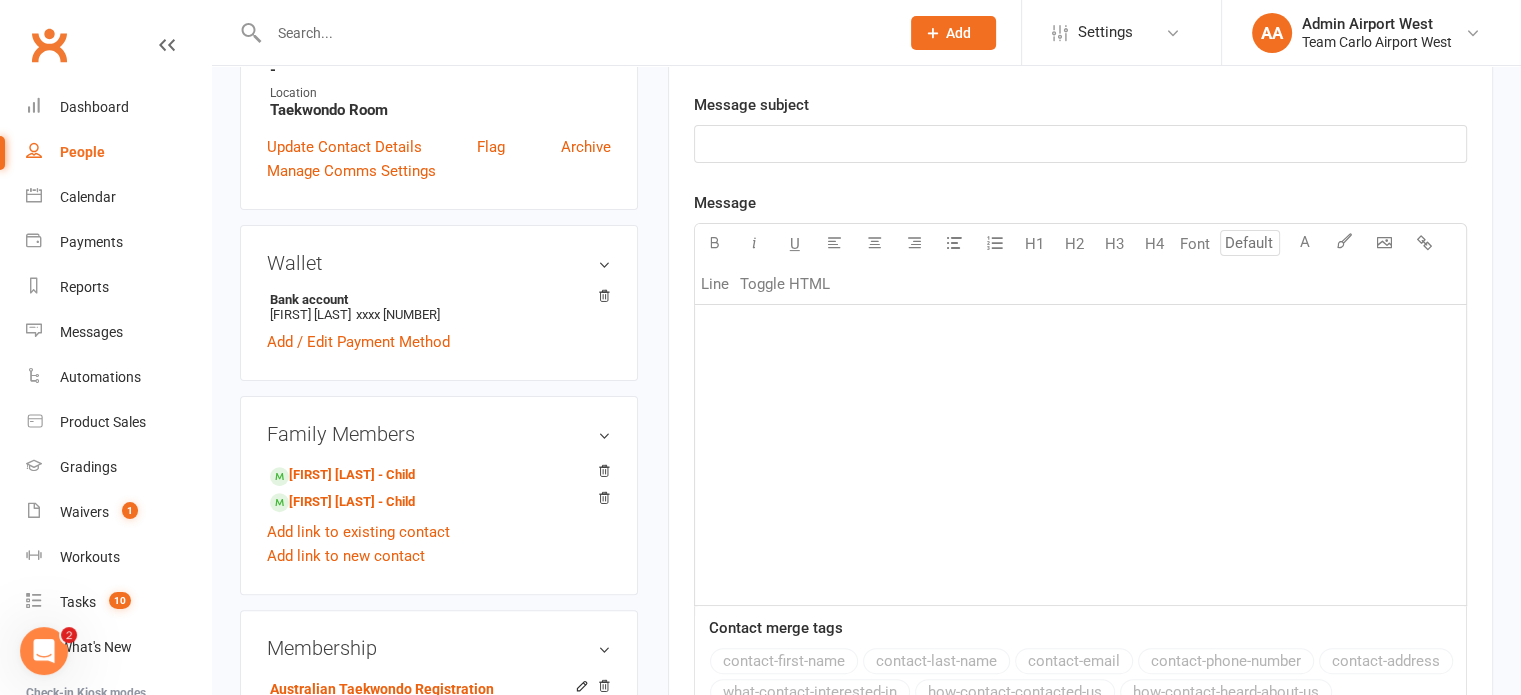 scroll, scrollTop: 0, scrollLeft: 0, axis: both 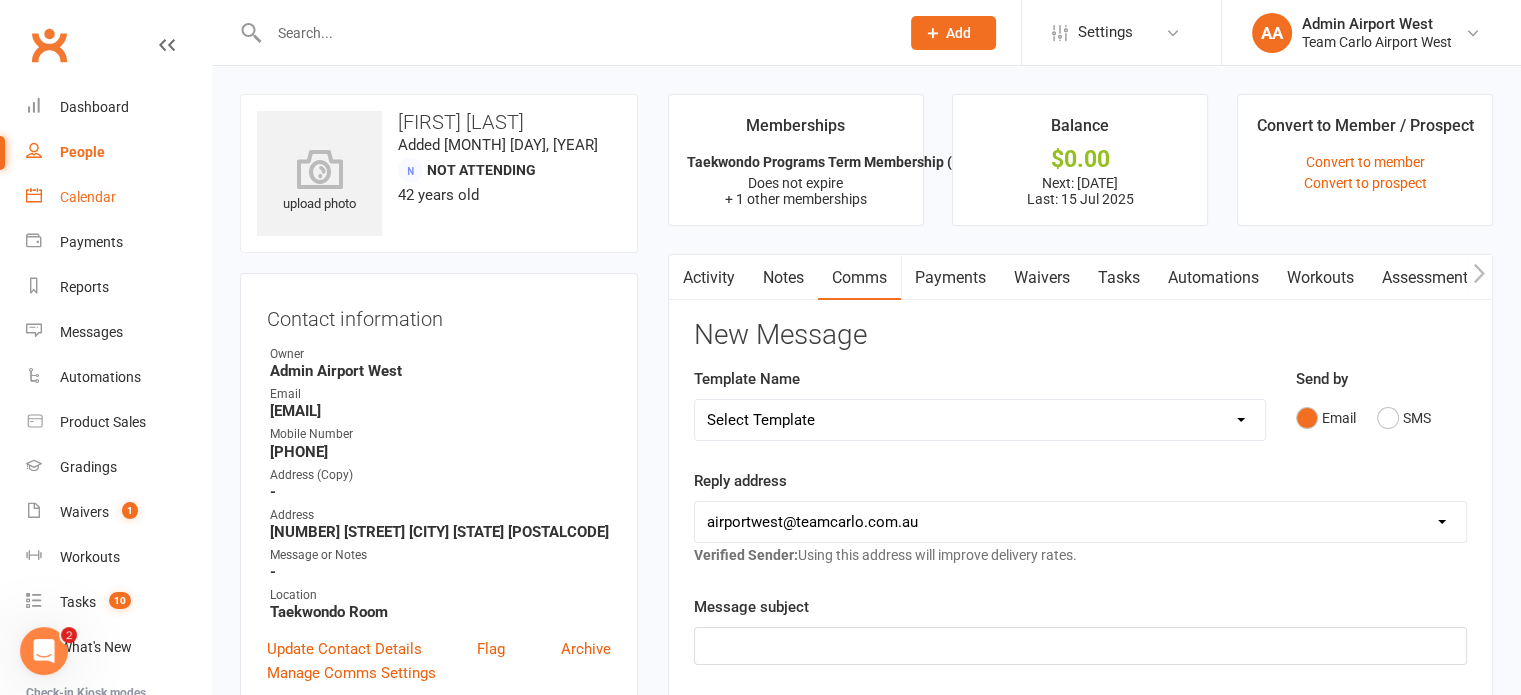 click on "Calendar" at bounding box center (118, 197) 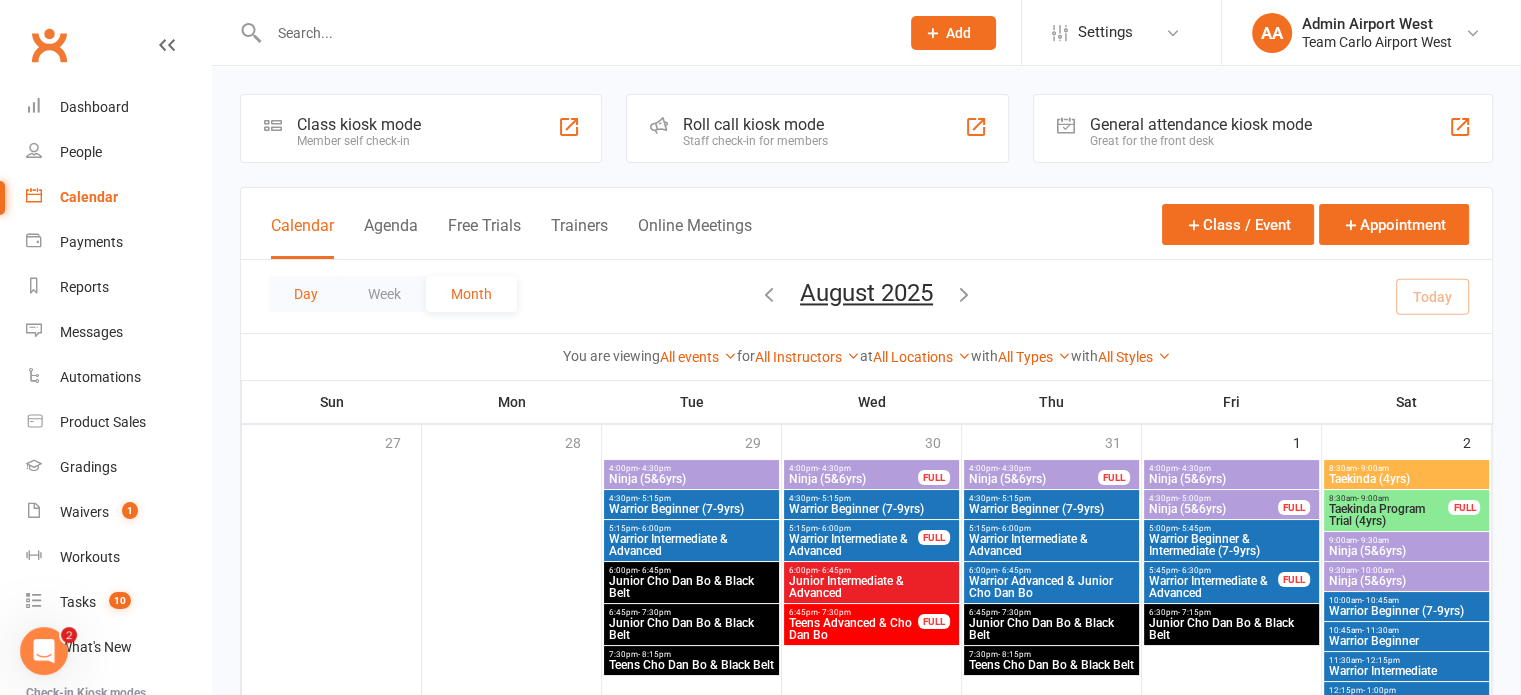 click on "Day" at bounding box center (306, 294) 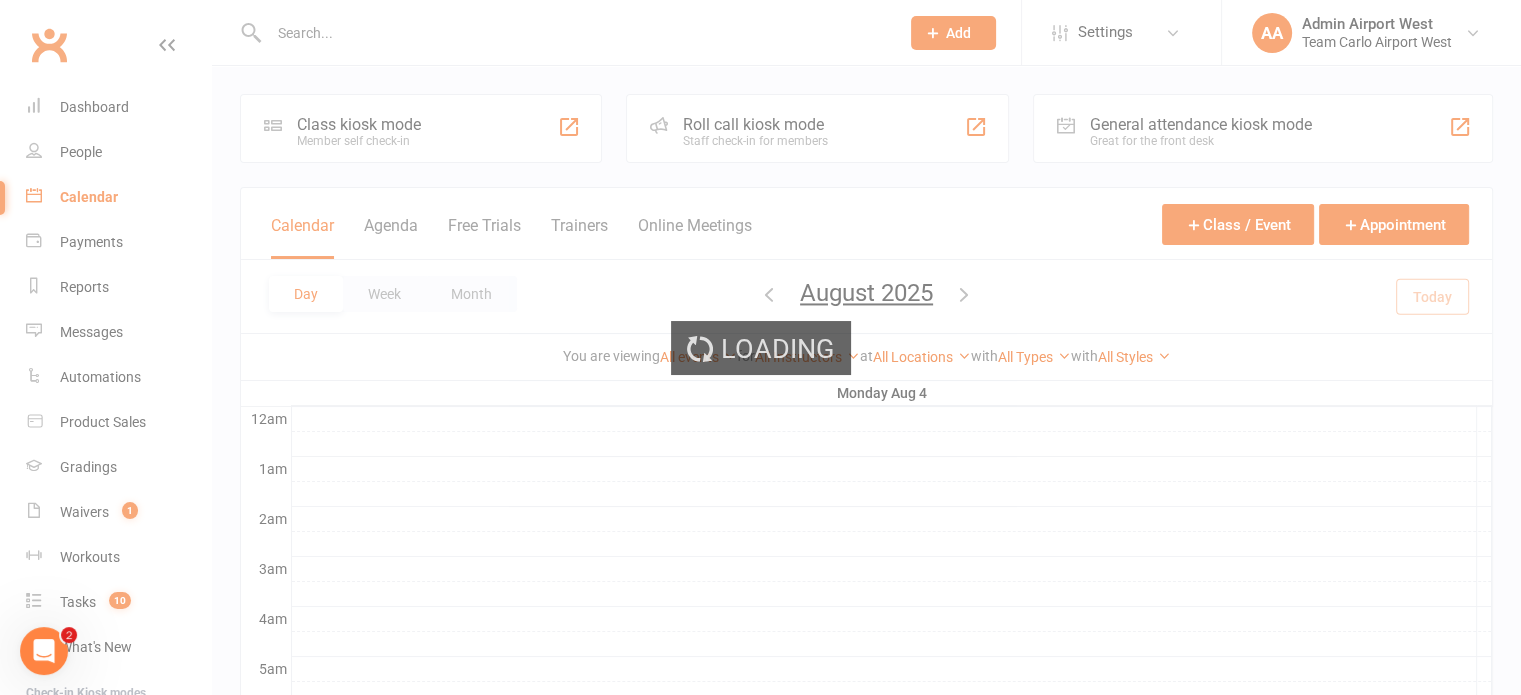 scroll, scrollTop: 0, scrollLeft: 0, axis: both 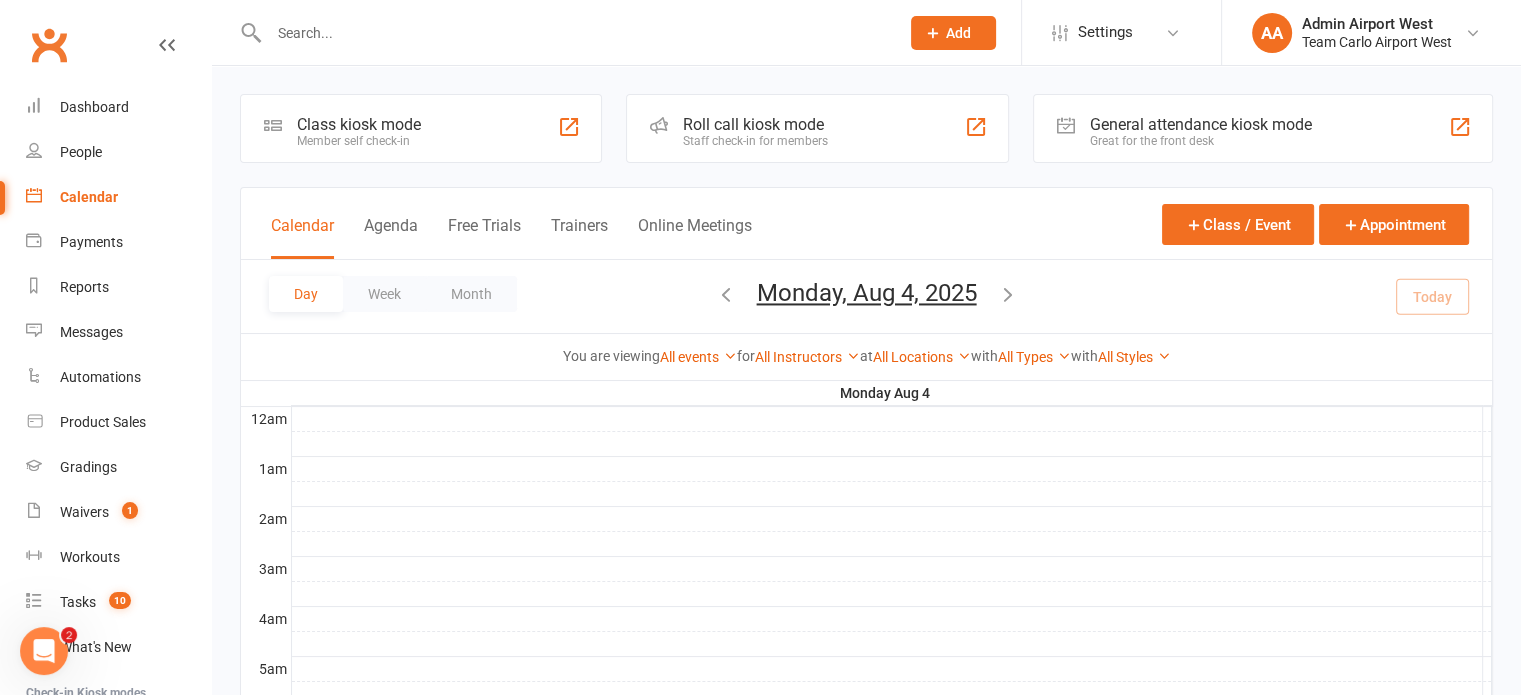 click on "Monday, Aug 4, 2025" at bounding box center [867, 293] 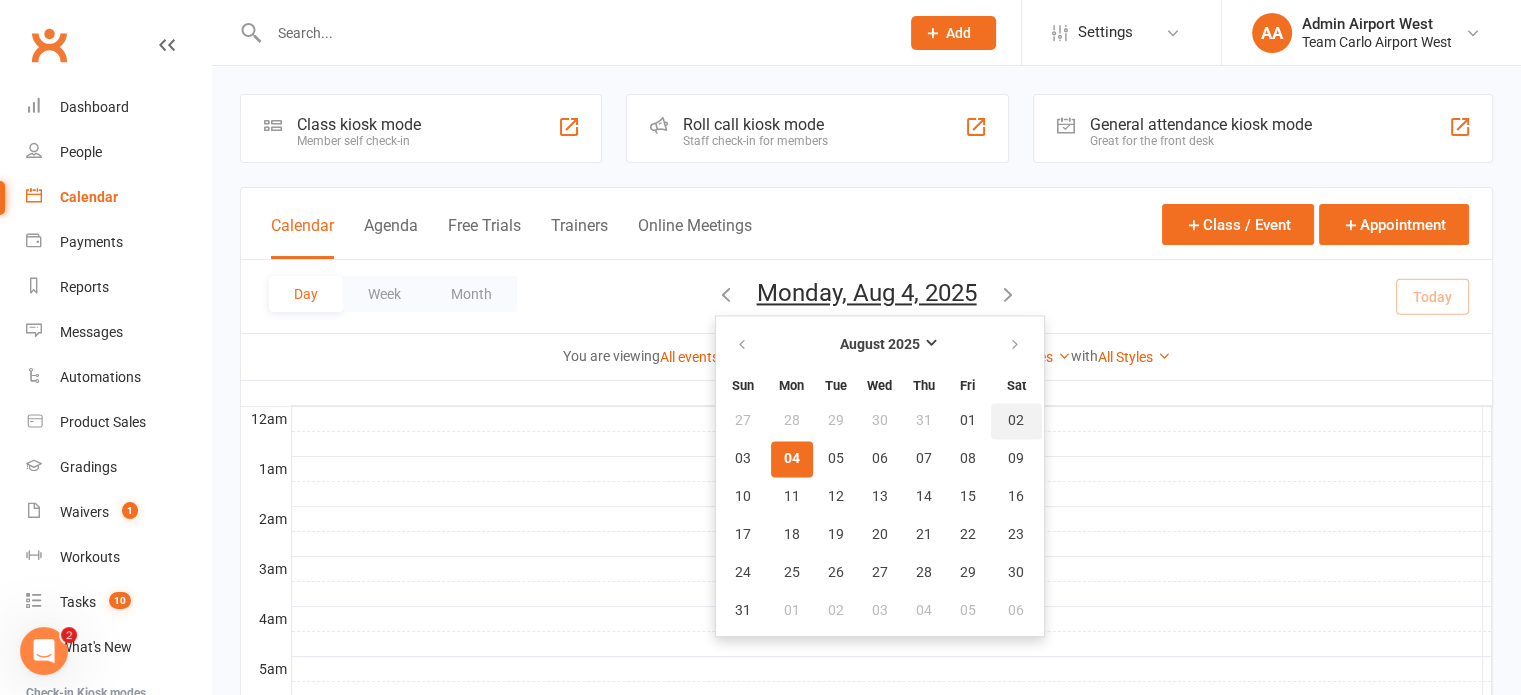 click on "02" at bounding box center (1016, 421) 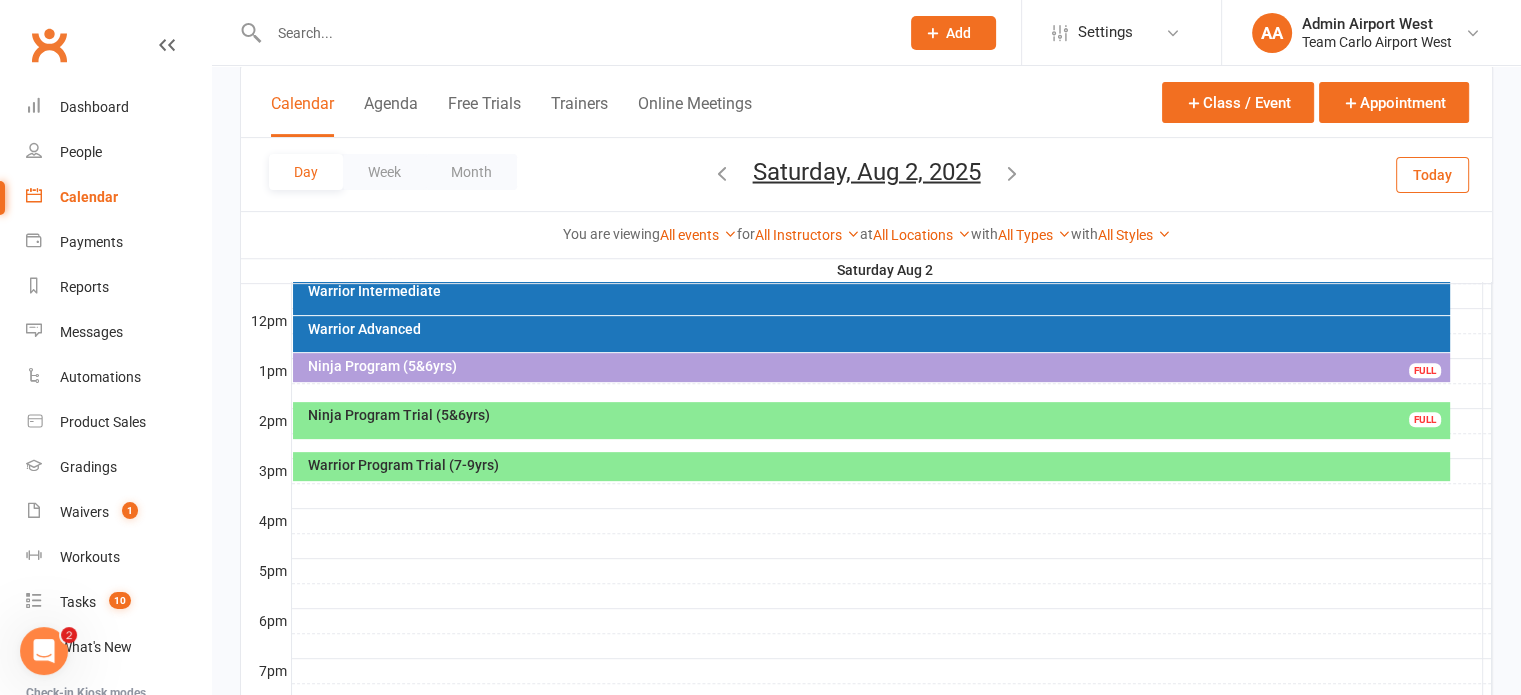 scroll, scrollTop: 700, scrollLeft: 0, axis: vertical 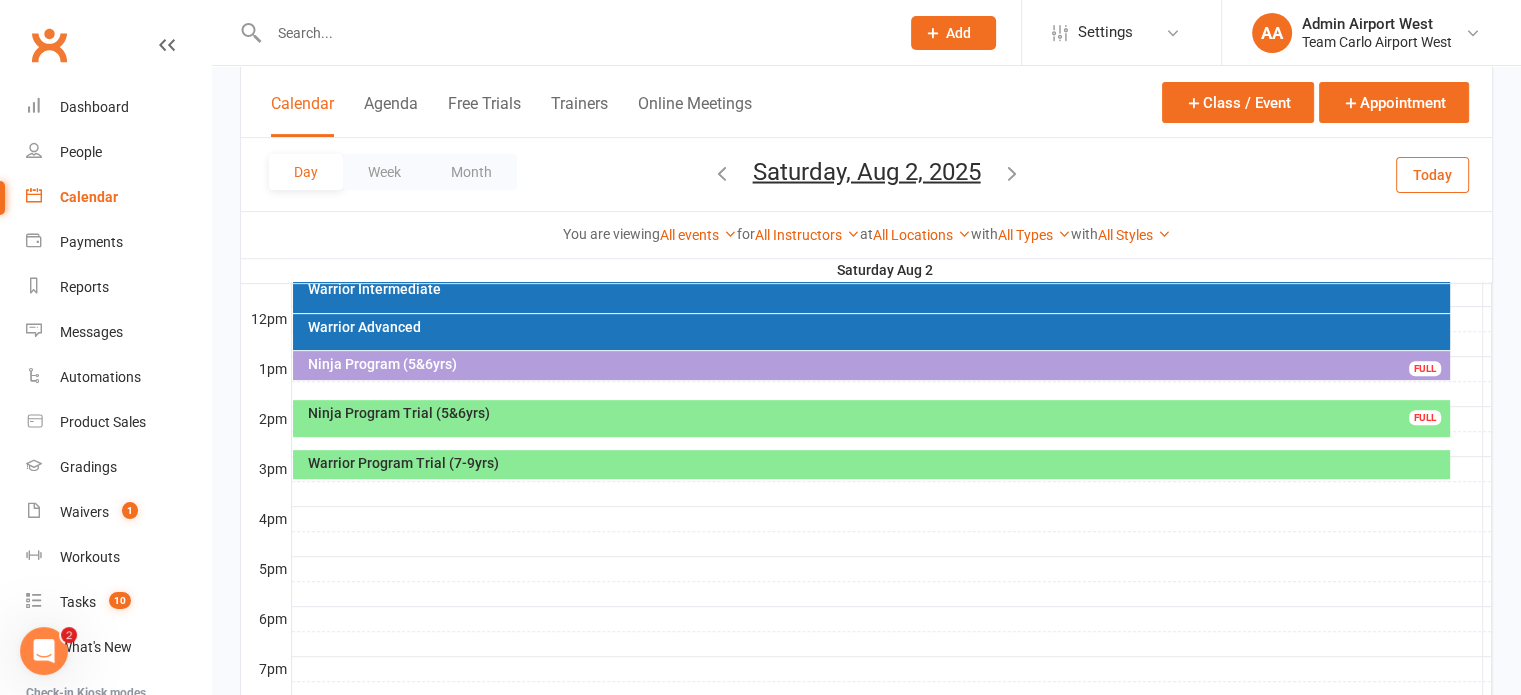 click on "Ninja Program Trial (5&6yrs) FULL" at bounding box center (871, 418) 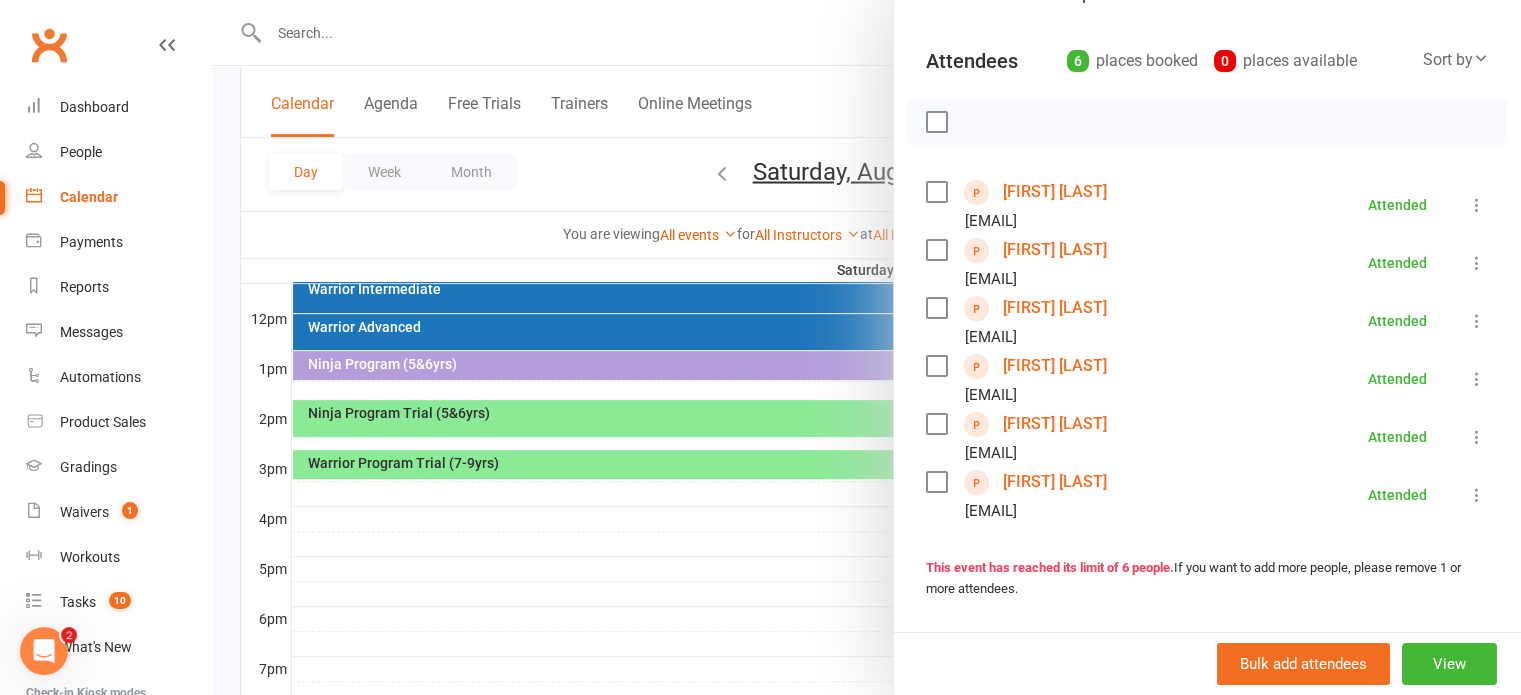 scroll, scrollTop: 200, scrollLeft: 0, axis: vertical 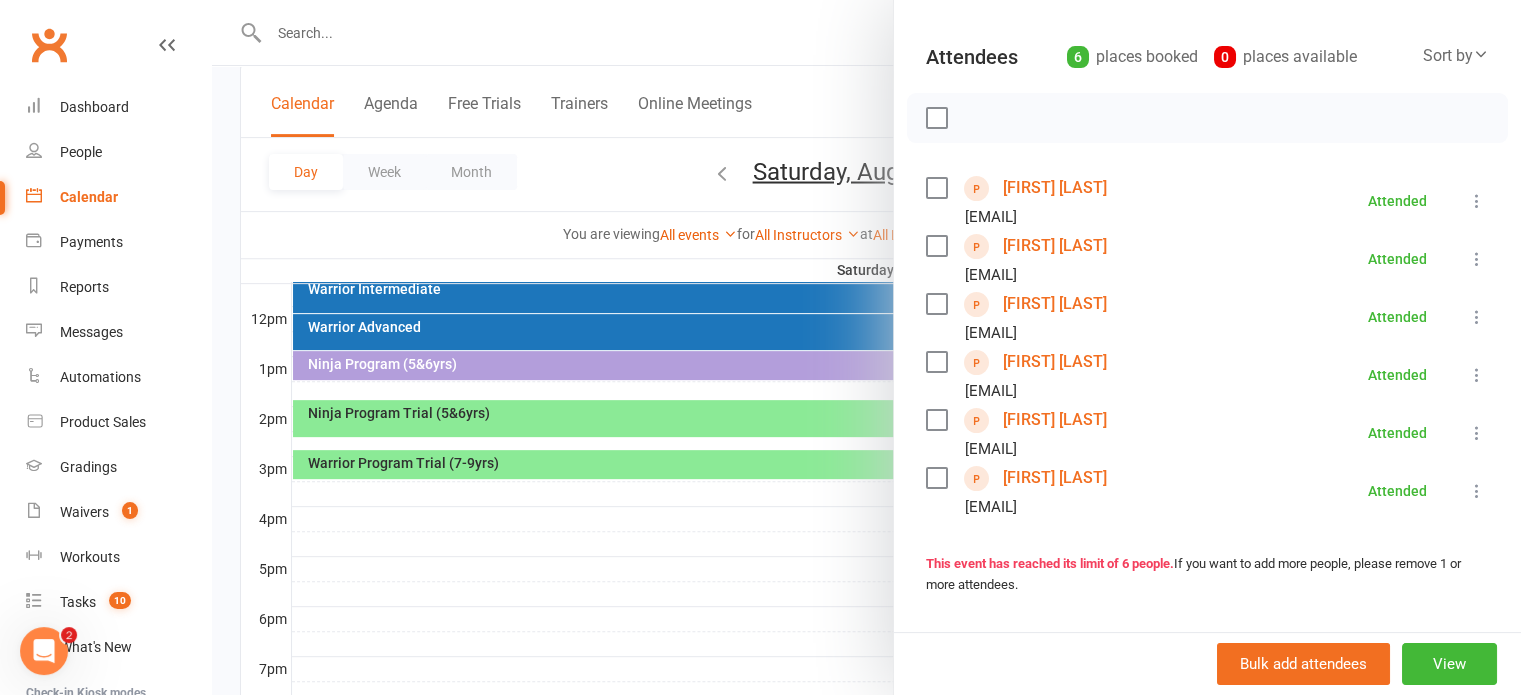 click on "[FIRST] [LAST]" at bounding box center [1055, 478] 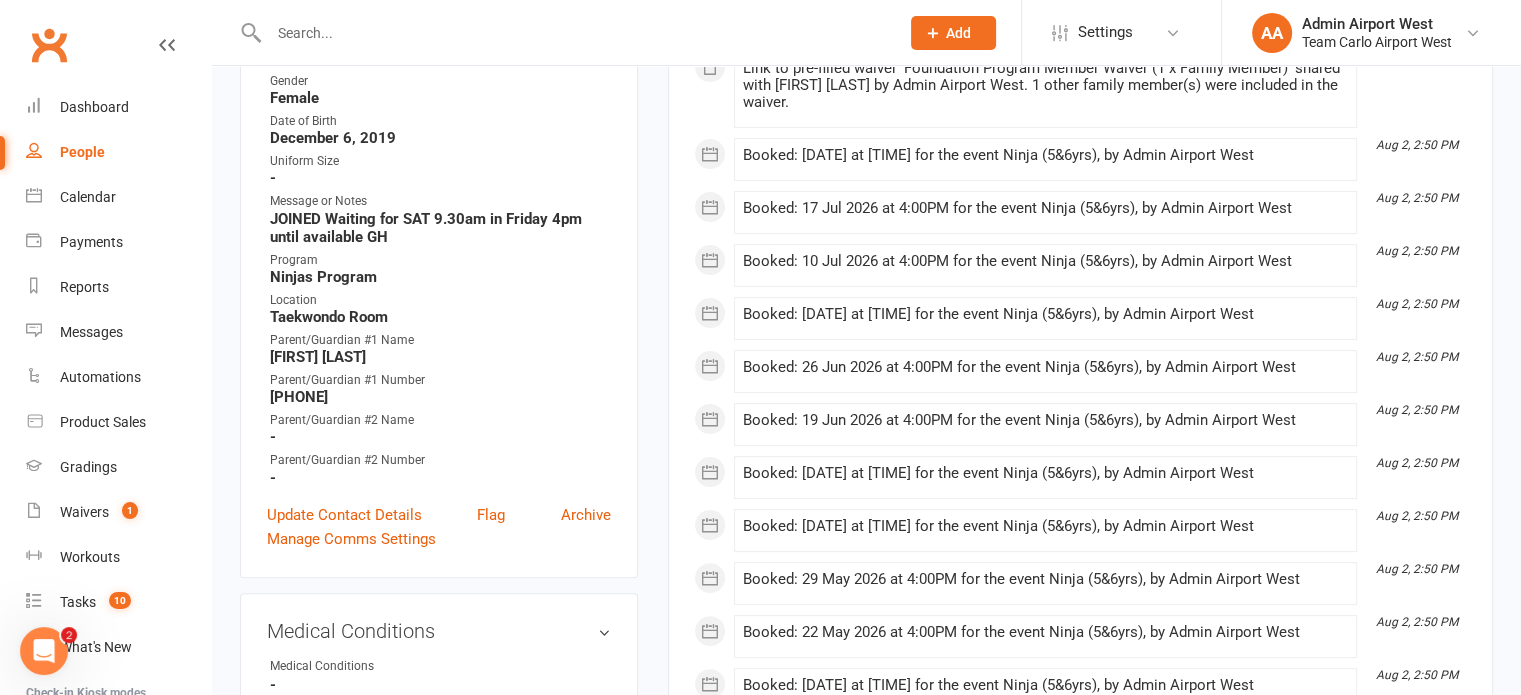 scroll, scrollTop: 700, scrollLeft: 0, axis: vertical 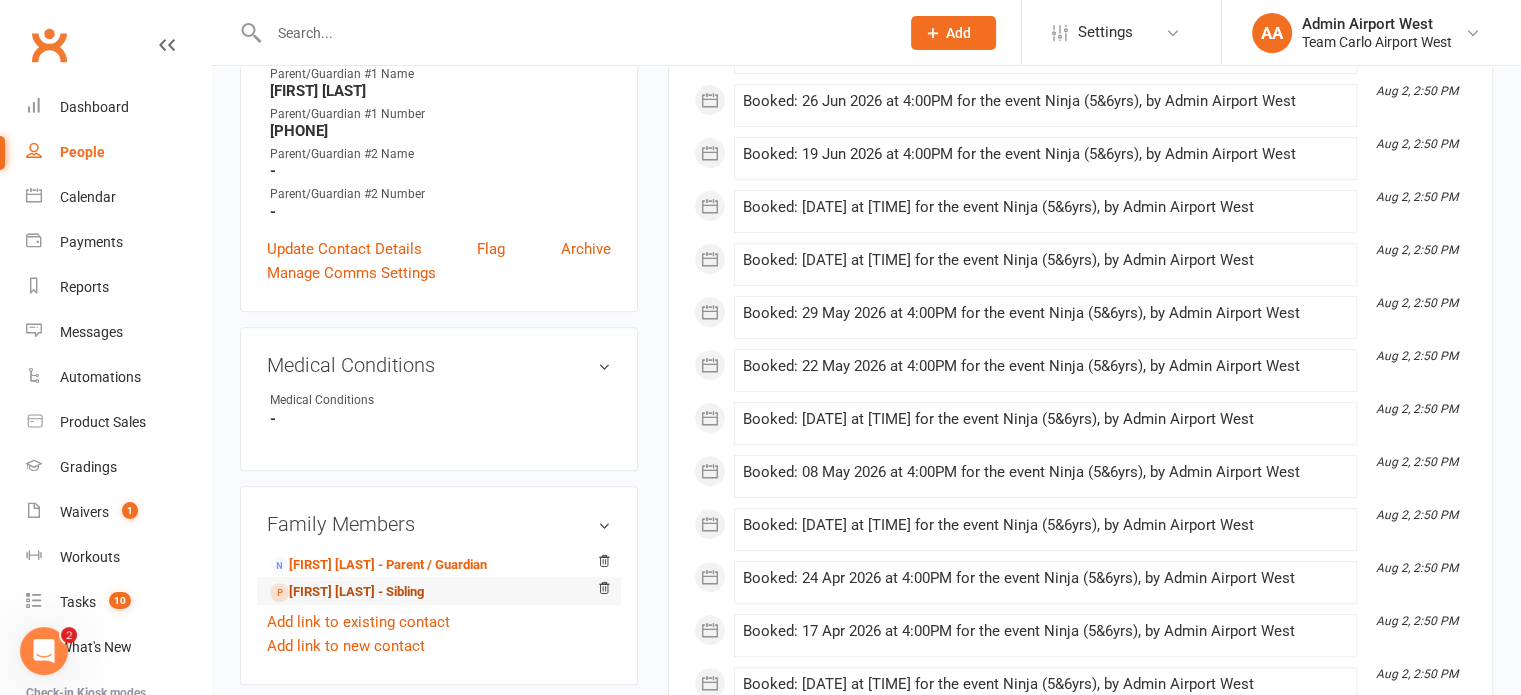 click on "[FIRST] [LAST] - Sibling" at bounding box center (347, 592) 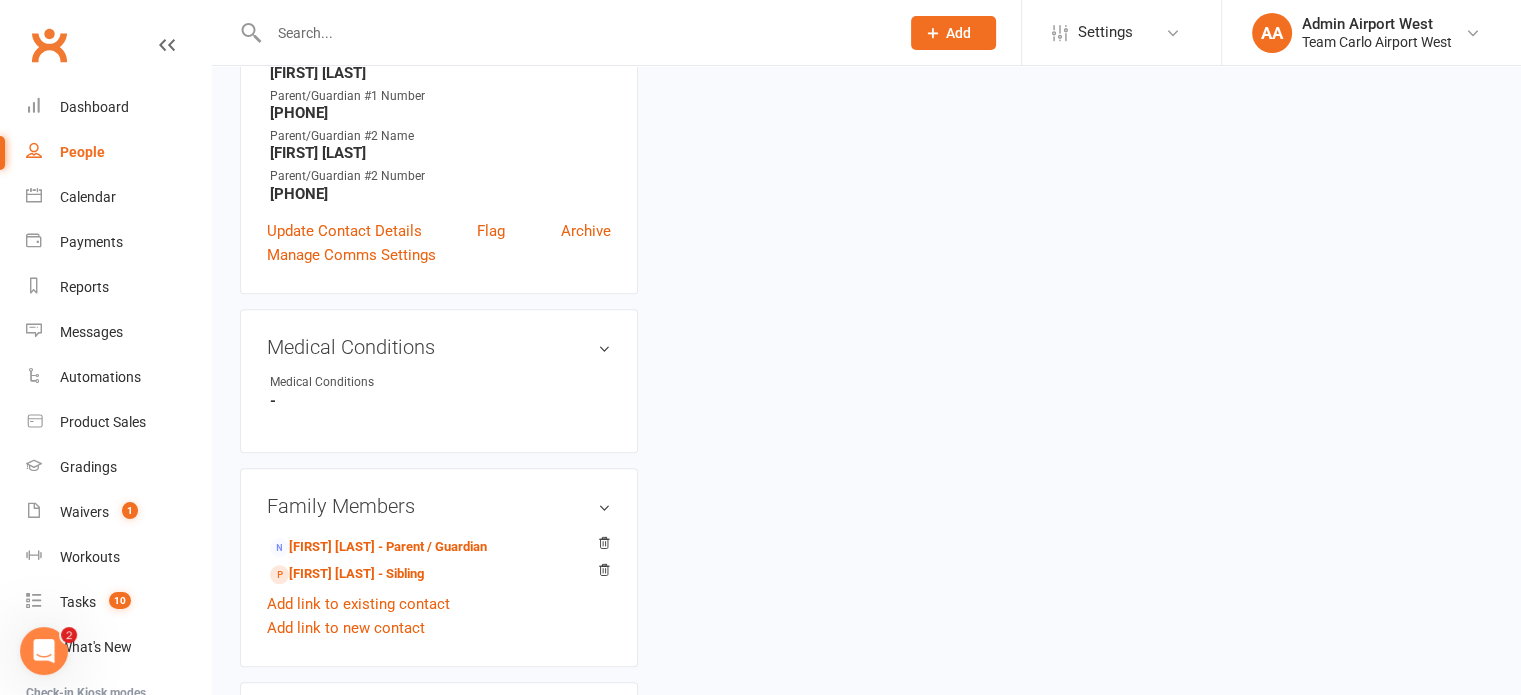 scroll, scrollTop: 0, scrollLeft: 0, axis: both 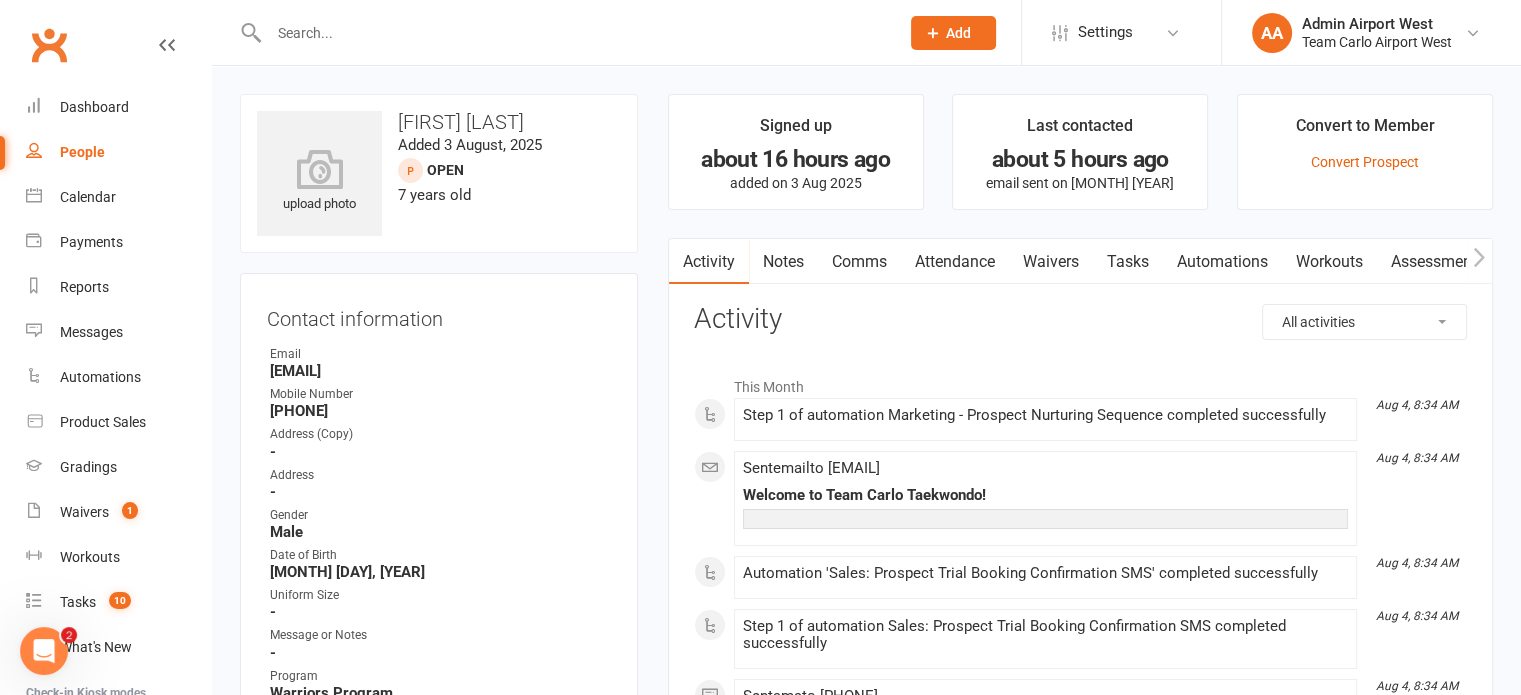 click on "Notes" at bounding box center (783, 262) 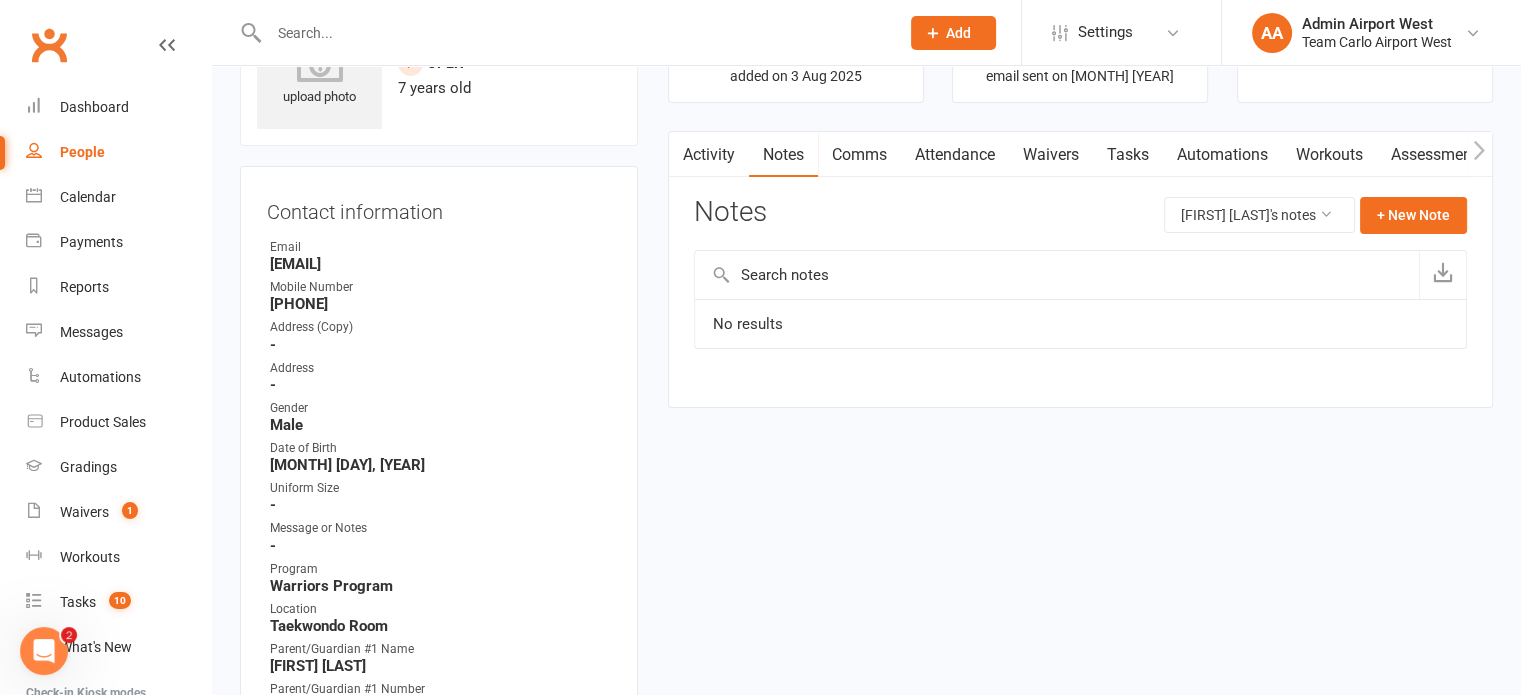 scroll, scrollTop: 0, scrollLeft: 0, axis: both 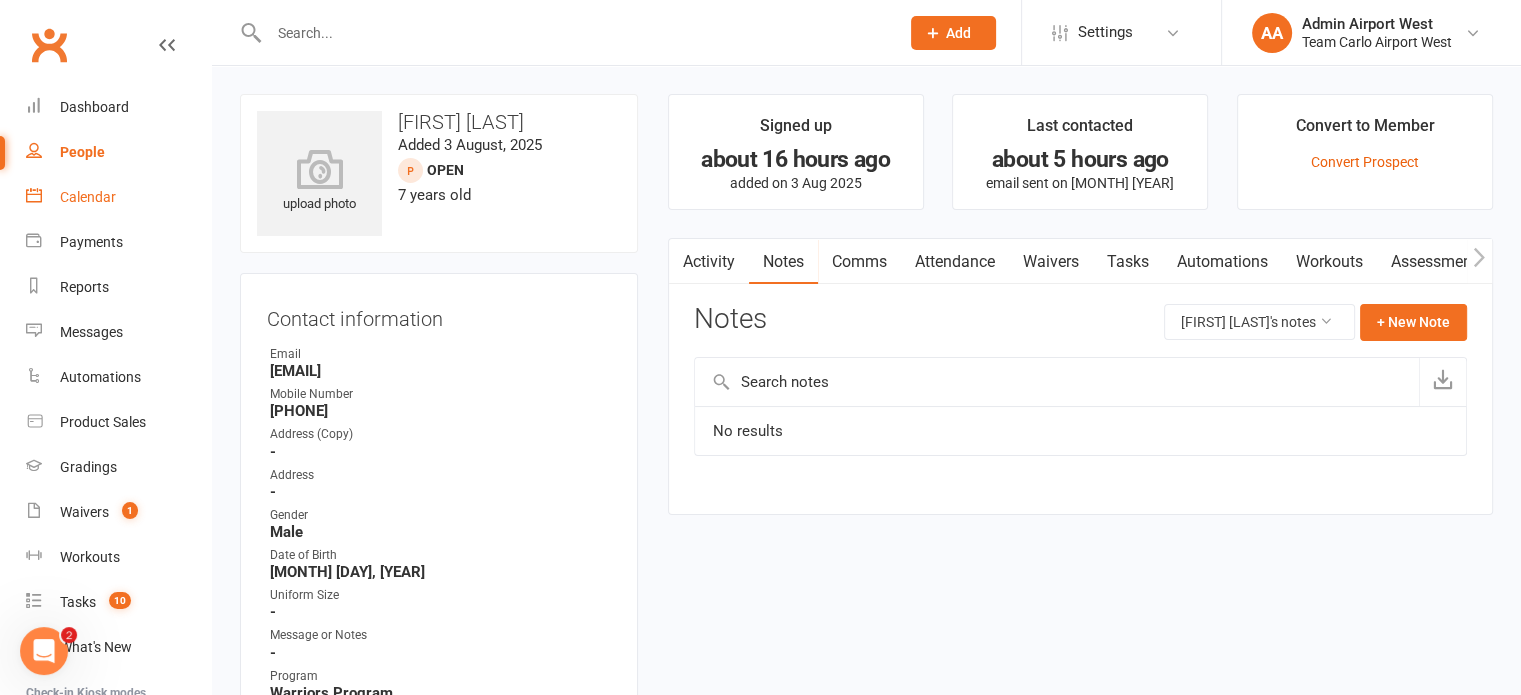 click on "Calendar" at bounding box center [118, 197] 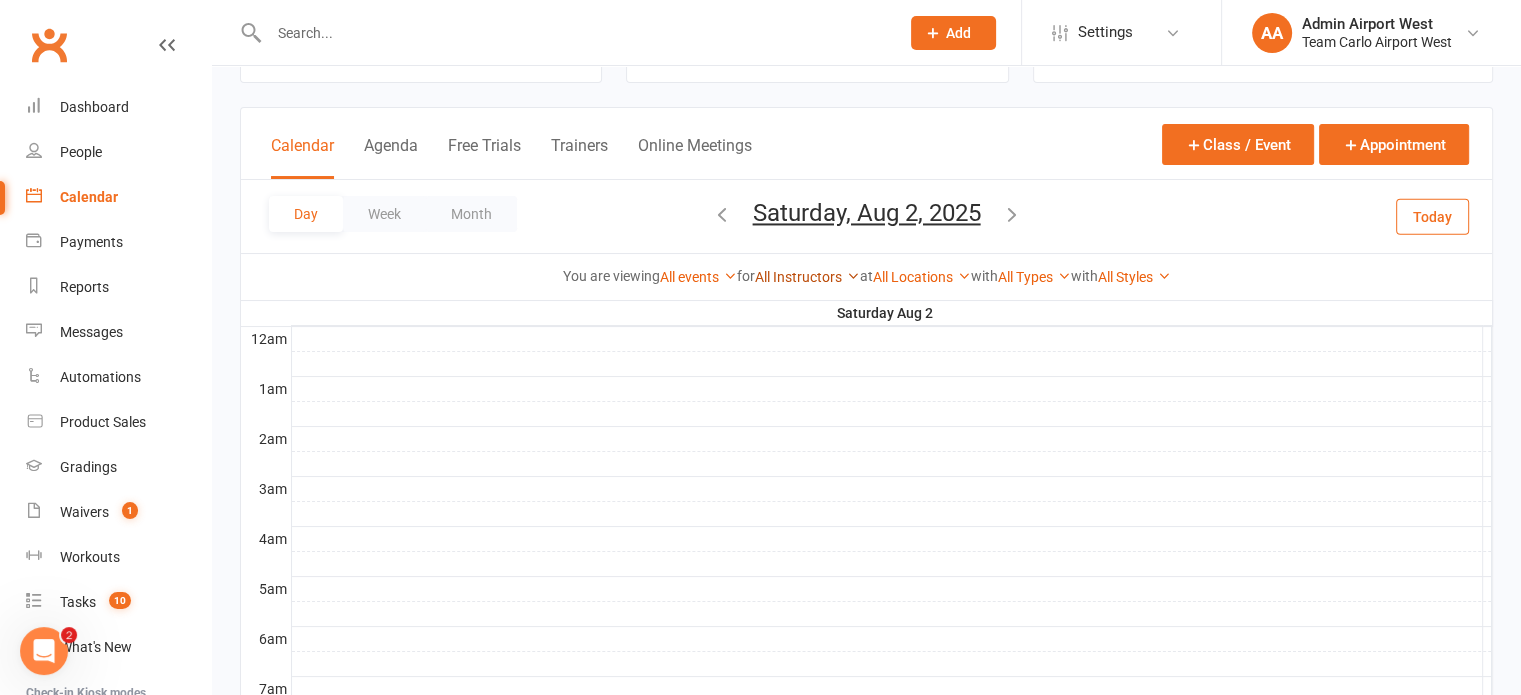 scroll, scrollTop: 500, scrollLeft: 0, axis: vertical 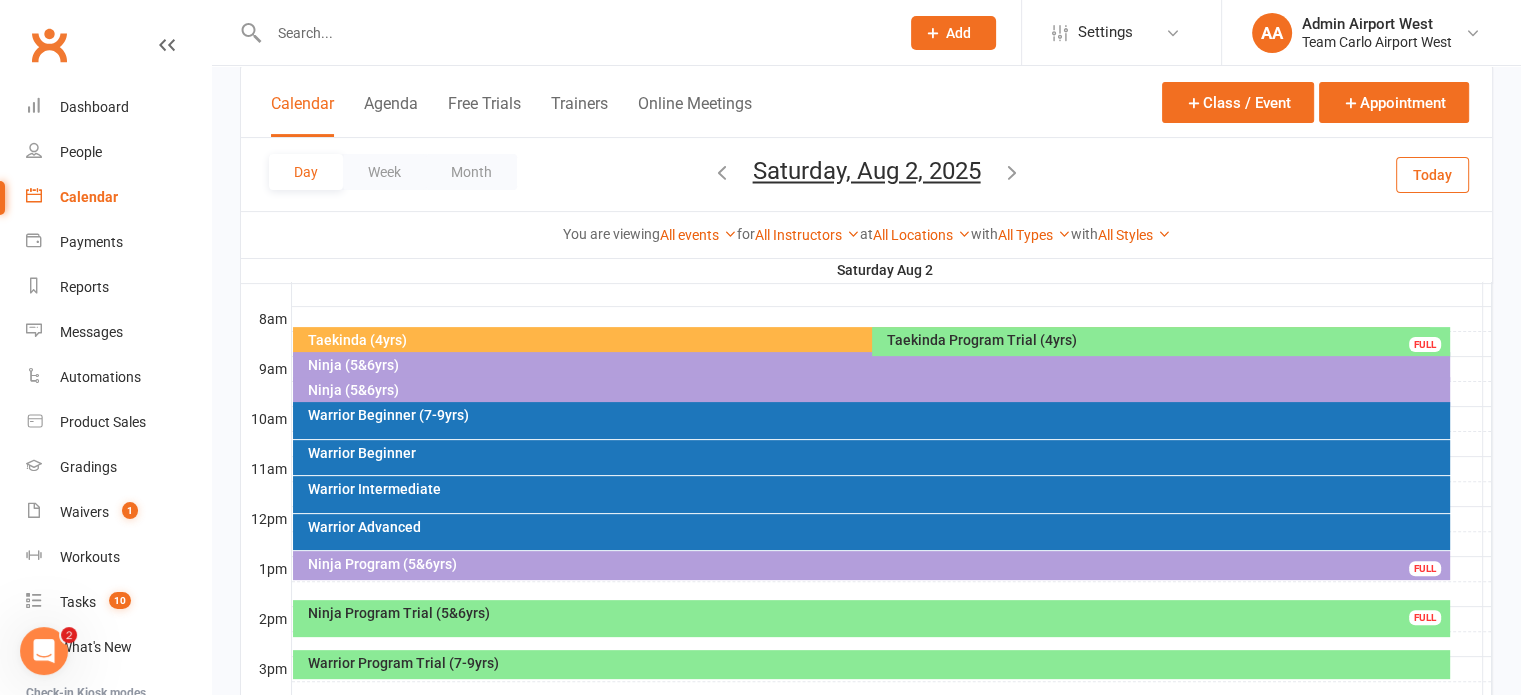 click on "Saturday, Aug 2, 2025" at bounding box center [867, 171] 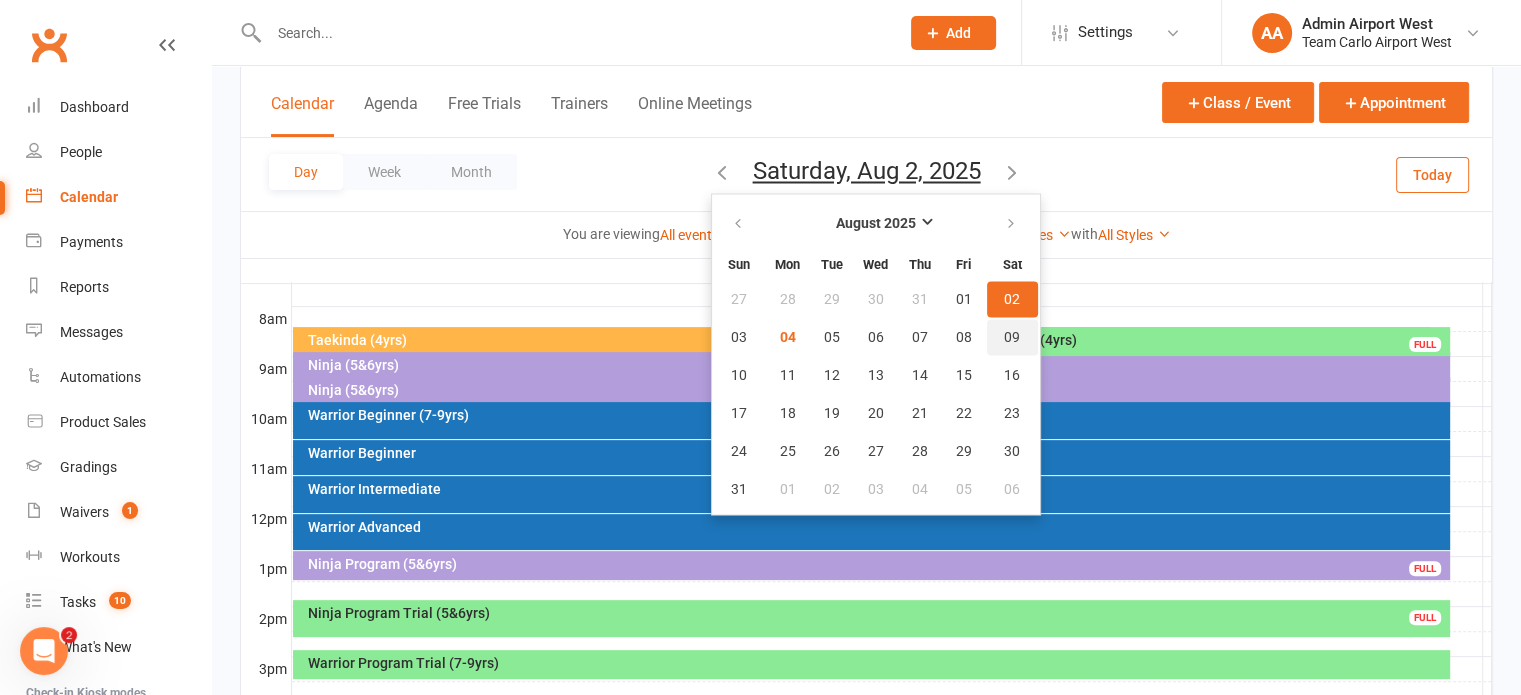 click on "09" at bounding box center [1012, 337] 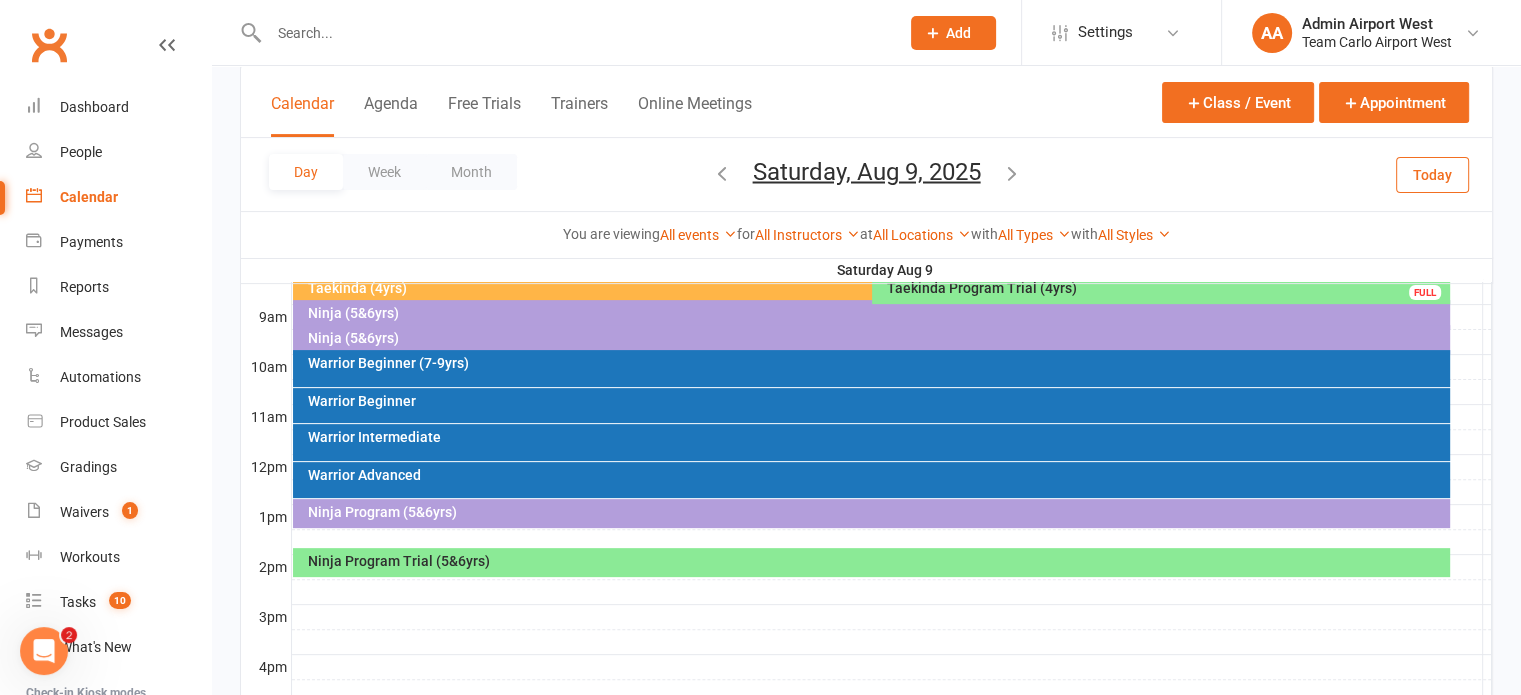 scroll, scrollTop: 600, scrollLeft: 0, axis: vertical 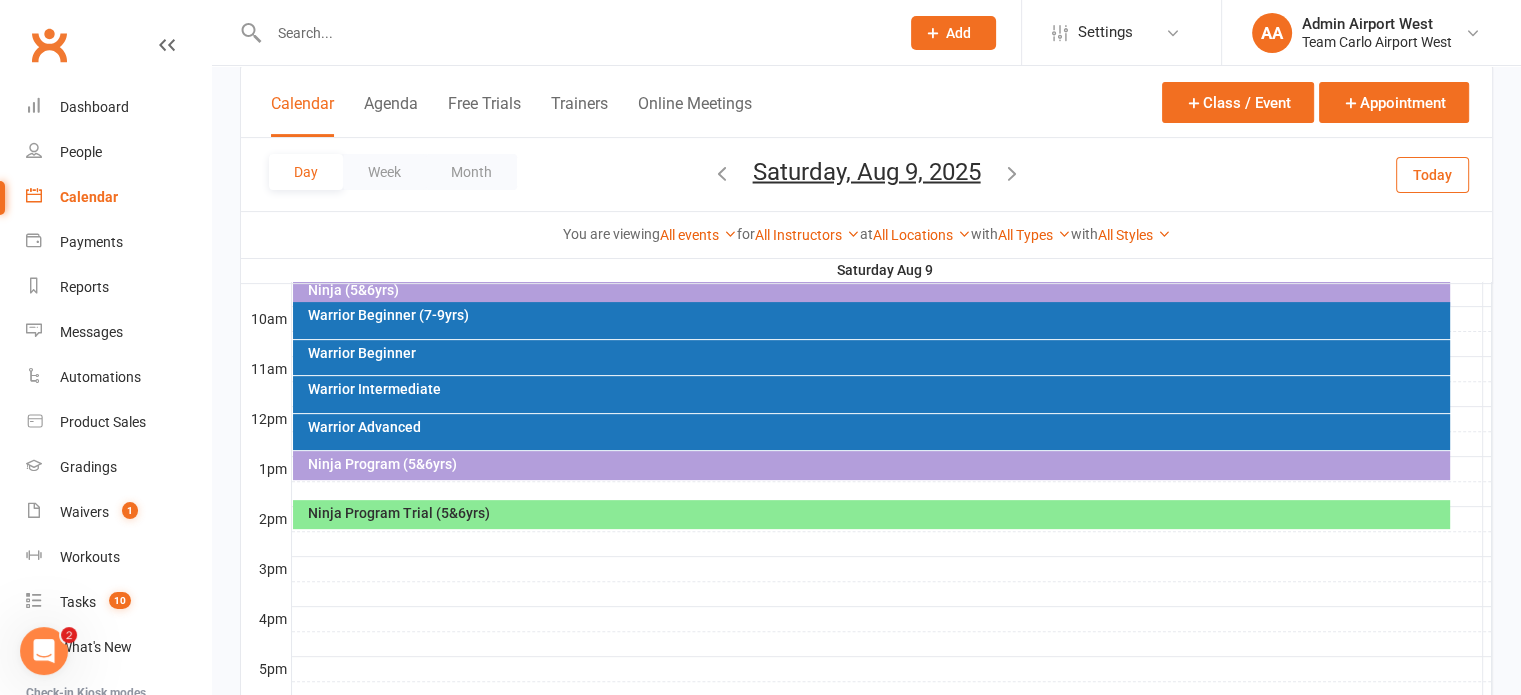 click on "Ninja Program Trial (5&6yrs)" at bounding box center [876, 513] 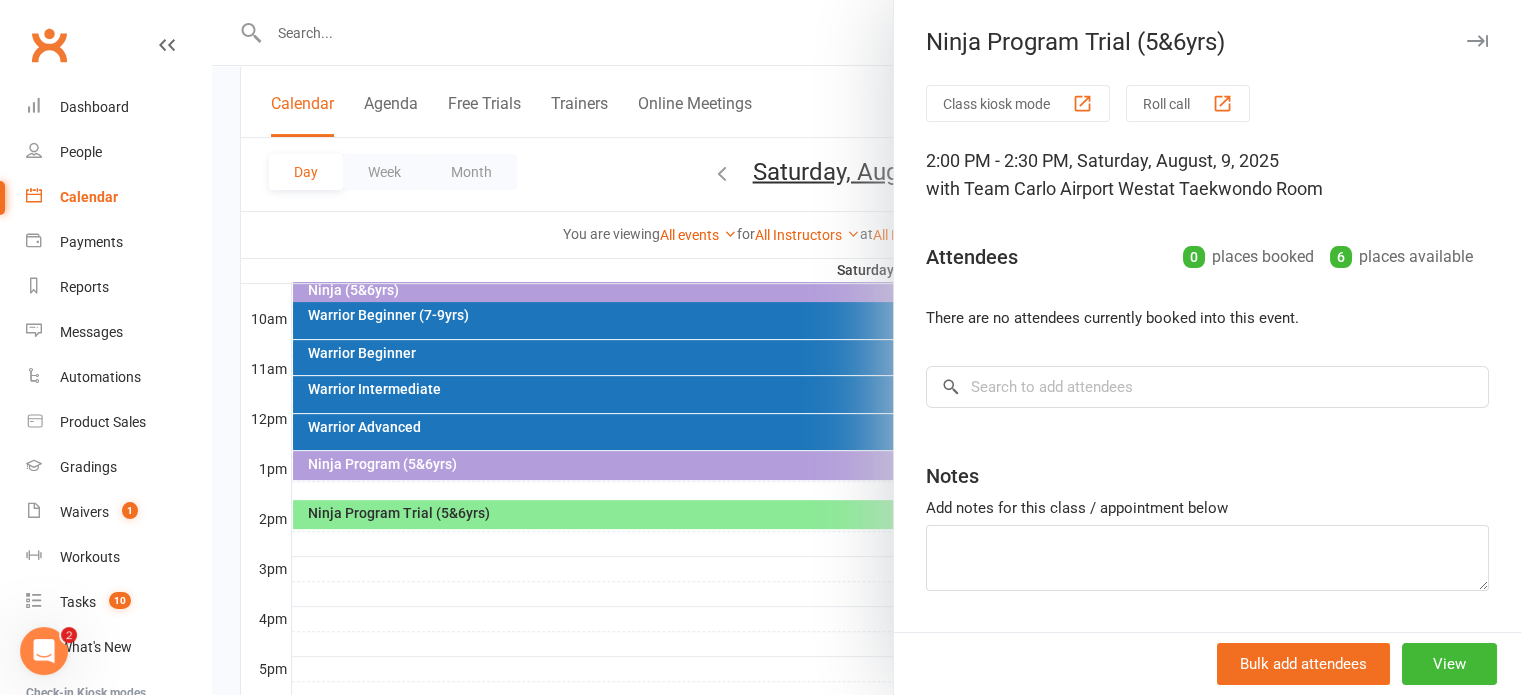 click at bounding box center (866, 347) 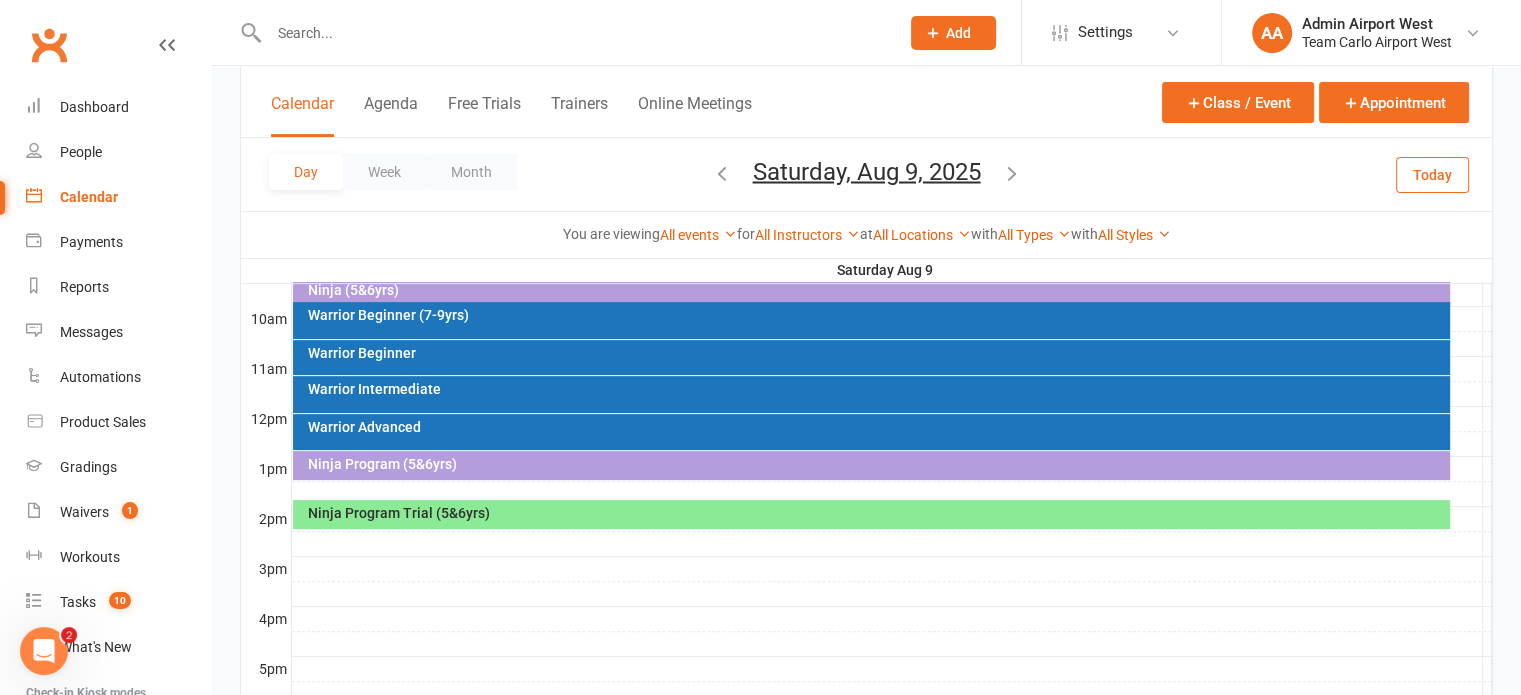 click on "Saturday, Aug 9, 2025" at bounding box center (867, 171) 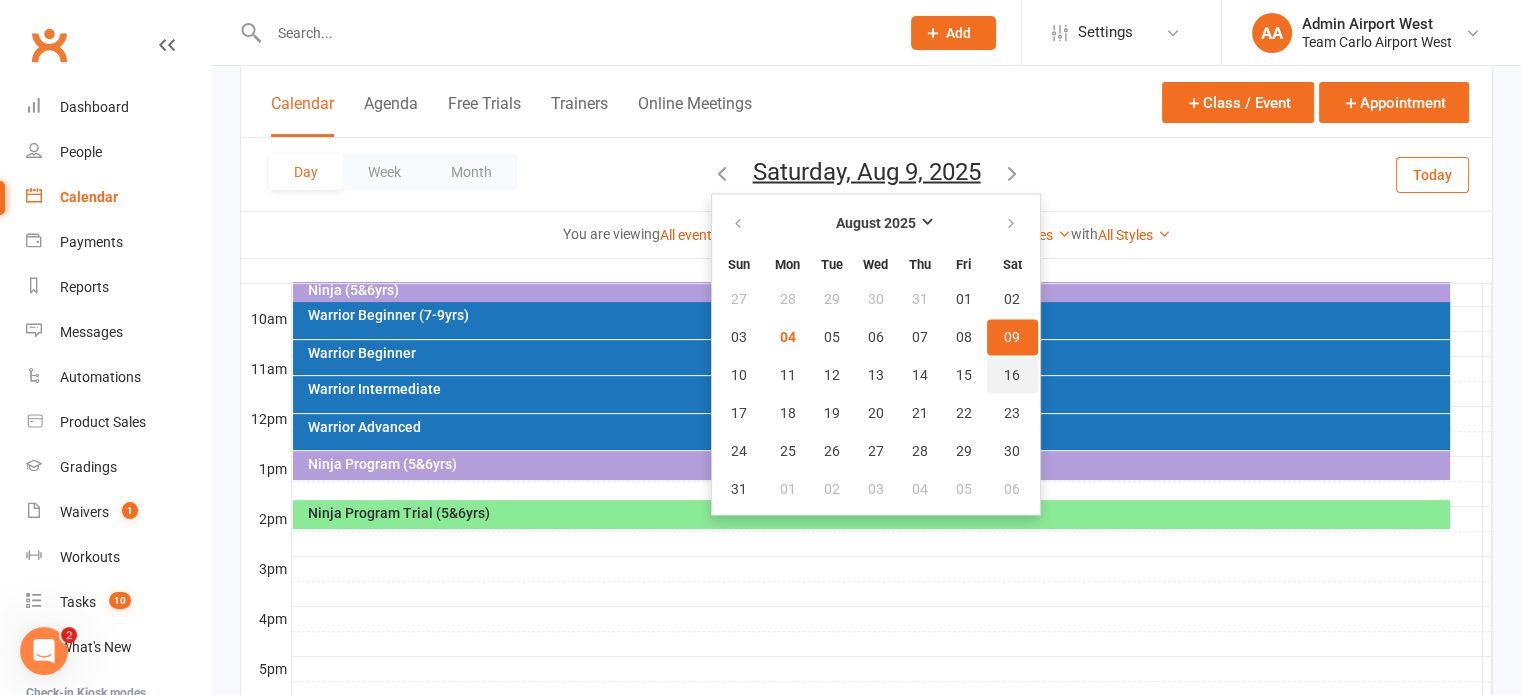 click on "16" at bounding box center [1012, 375] 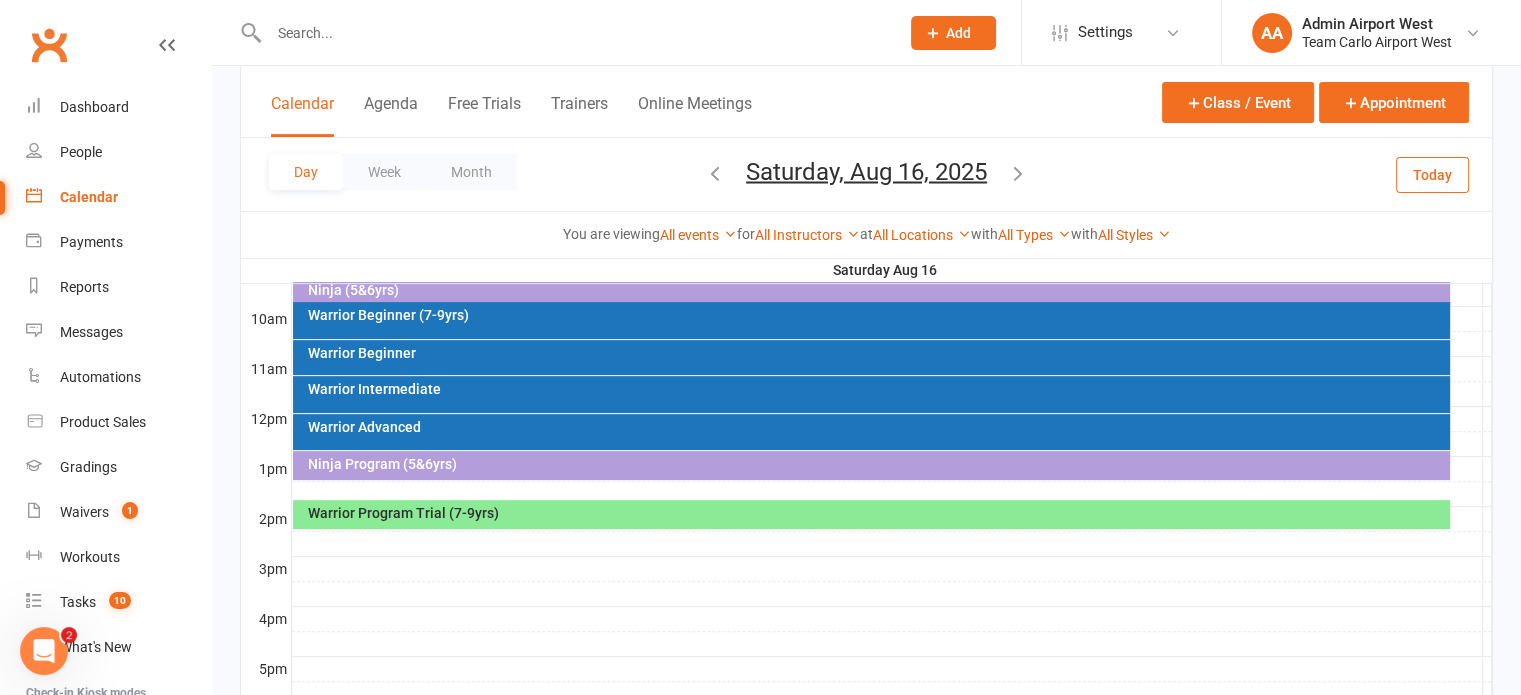 click on "Warrior Program Trial (7-9yrs)" at bounding box center [876, 513] 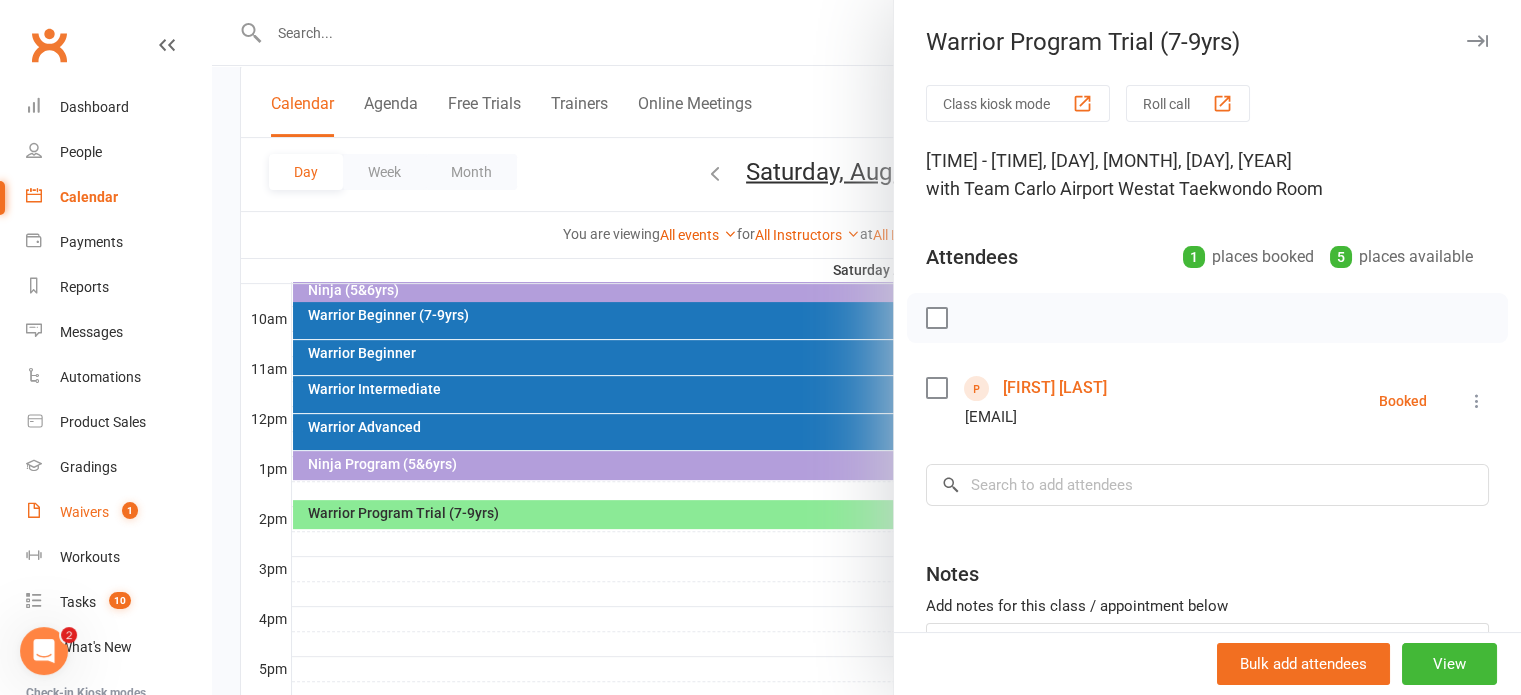 click on "Waivers" at bounding box center [84, 512] 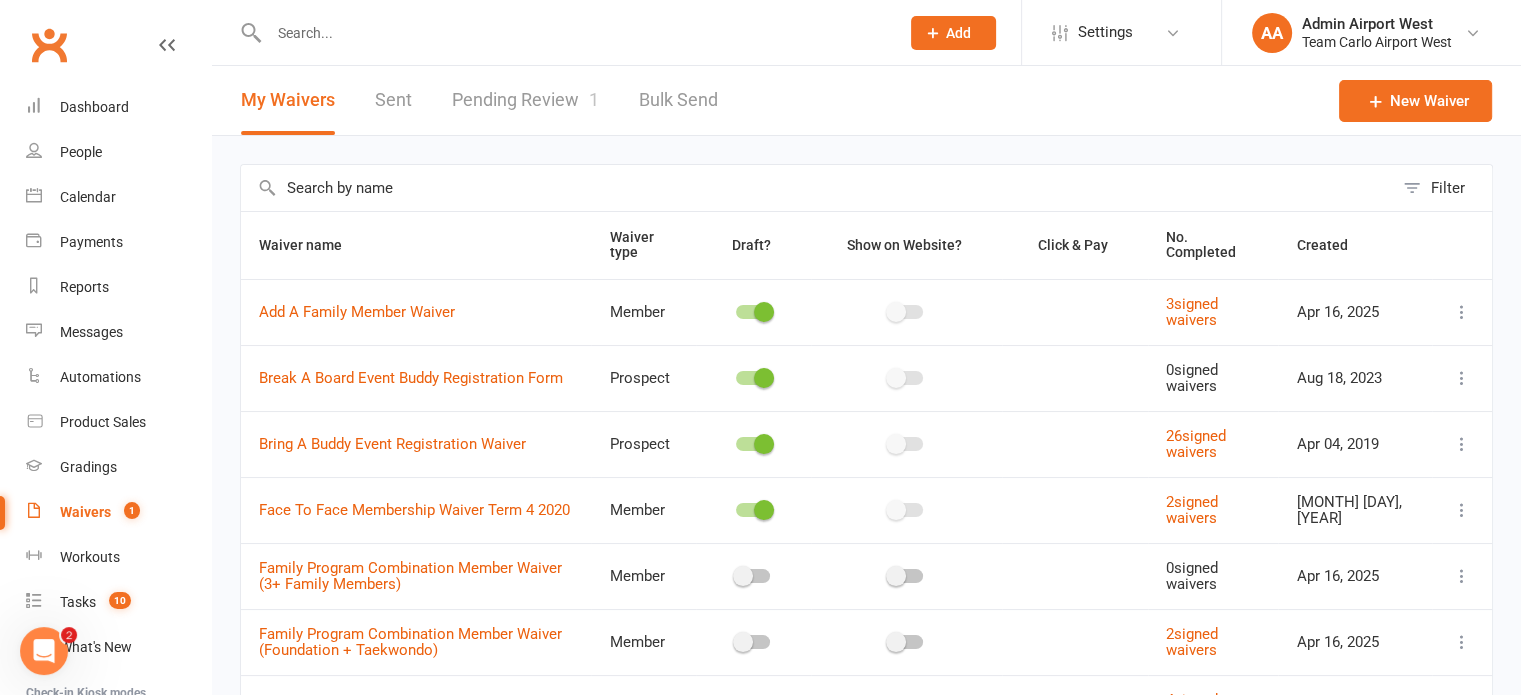 click on "Pending Review 1" at bounding box center (525, 100) 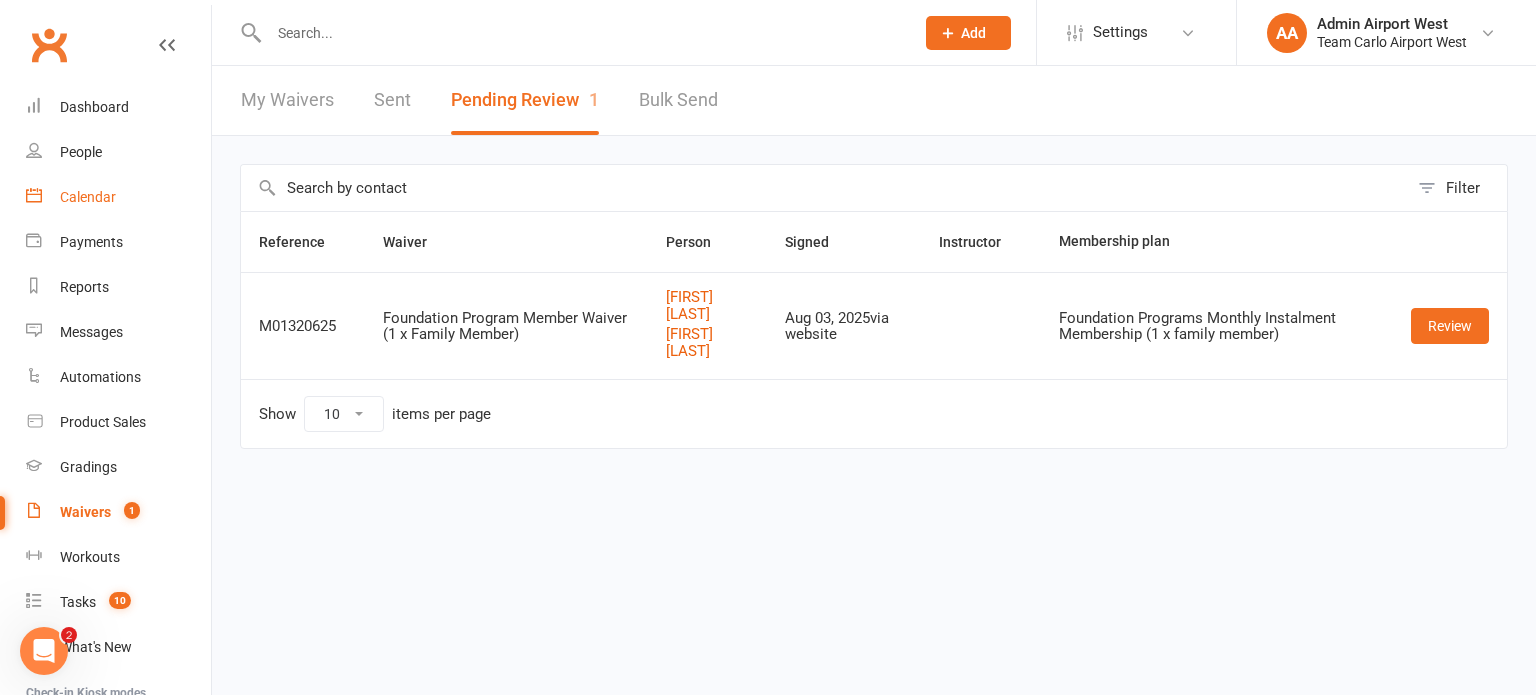 click on "Calendar" at bounding box center (88, 197) 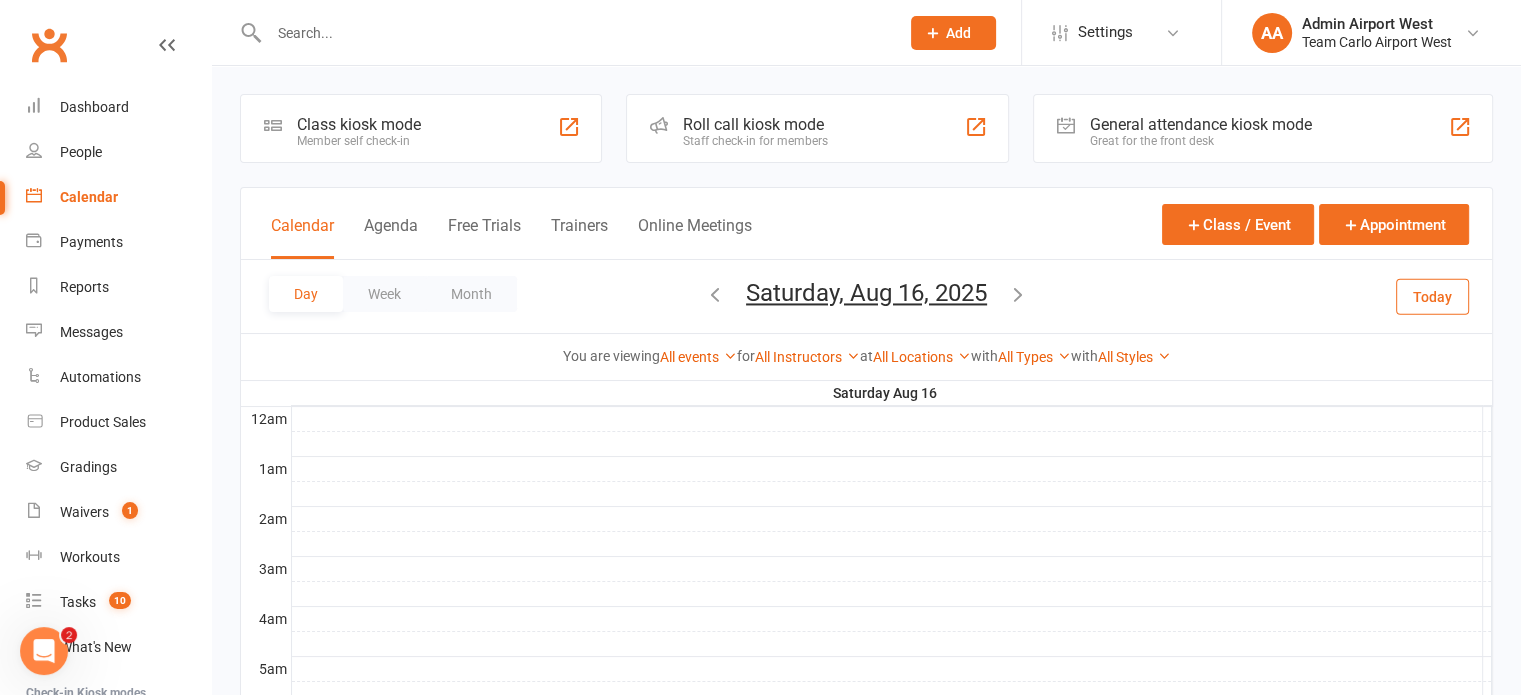 click on "Saturday, Aug 16, 2025" at bounding box center [866, 293] 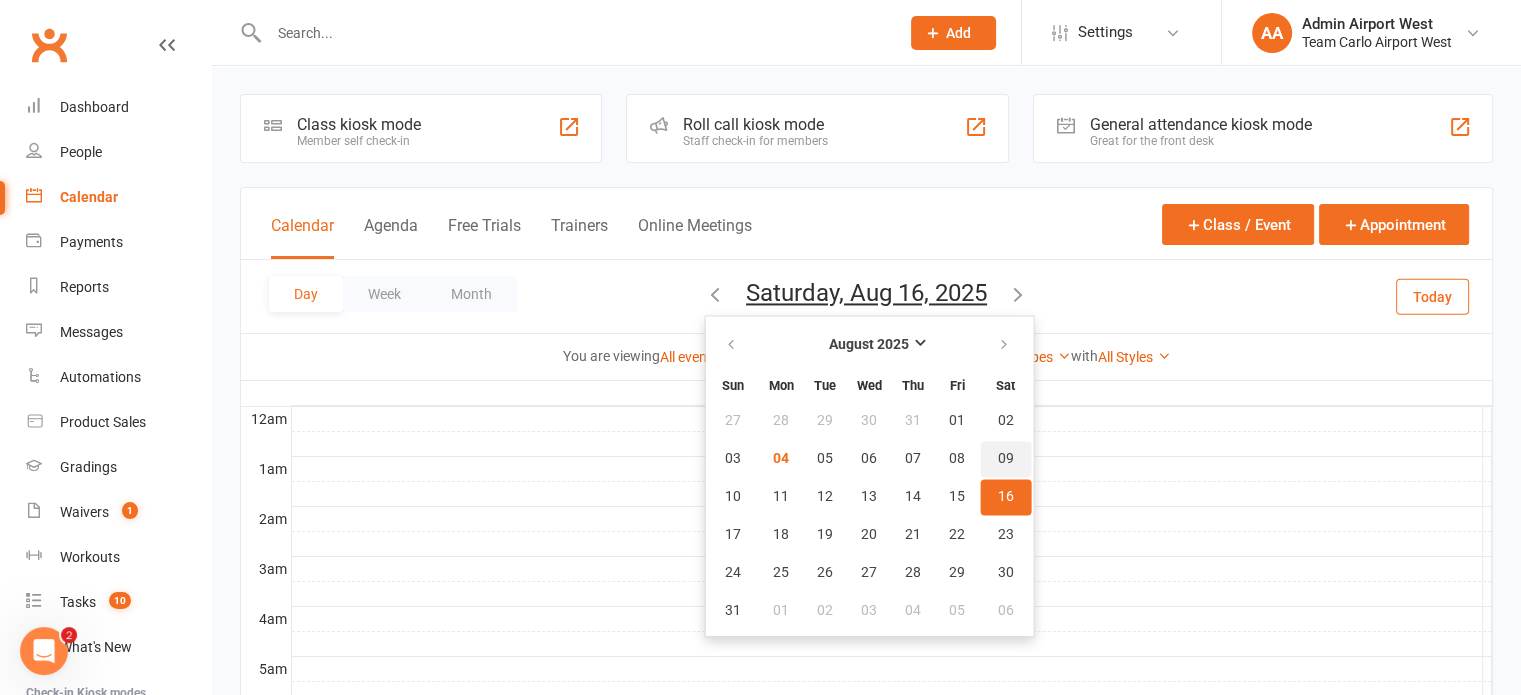 click on "09" at bounding box center (1006, 459) 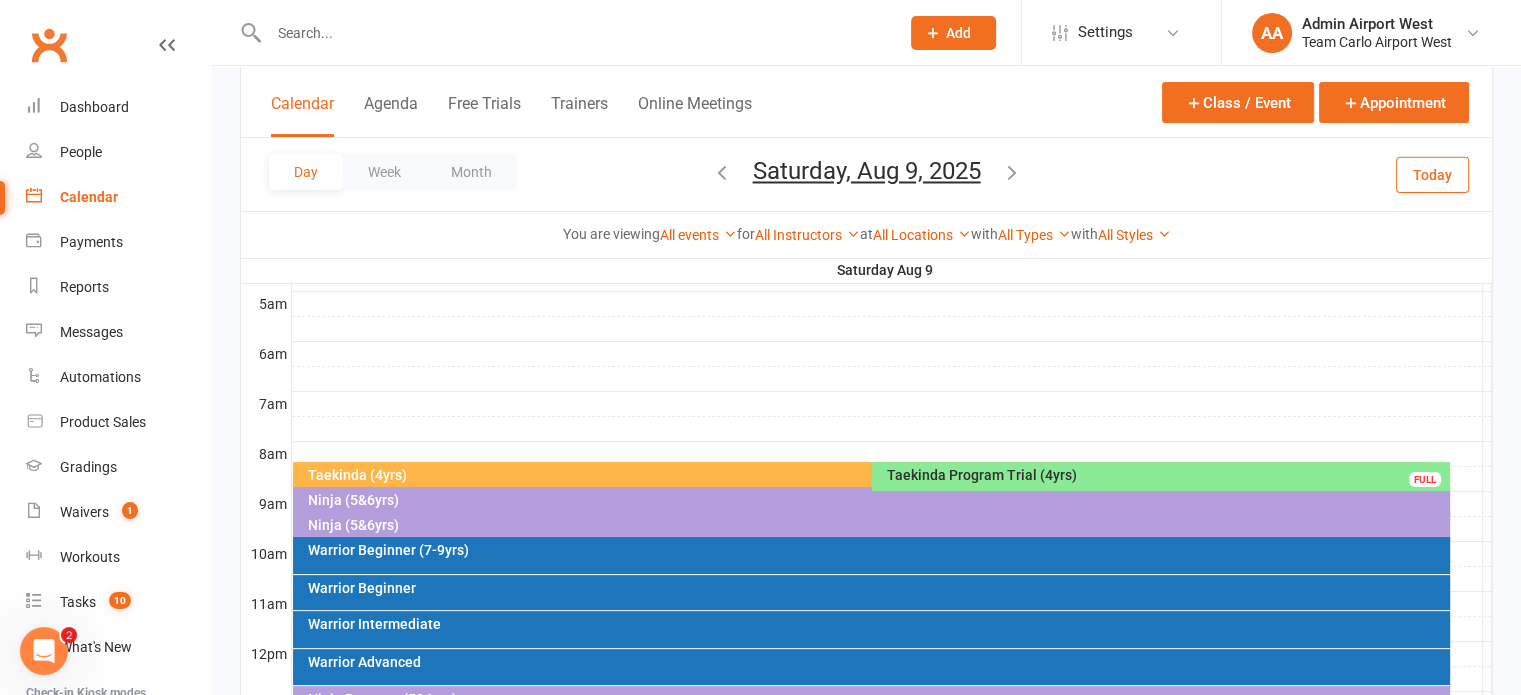 scroll, scrollTop: 400, scrollLeft: 0, axis: vertical 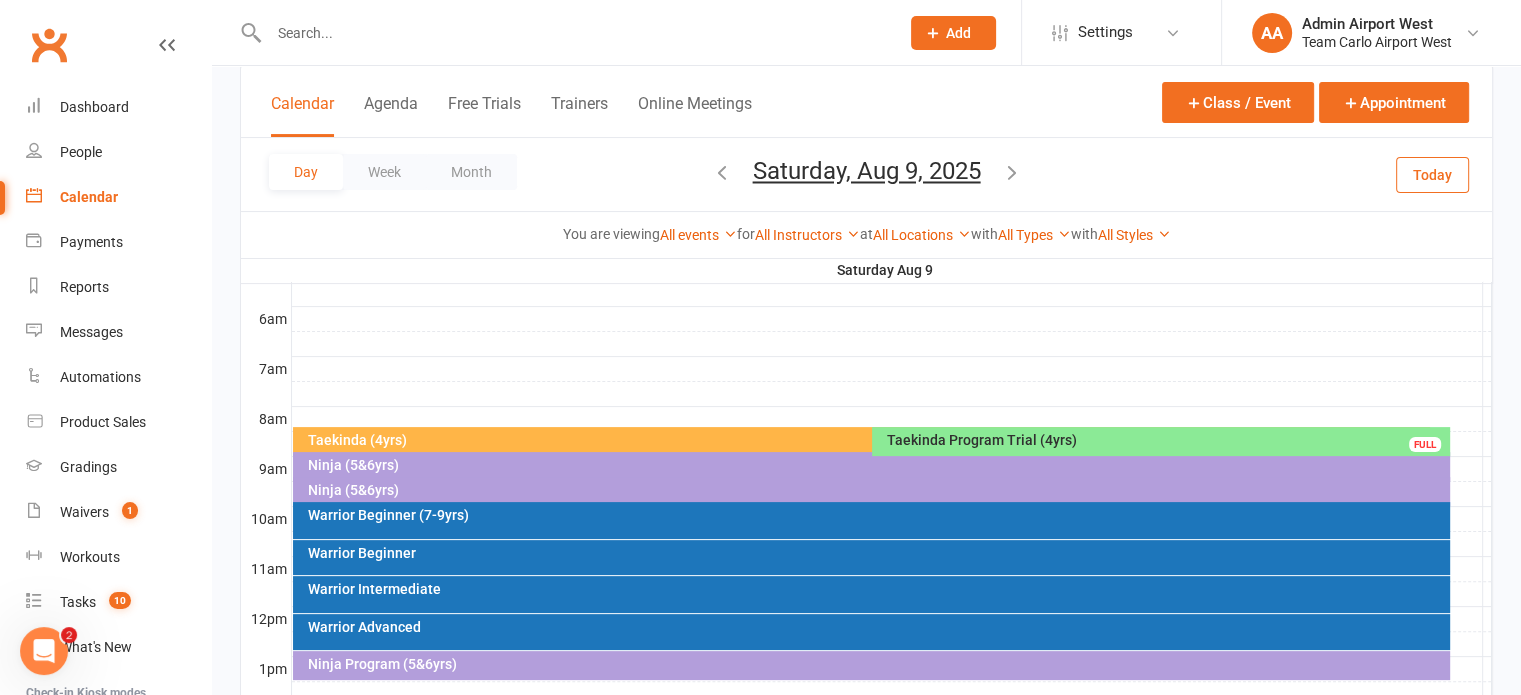 click on "Ninja (5&6yrs)" at bounding box center [876, 490] 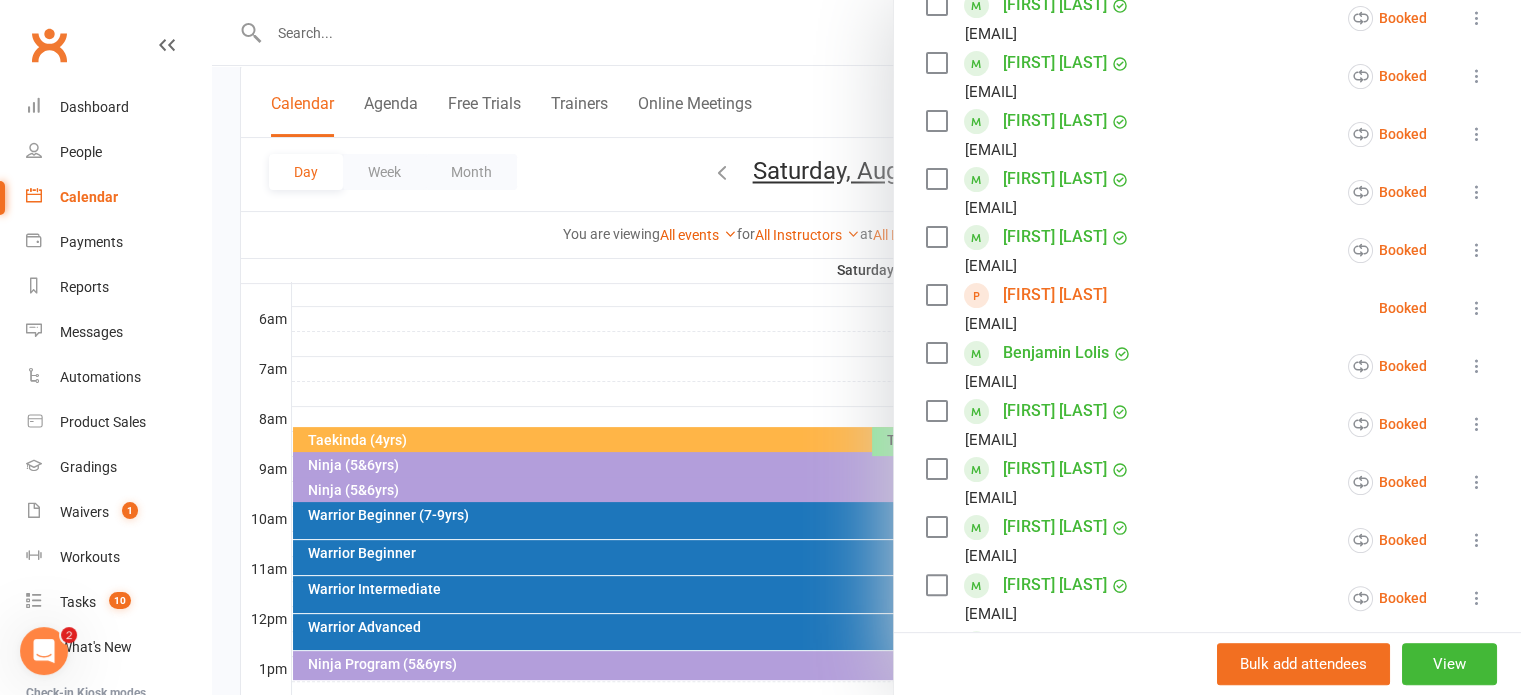 scroll, scrollTop: 500, scrollLeft: 0, axis: vertical 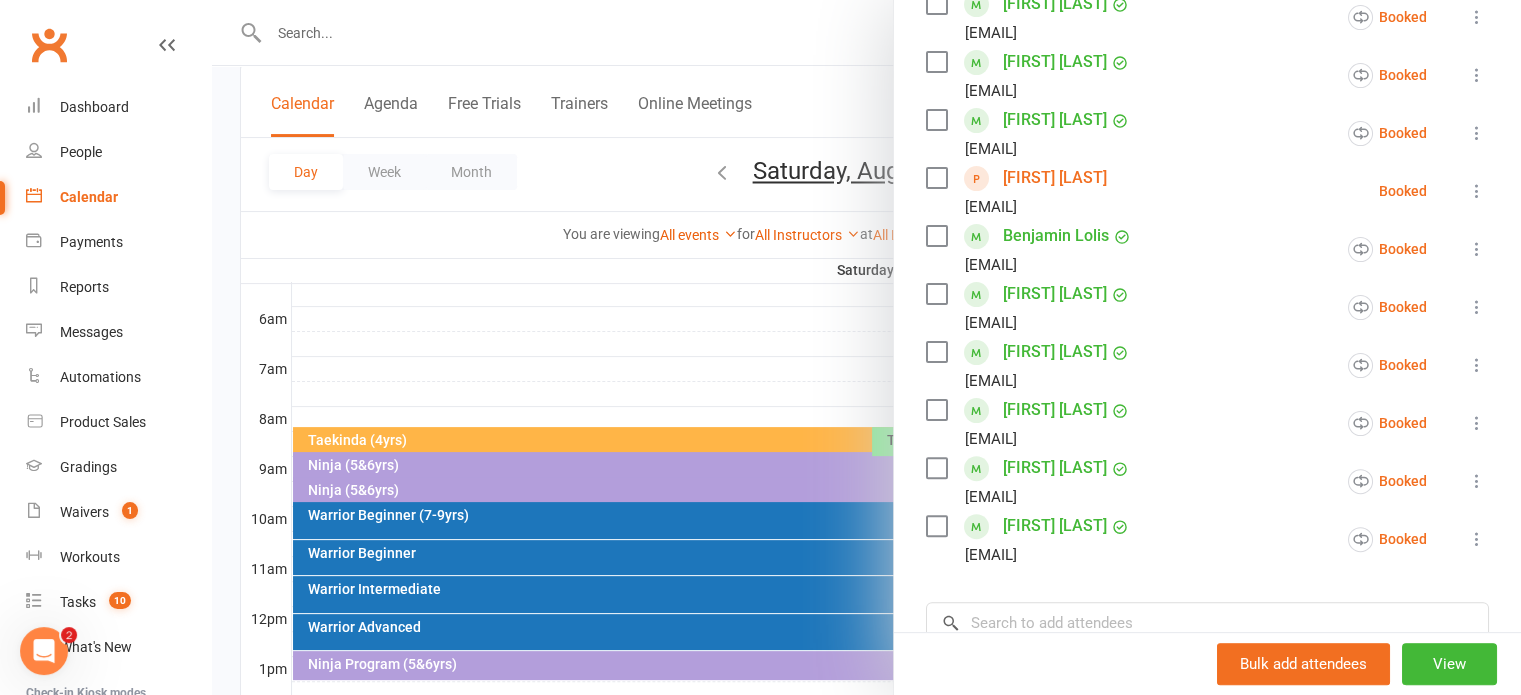 drag, startPoint x: 569, startPoint y: 373, endPoint x: 556, endPoint y: 379, distance: 14.3178215 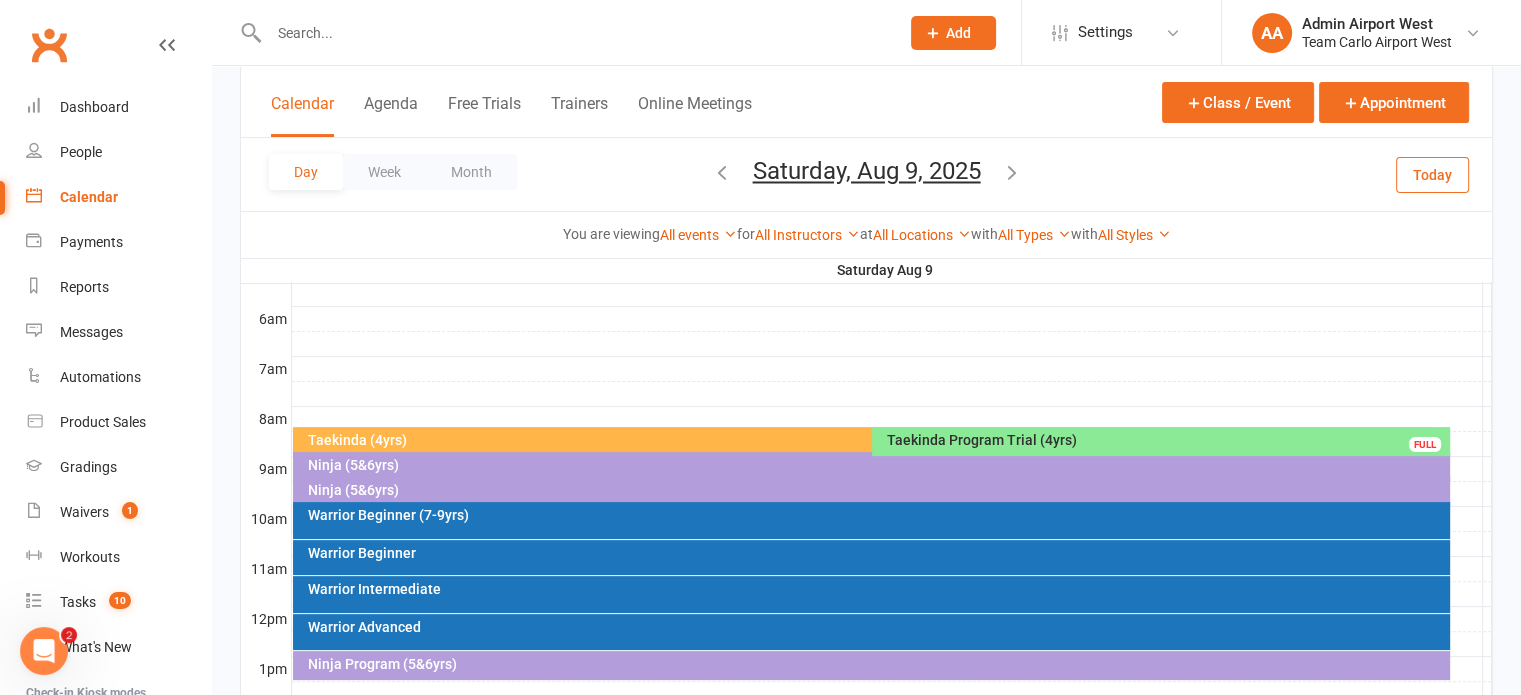 click on "Warrior Beginner (7-9yrs)" at bounding box center [876, 515] 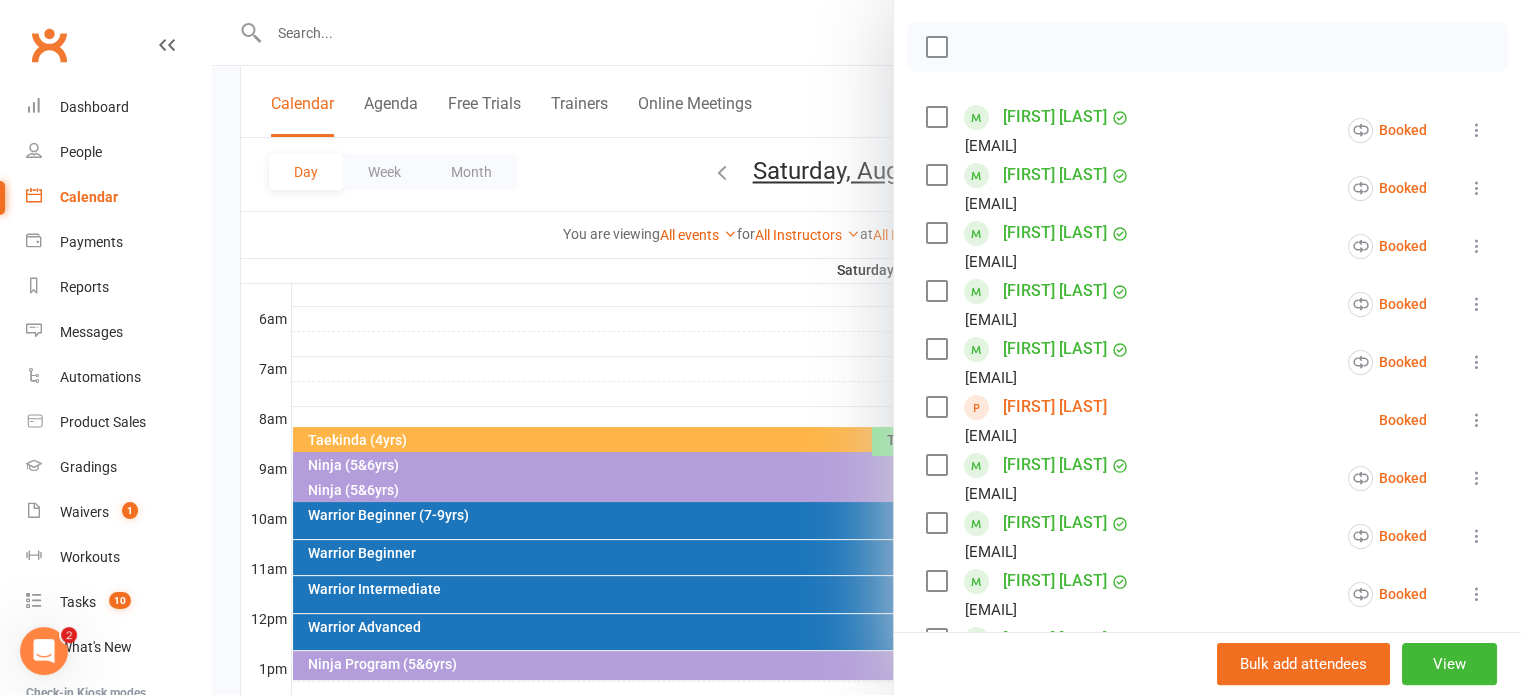 scroll, scrollTop: 700, scrollLeft: 0, axis: vertical 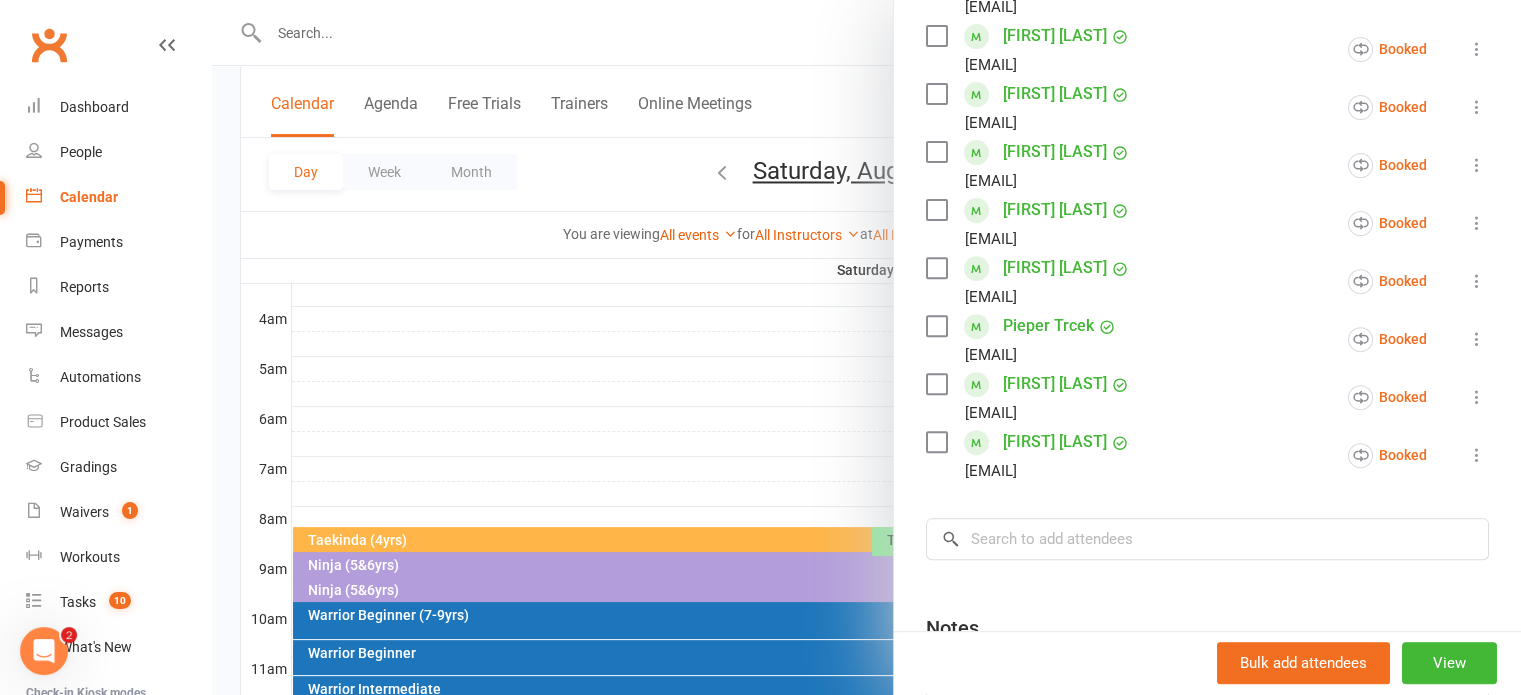 click at bounding box center [866, 347] 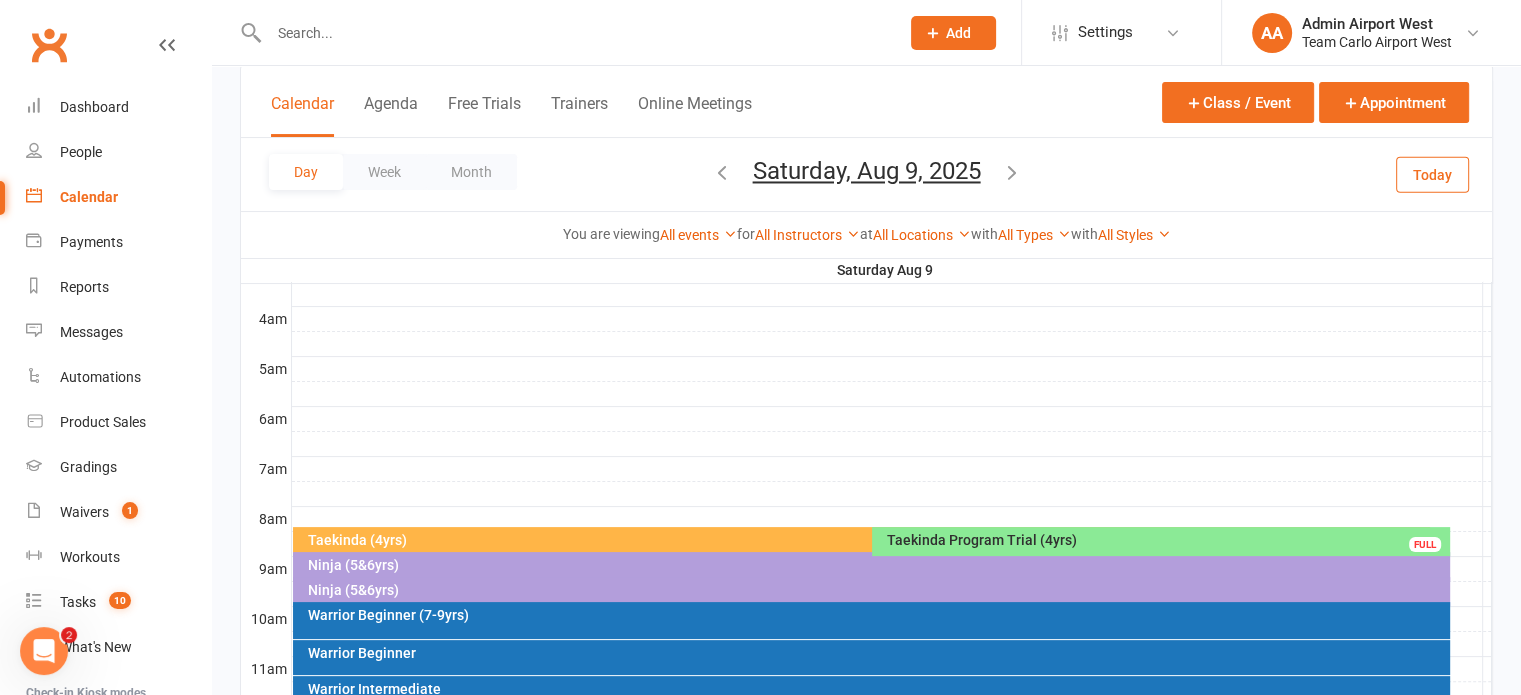 click on "Ninja (5&6yrs)" at bounding box center (876, 565) 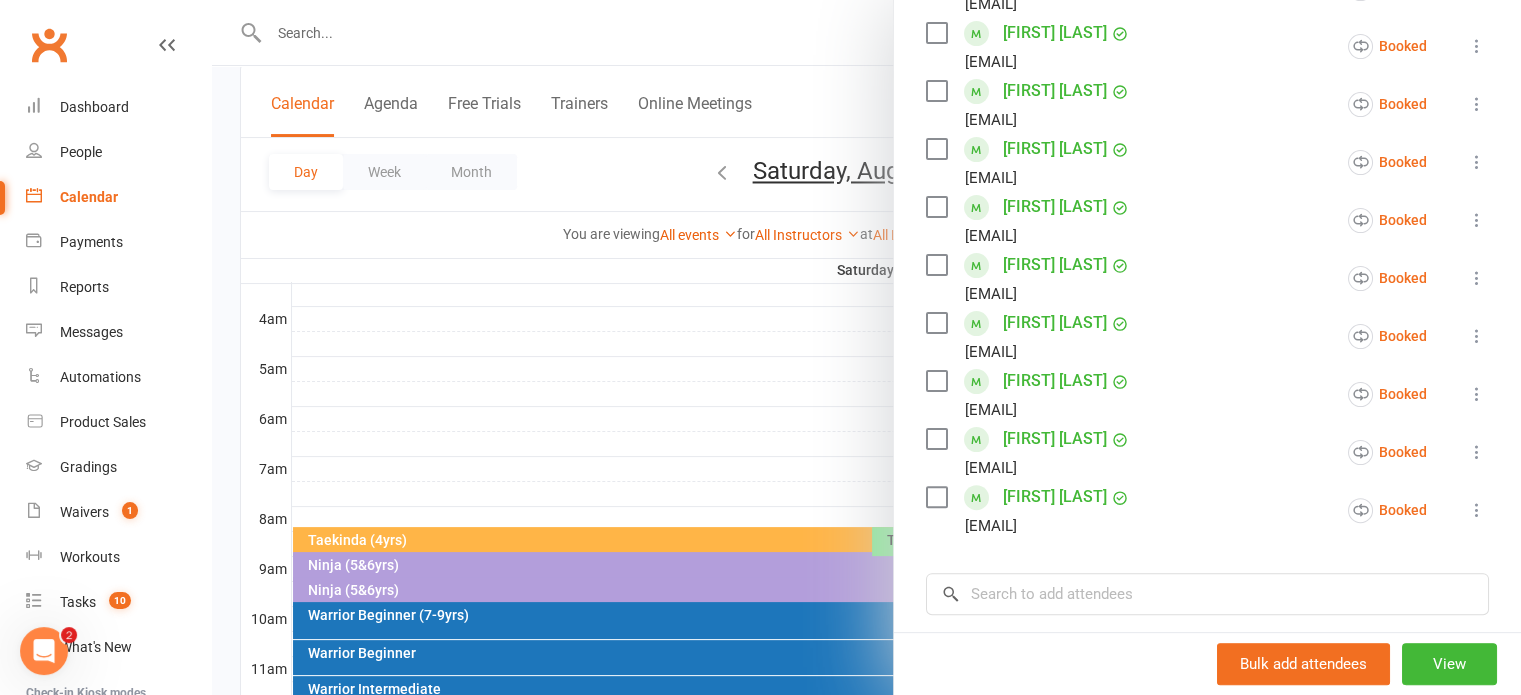 scroll, scrollTop: 600, scrollLeft: 0, axis: vertical 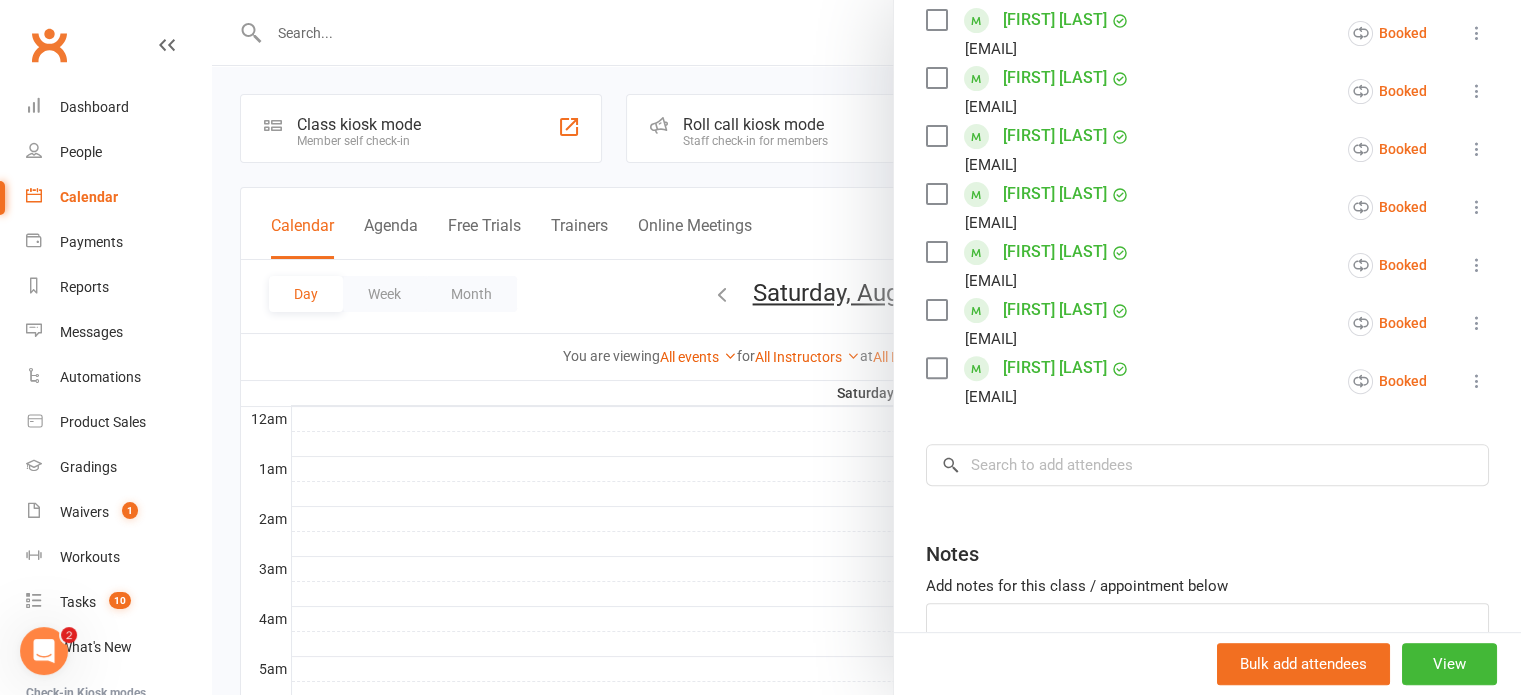 click at bounding box center (866, 347) 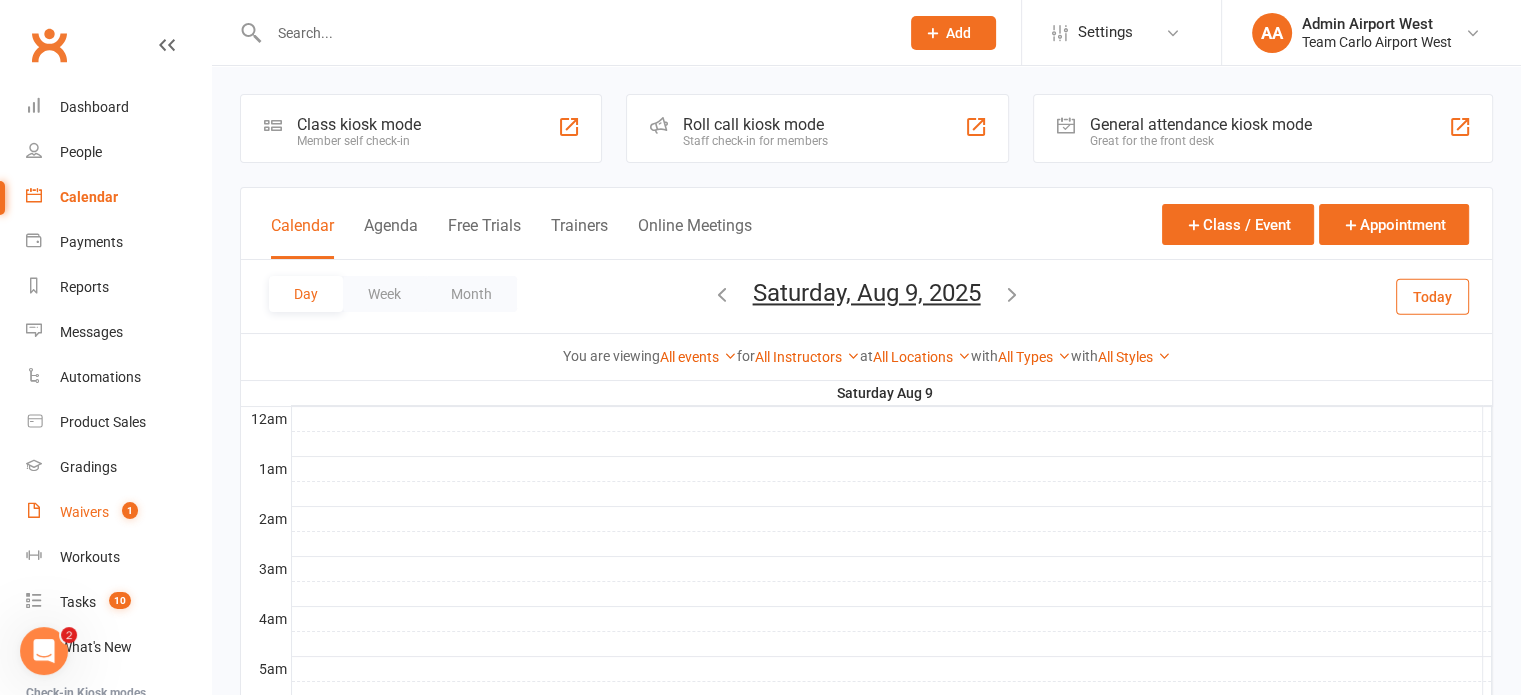 click on "Waivers" at bounding box center (84, 512) 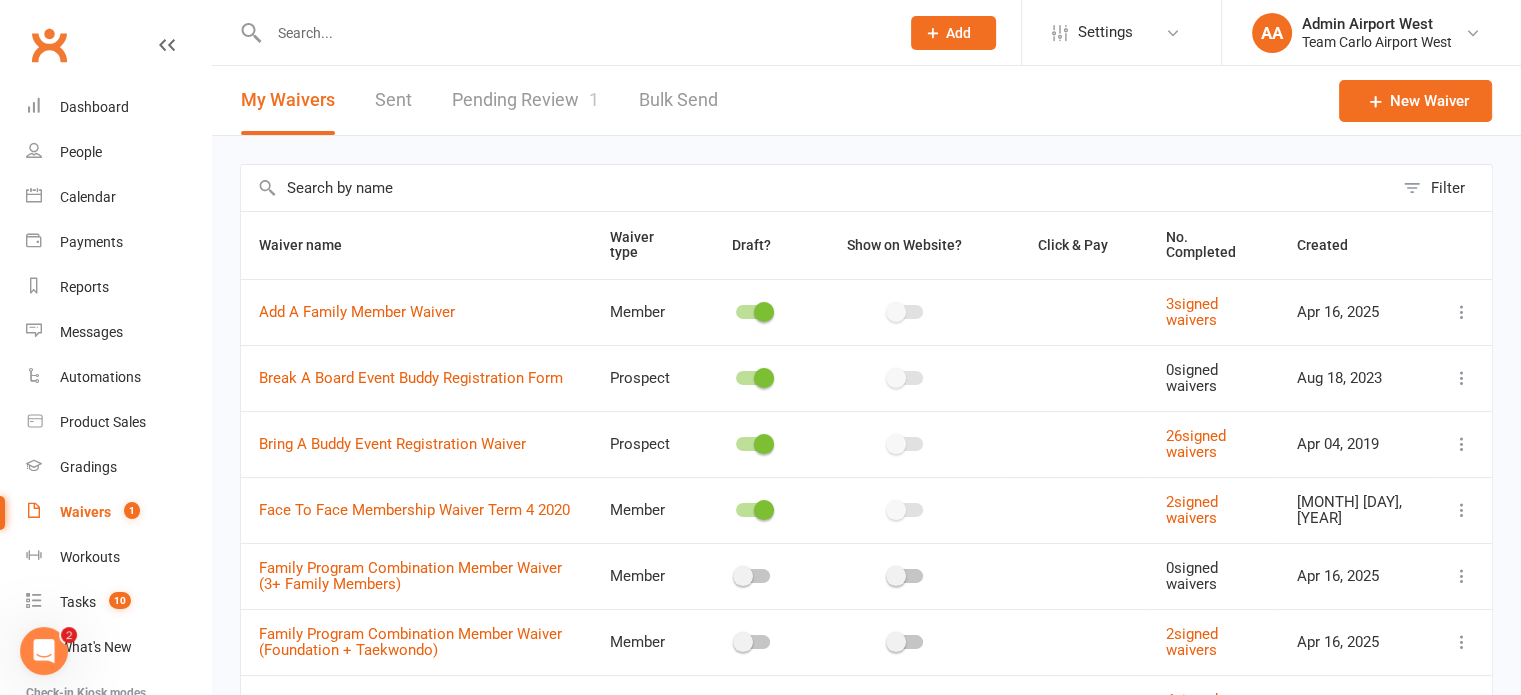 click on "Pending Review 1" at bounding box center [525, 100] 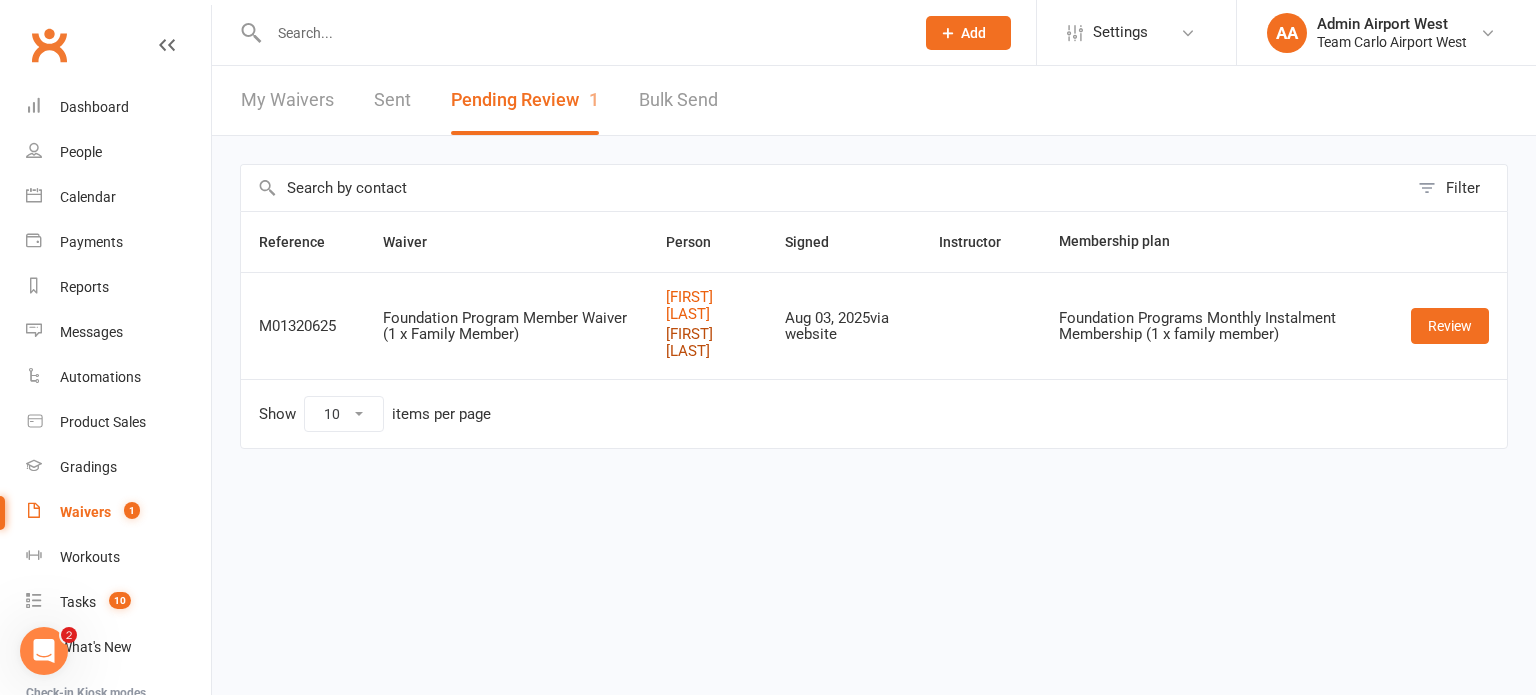 click on "[FIRST] [LAST]" at bounding box center [707, 342] 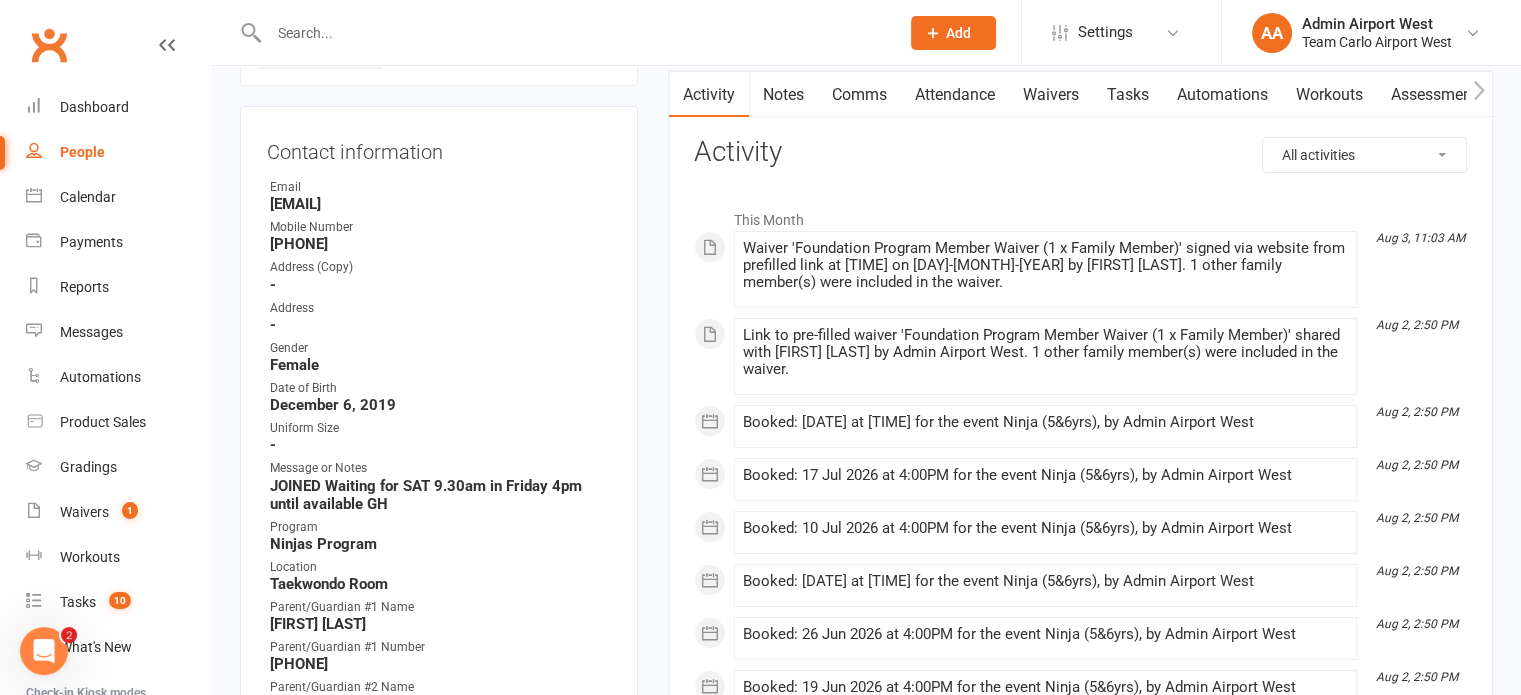 scroll, scrollTop: 200, scrollLeft: 0, axis: vertical 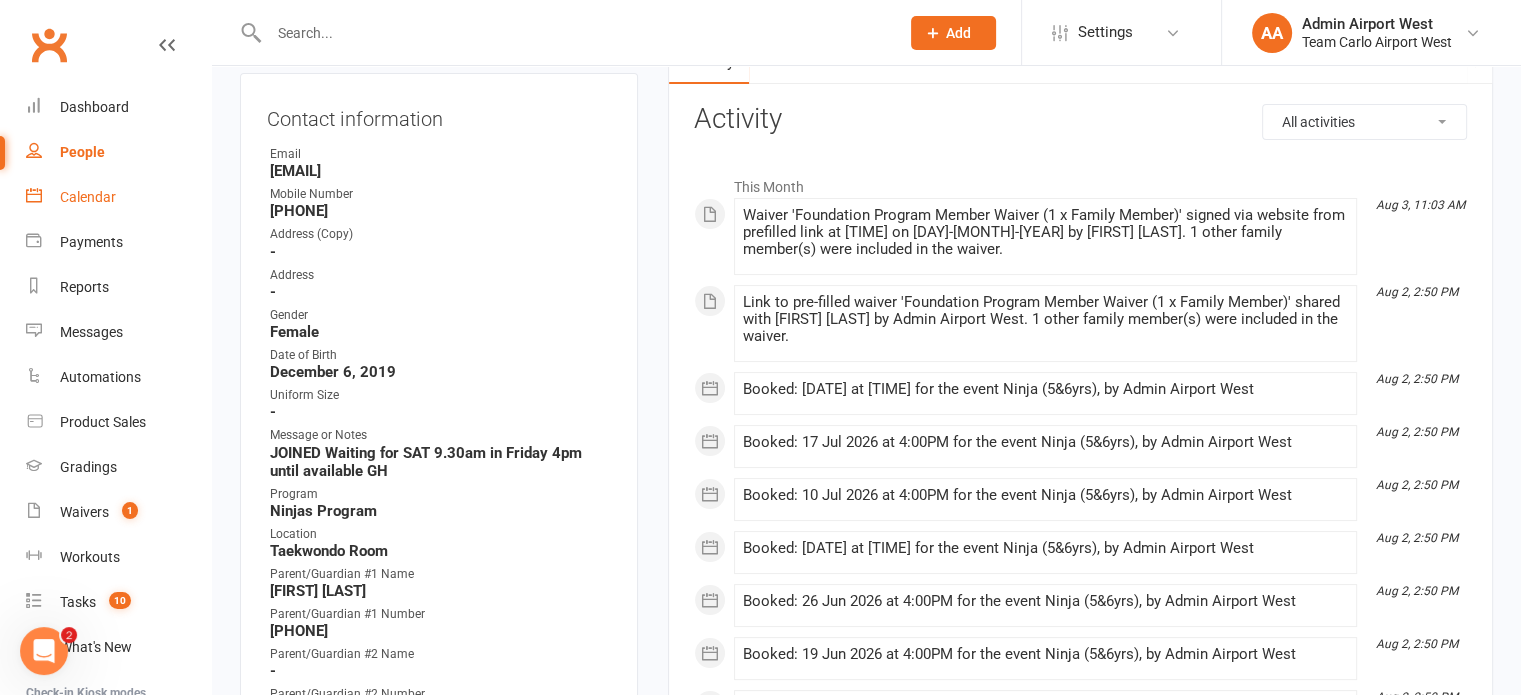 click on "Calendar" at bounding box center [118, 197] 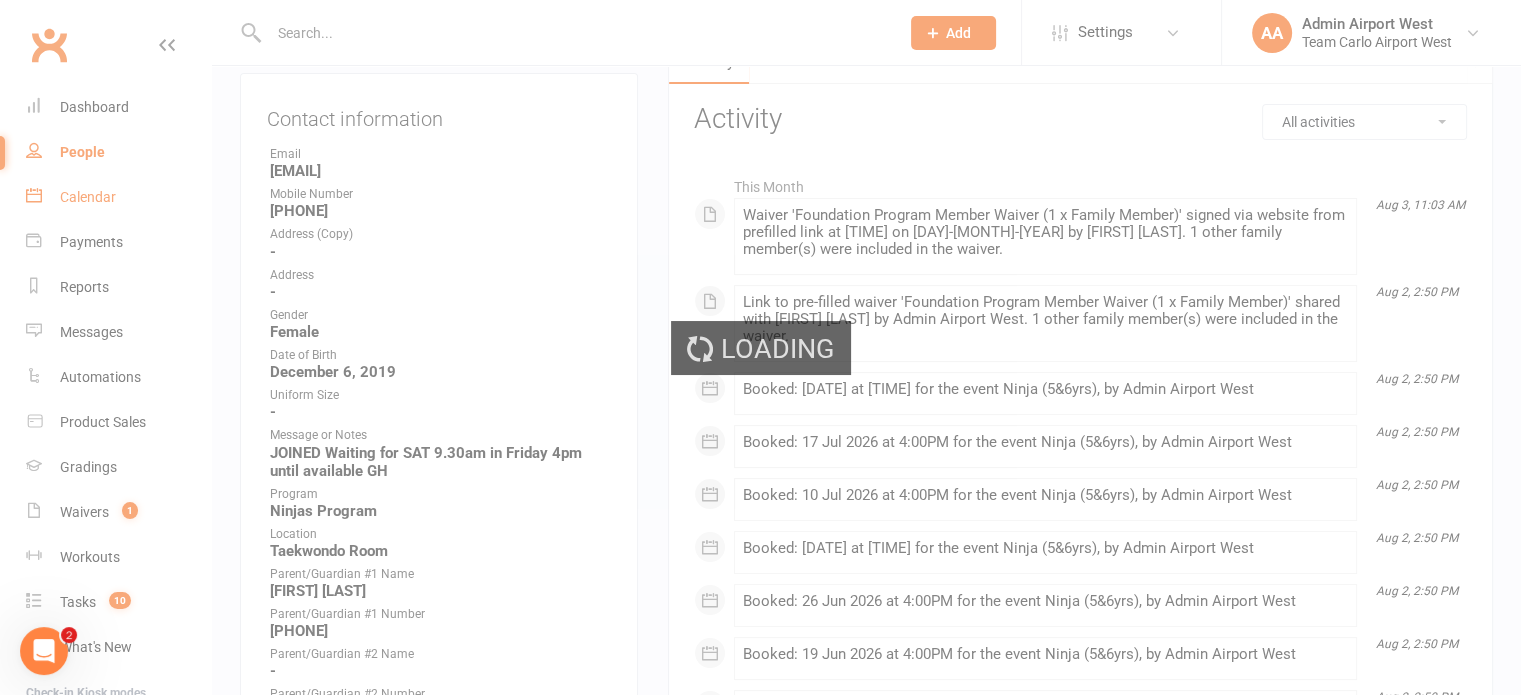 scroll, scrollTop: 0, scrollLeft: 0, axis: both 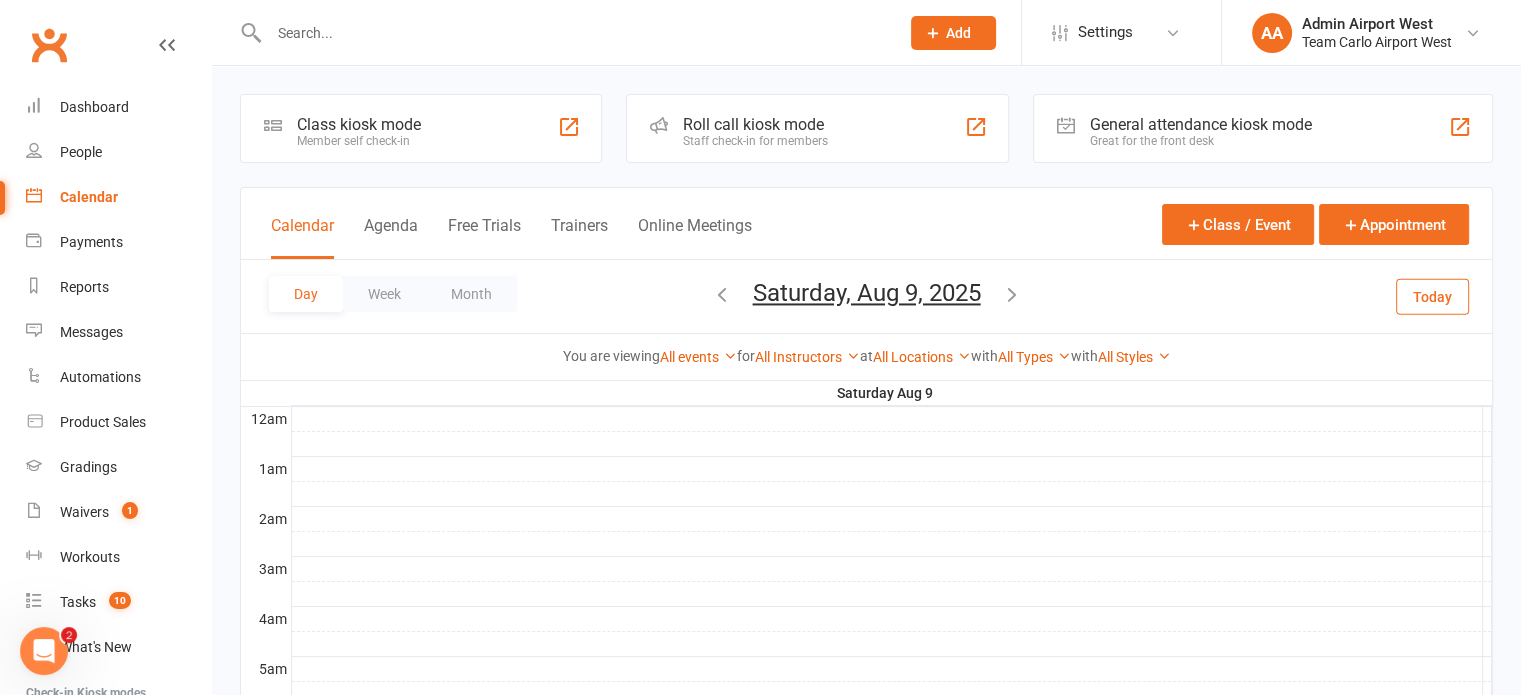 click on "Saturday, Aug 9, 2025" at bounding box center [867, 293] 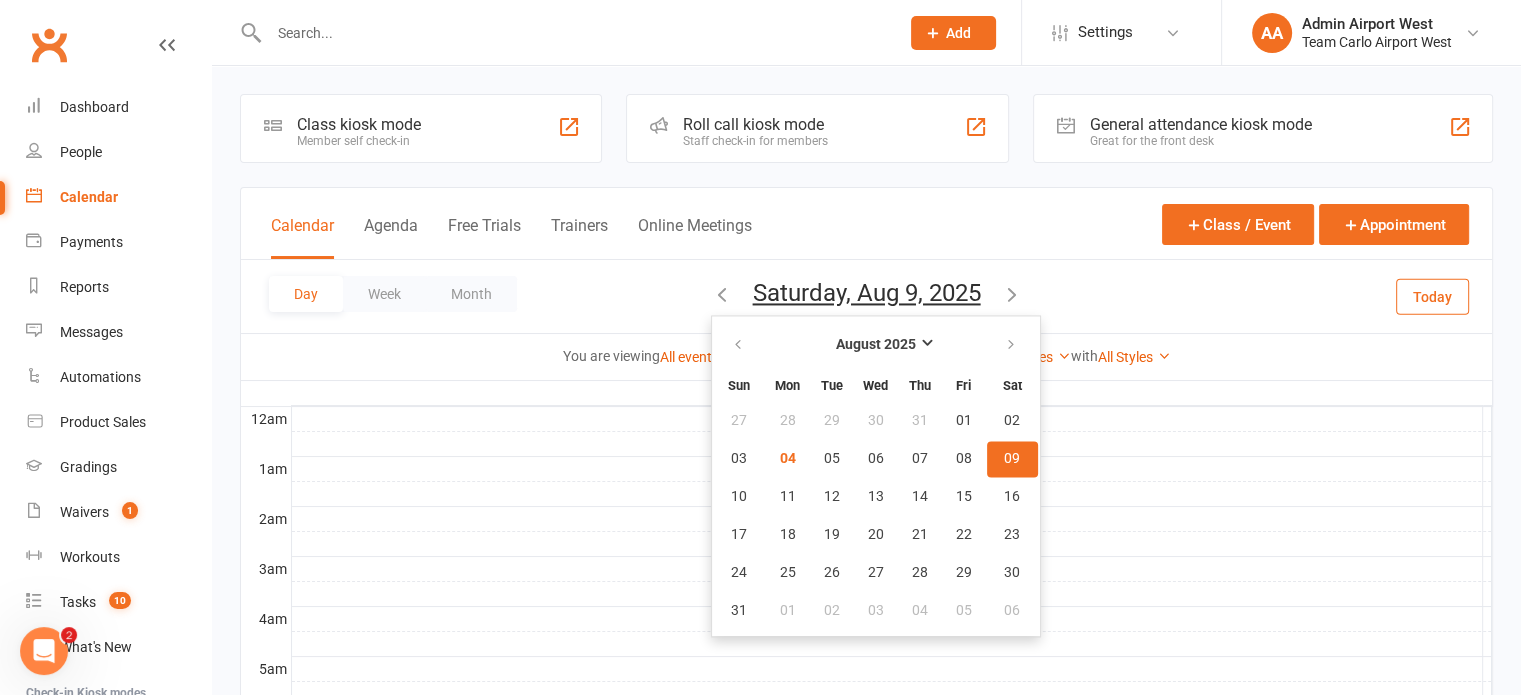 click on "09" at bounding box center [1012, 459] 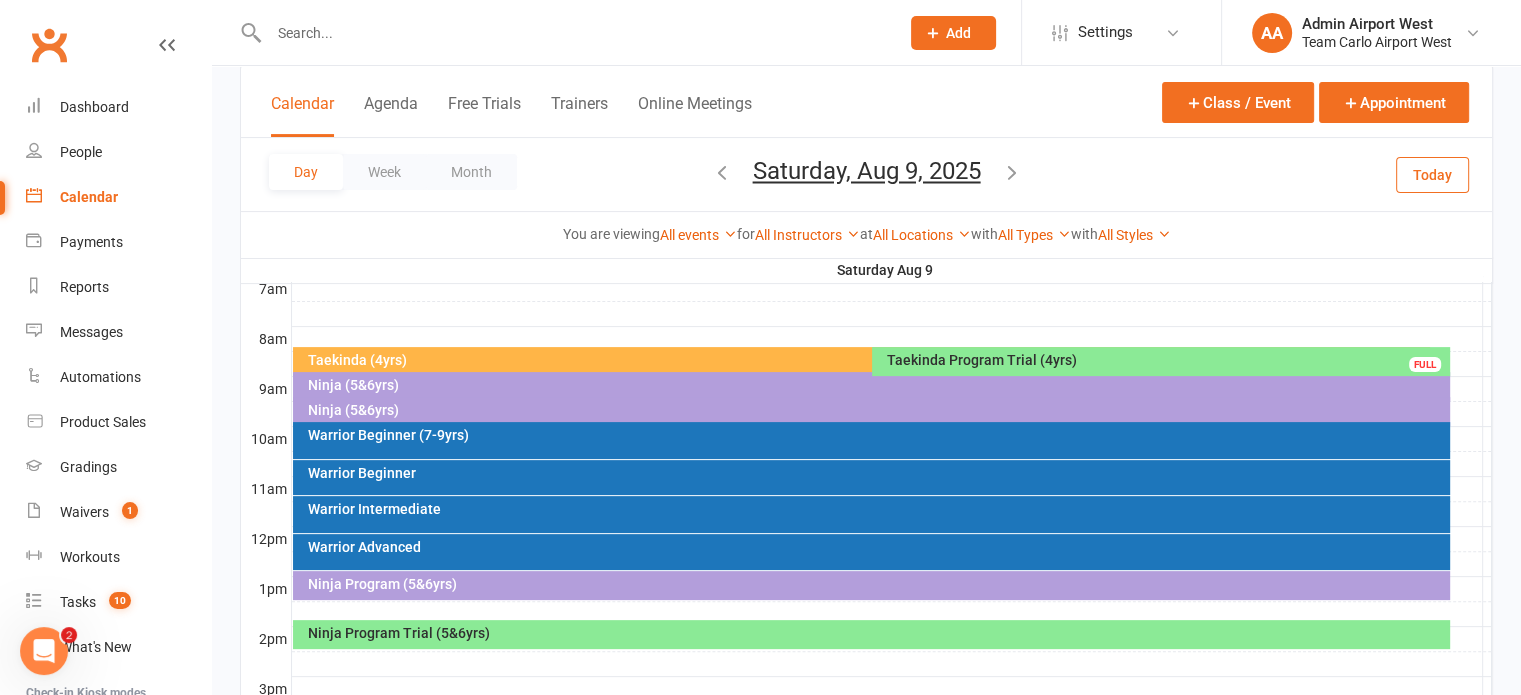 scroll, scrollTop: 500, scrollLeft: 0, axis: vertical 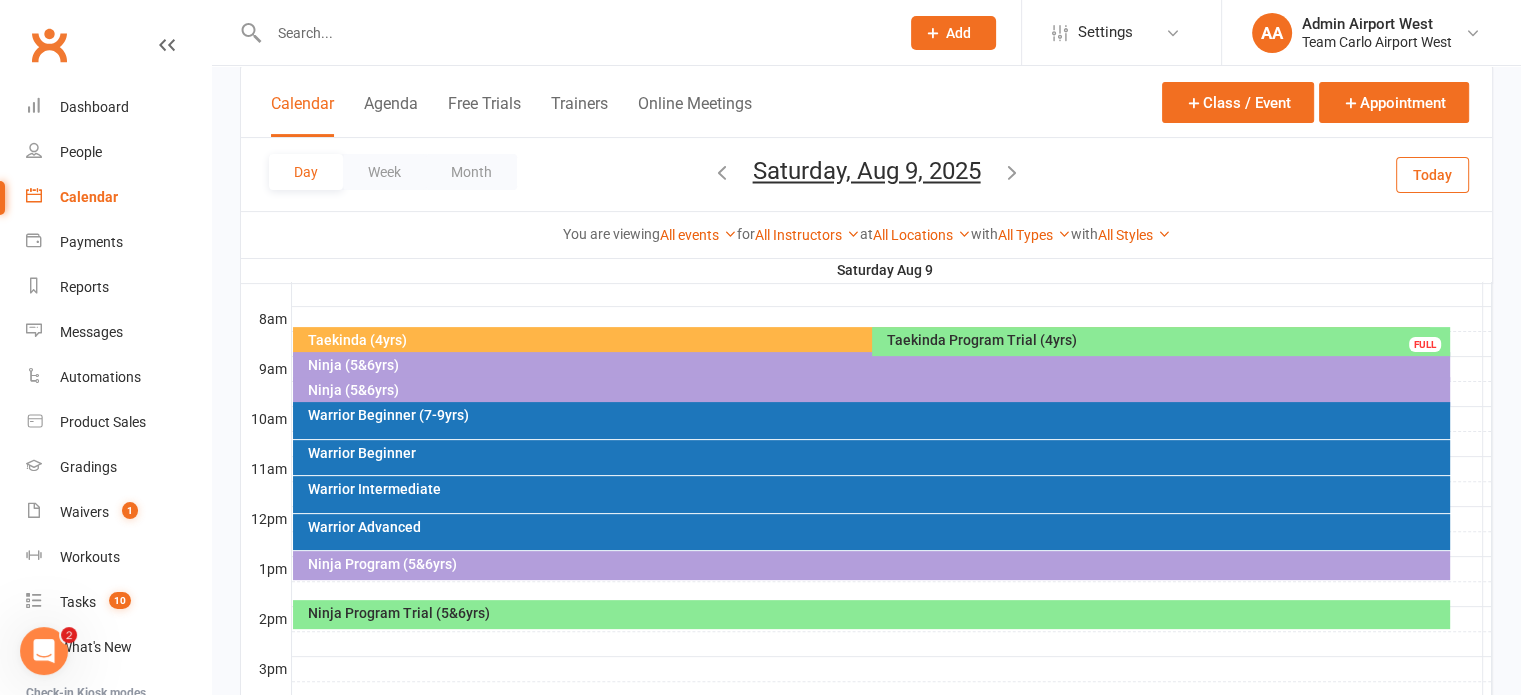 click on "Ninja (5&6yrs)" at bounding box center [876, 390] 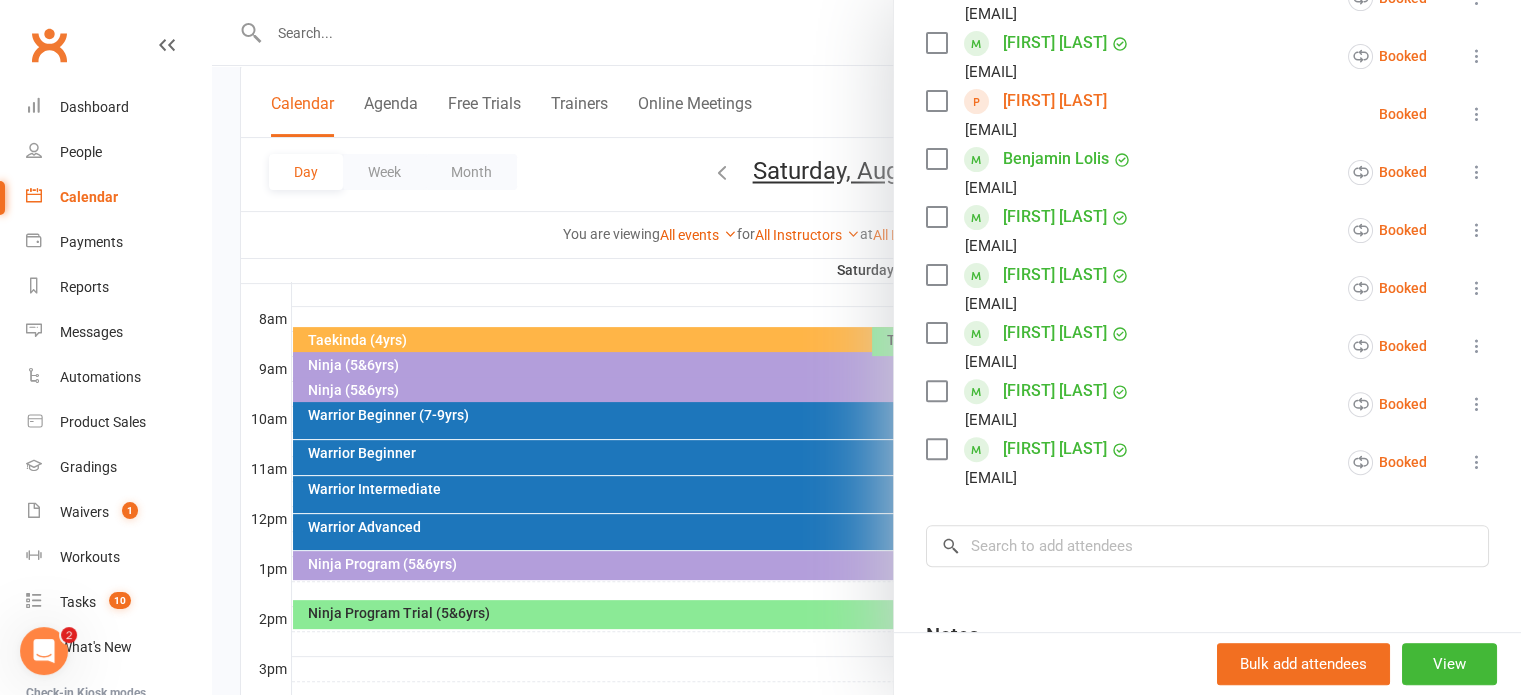 scroll, scrollTop: 600, scrollLeft: 0, axis: vertical 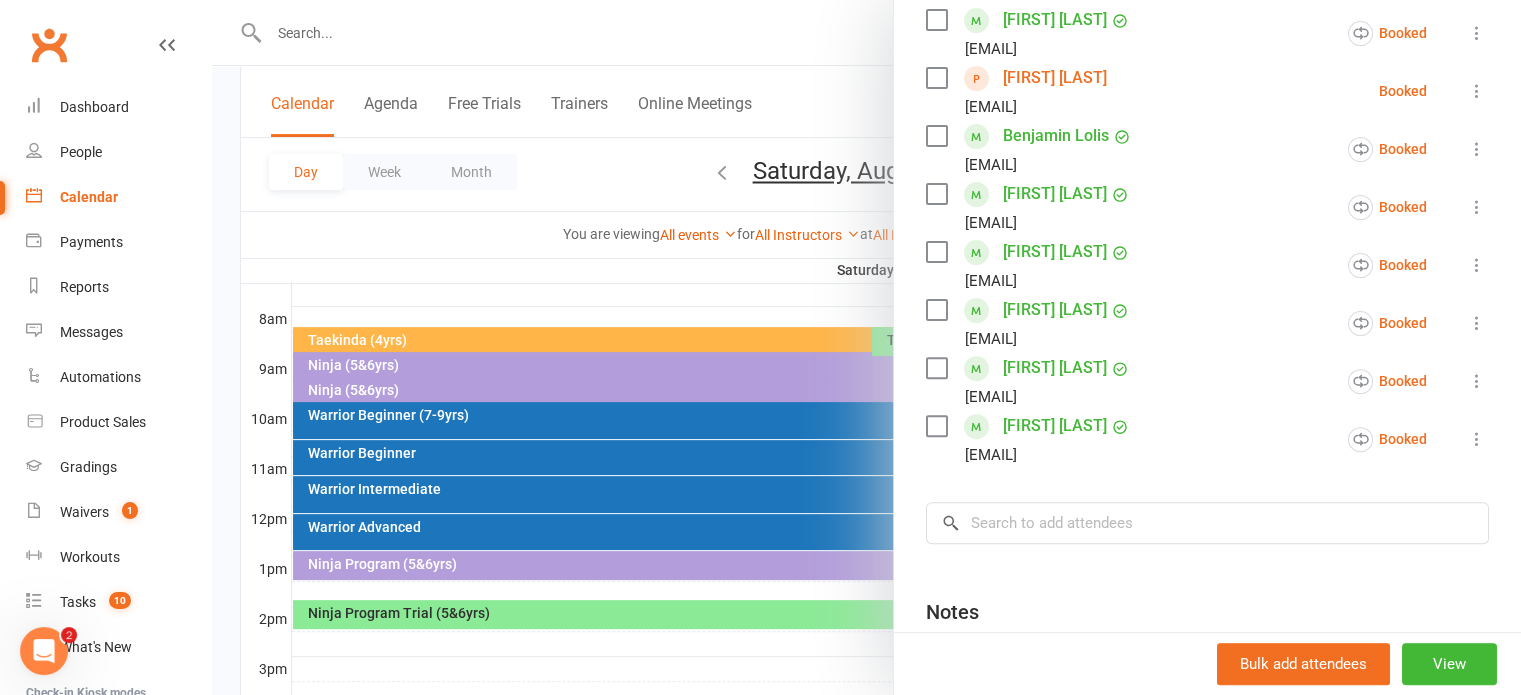click at bounding box center [866, 347] 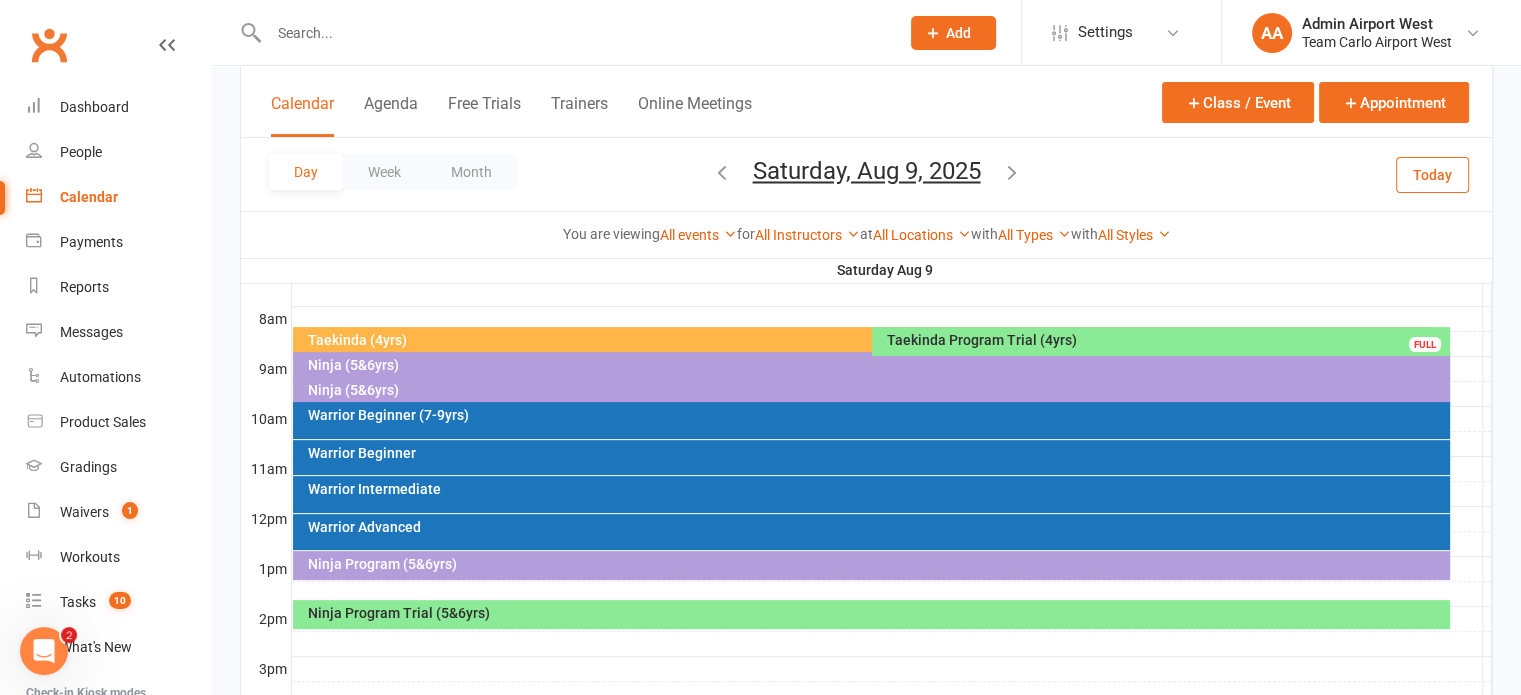 click on "Saturday, Aug 9, 2025" at bounding box center (867, 171) 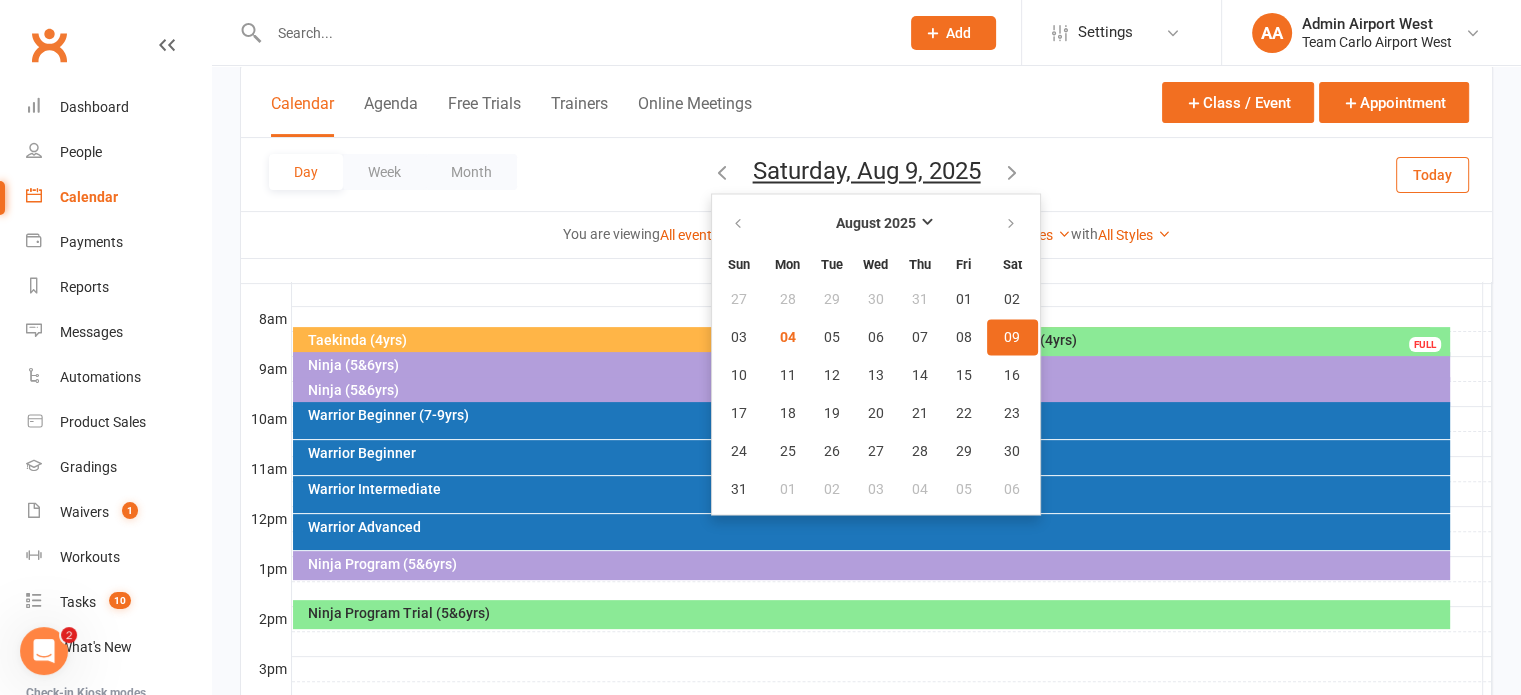 click at bounding box center [892, 294] 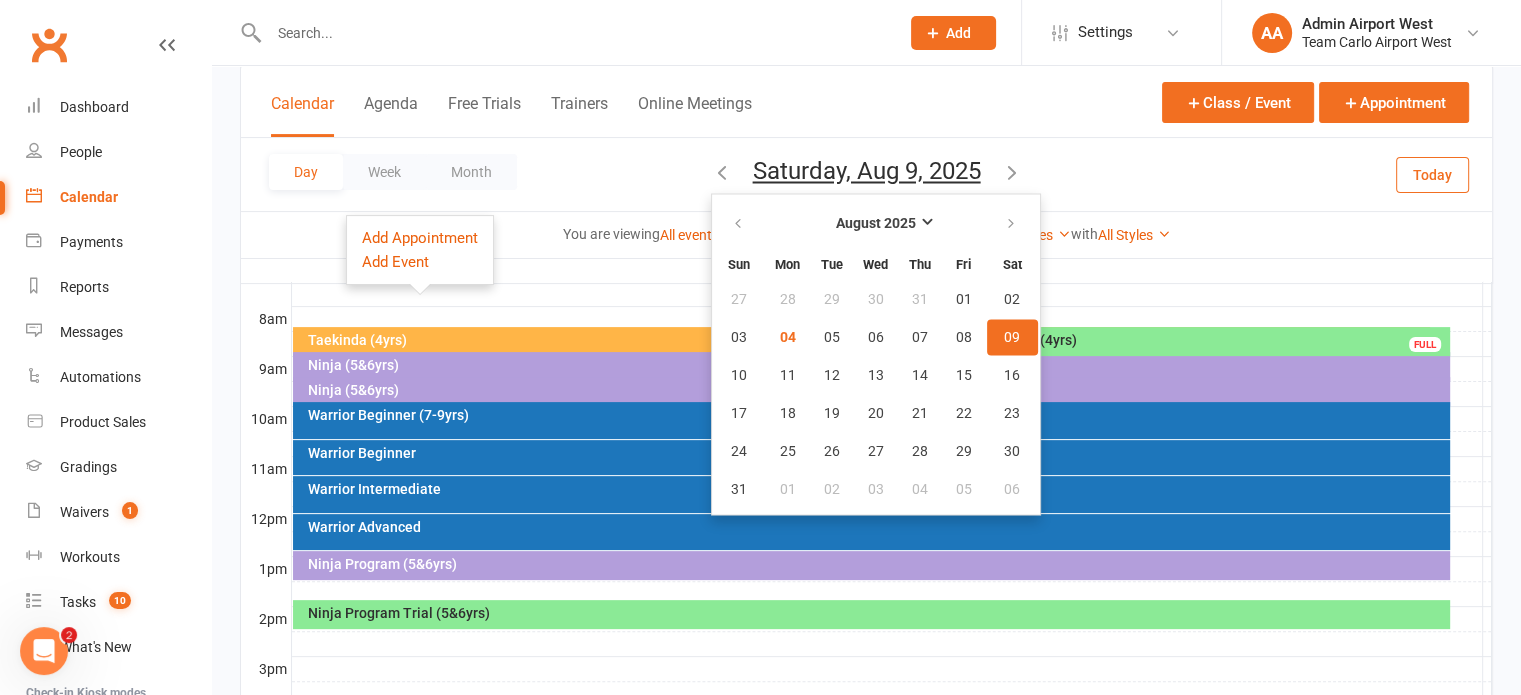 click at bounding box center (892, 294) 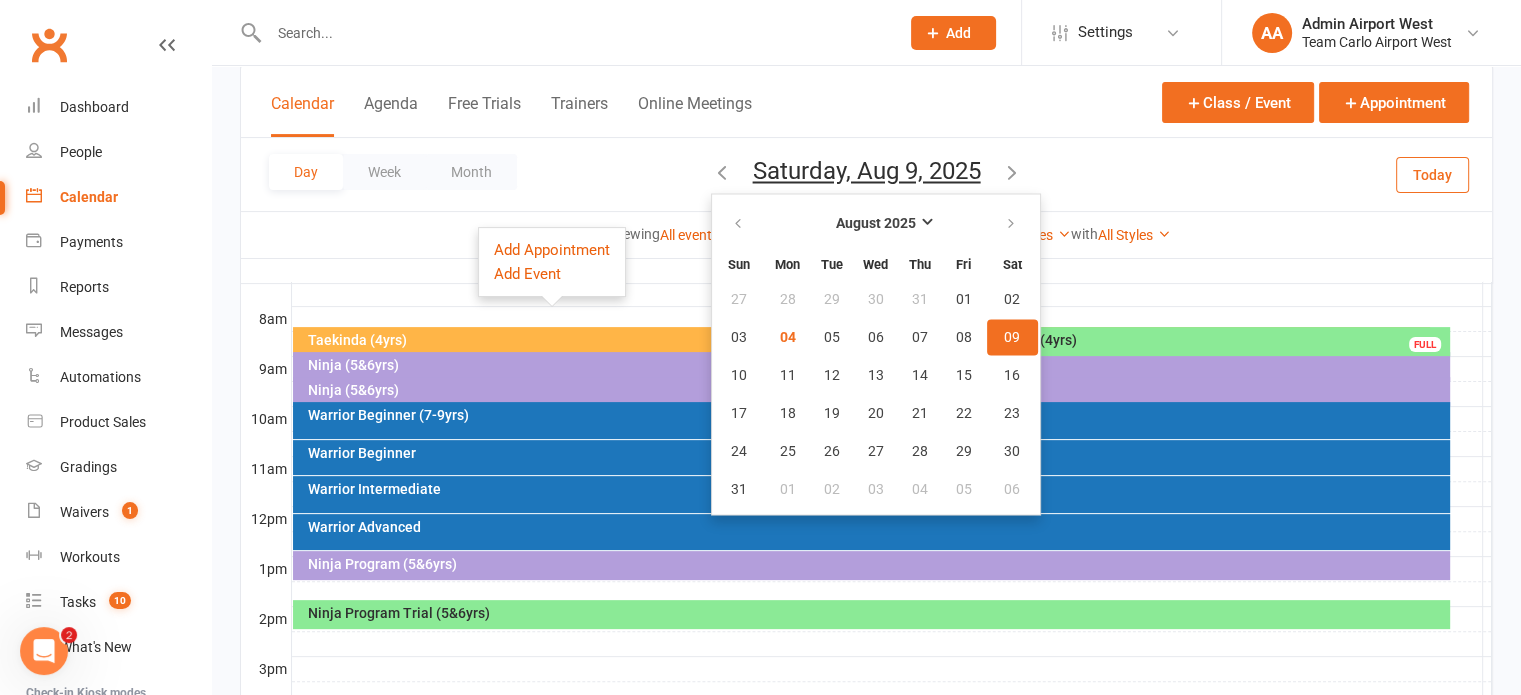 click on "09" at bounding box center (1012, 337) 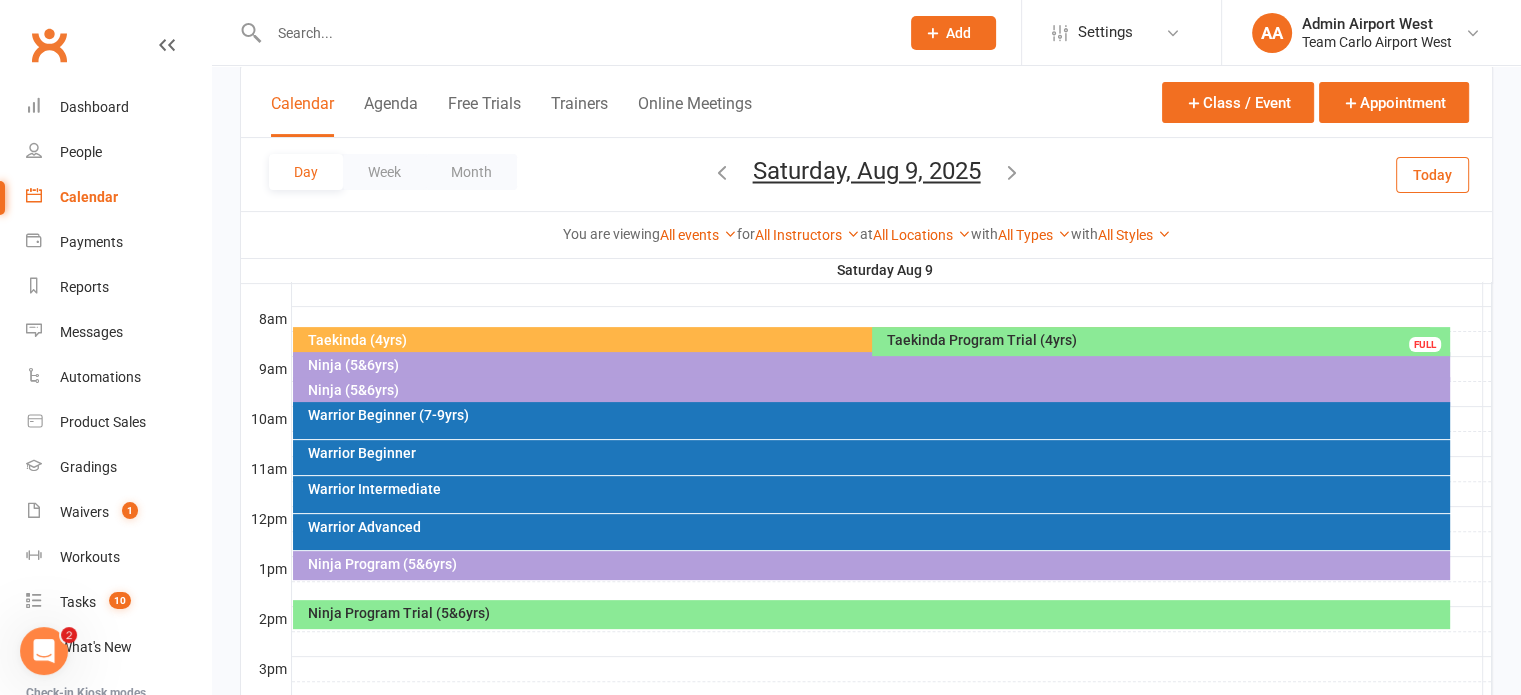 click on "Ninja (5&6yrs)" at bounding box center [876, 390] 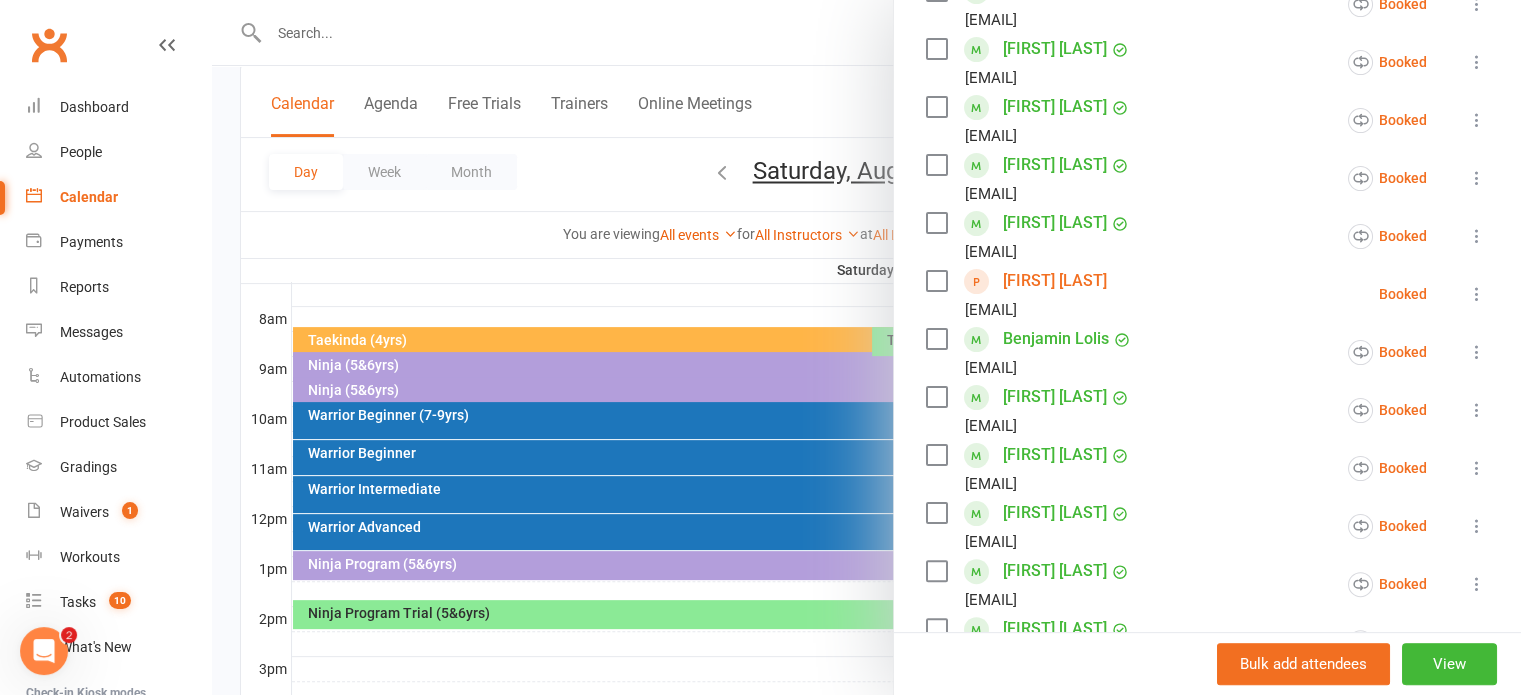 scroll, scrollTop: 400, scrollLeft: 0, axis: vertical 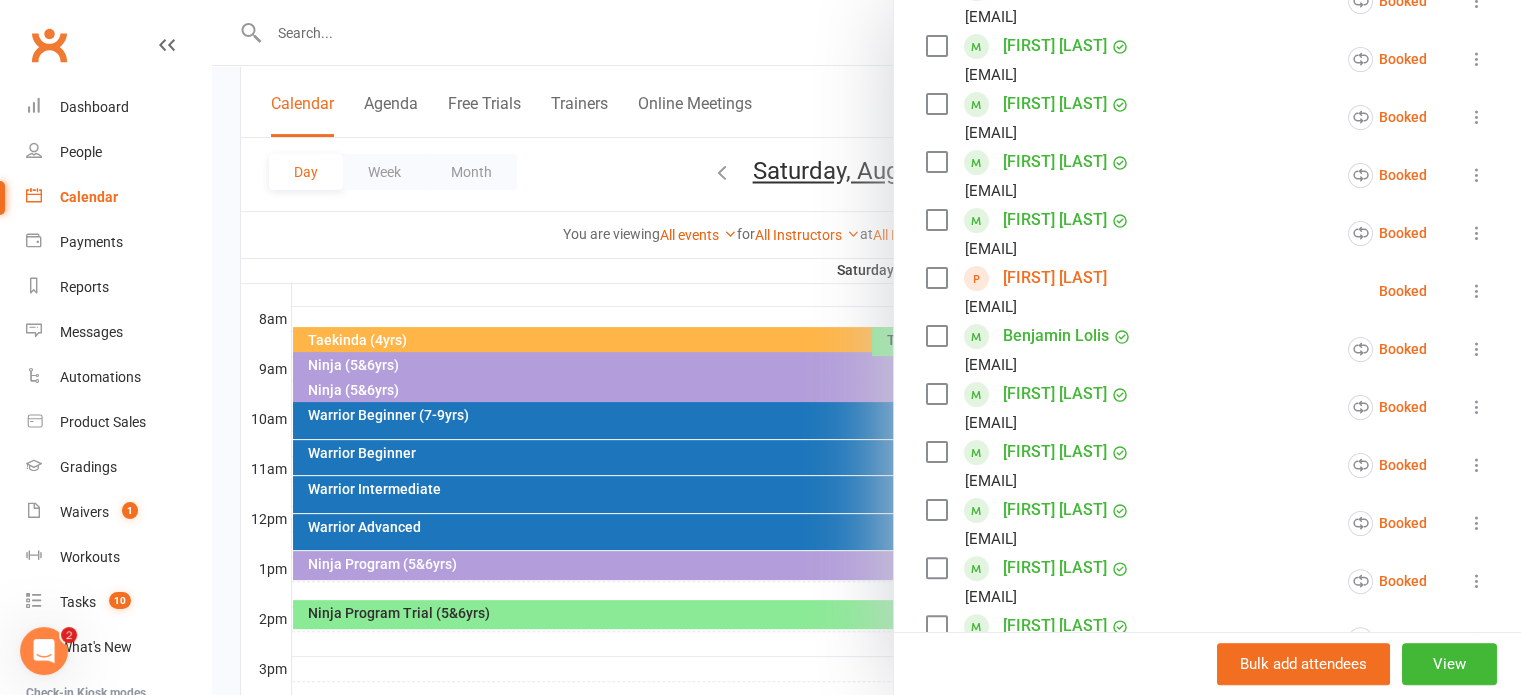 drag, startPoint x: 734, startPoint y: 297, endPoint x: 722, endPoint y: 302, distance: 13 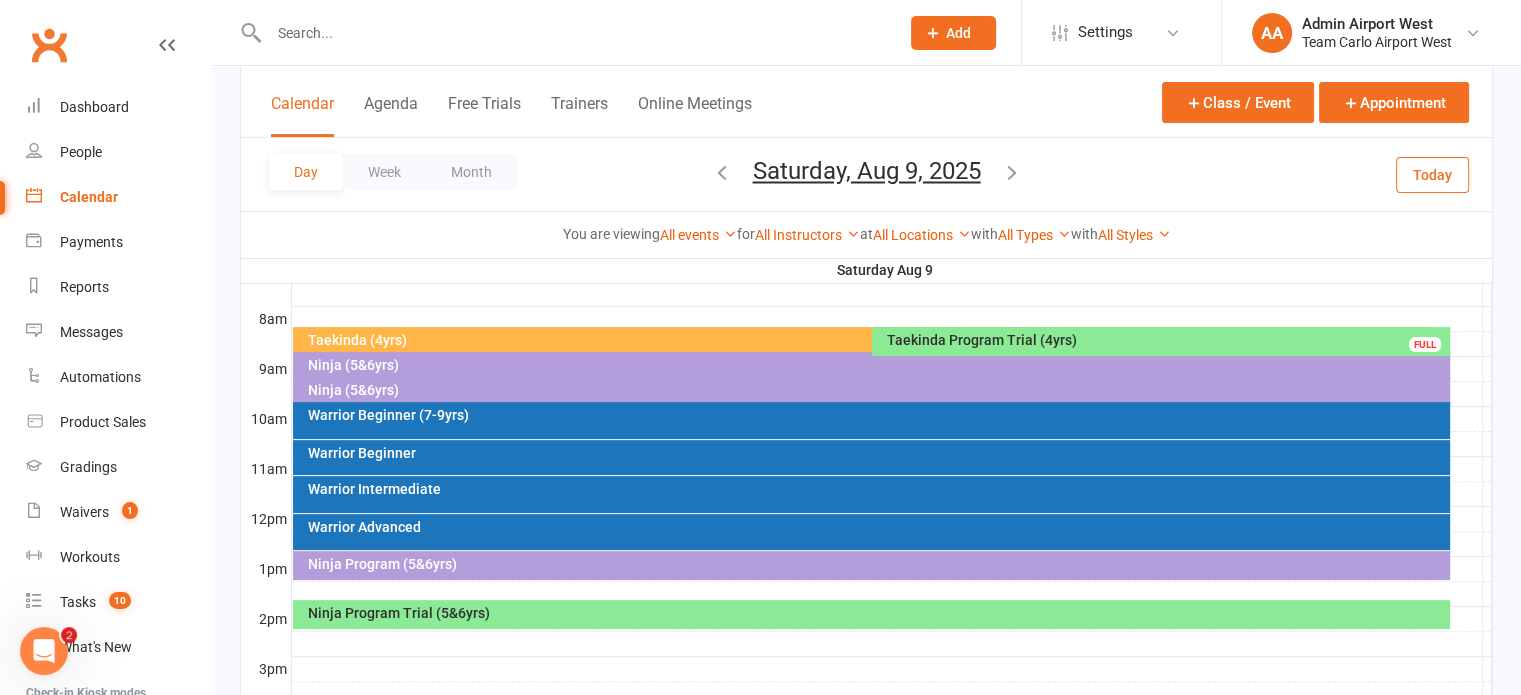 click on "Saturday, Aug 9, 2025" at bounding box center (867, 171) 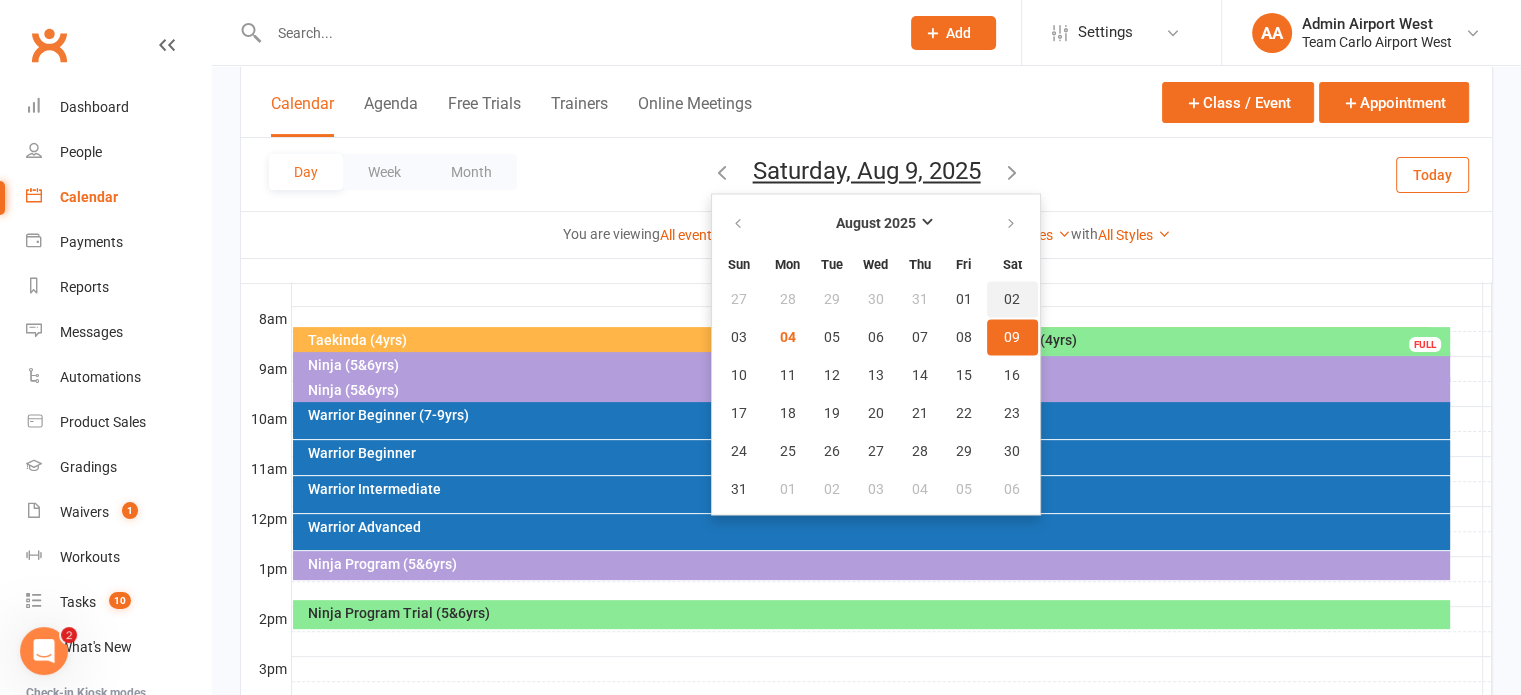 click on "02" at bounding box center [1012, 299] 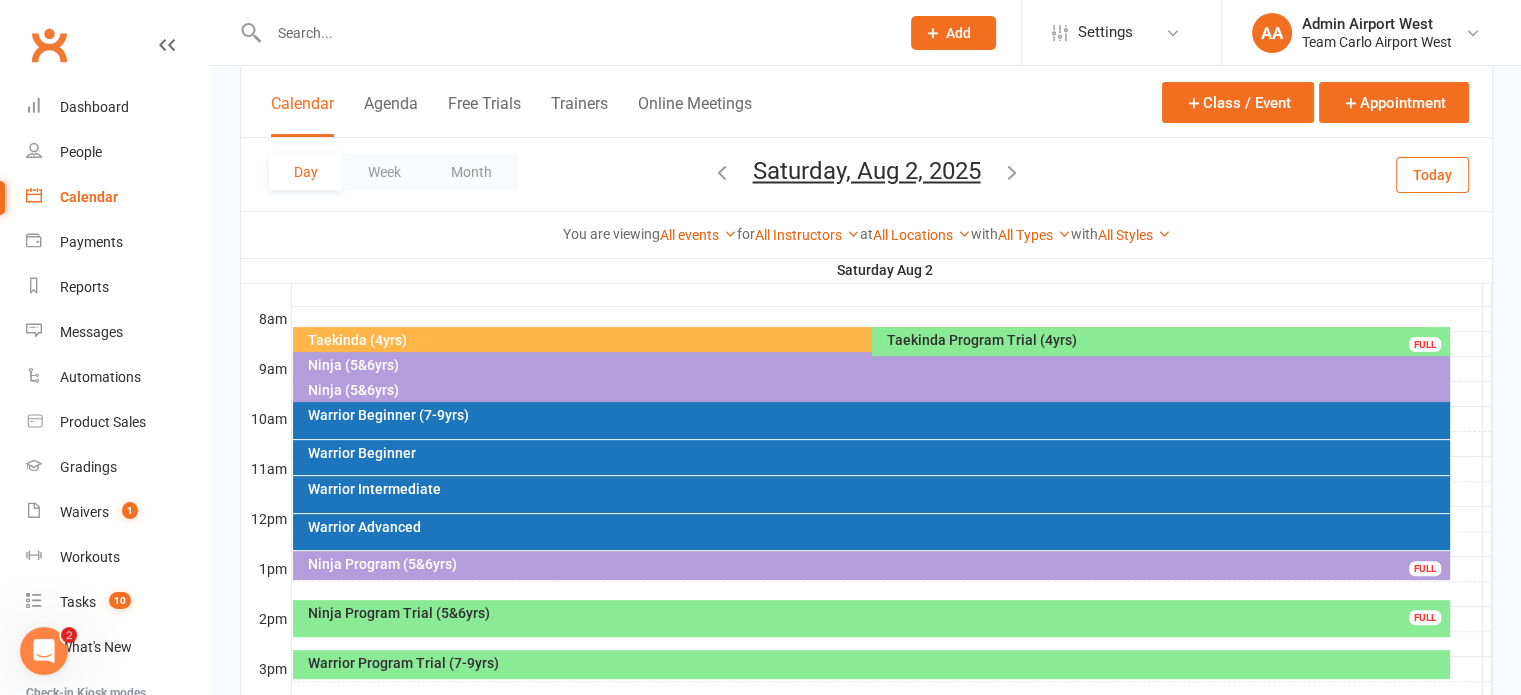scroll, scrollTop: 800, scrollLeft: 0, axis: vertical 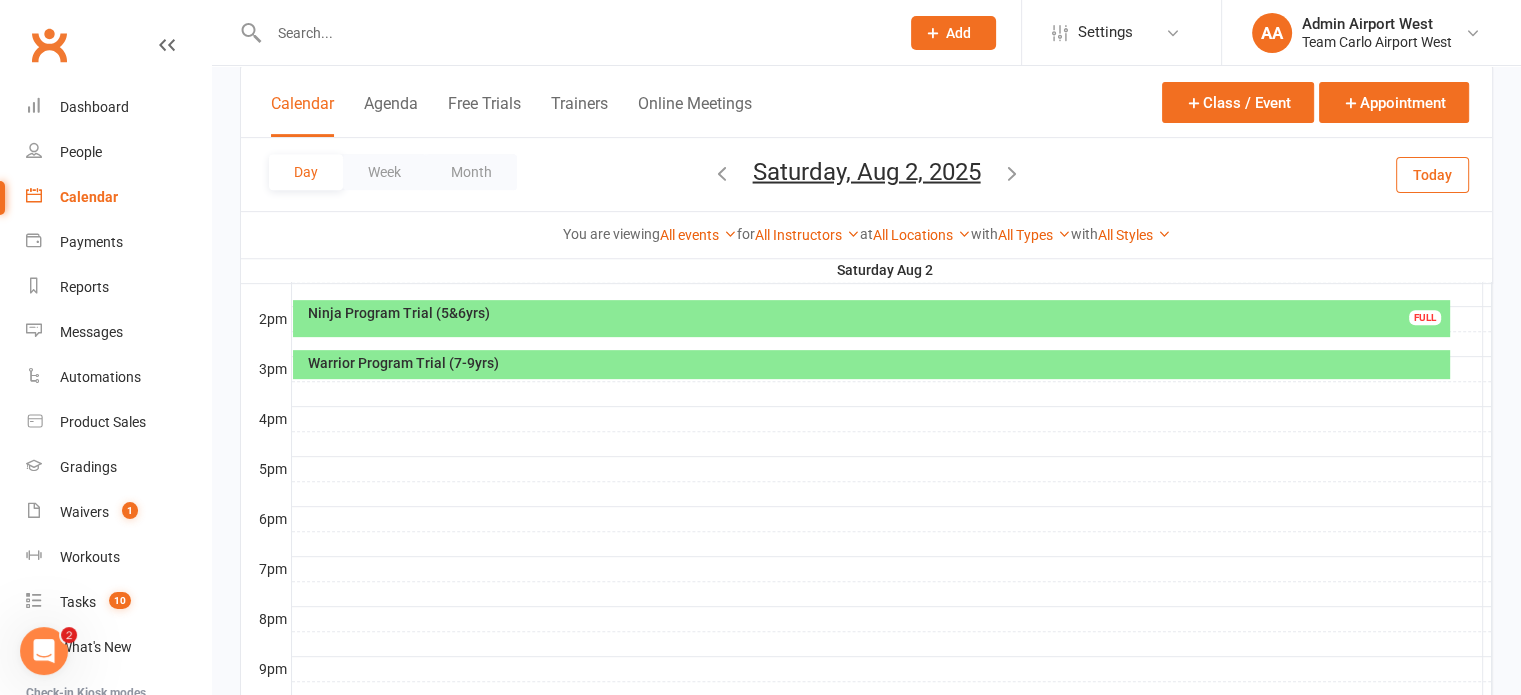 click on "Warrior Program Trial (7-9yrs)" at bounding box center (871, 364) 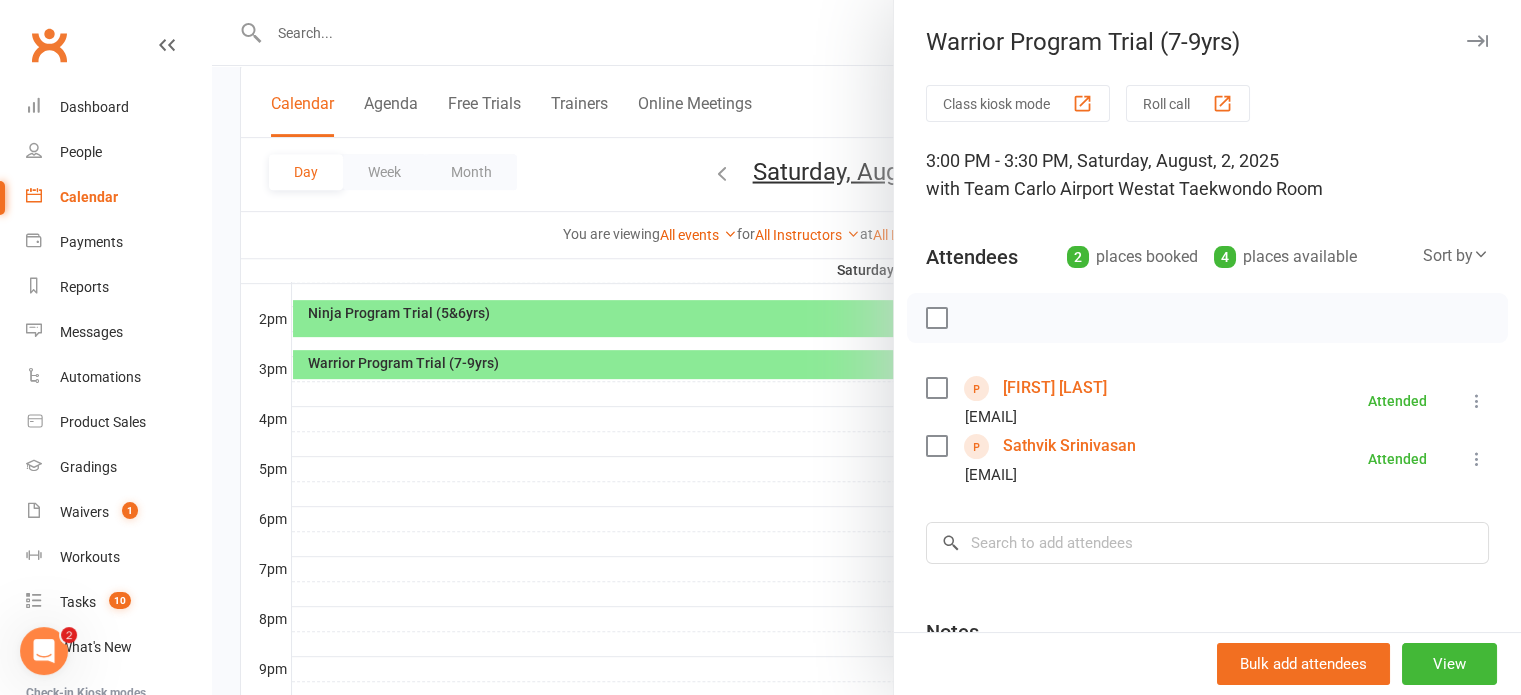 click on "Sathvik Srinivasan" at bounding box center [1069, 446] 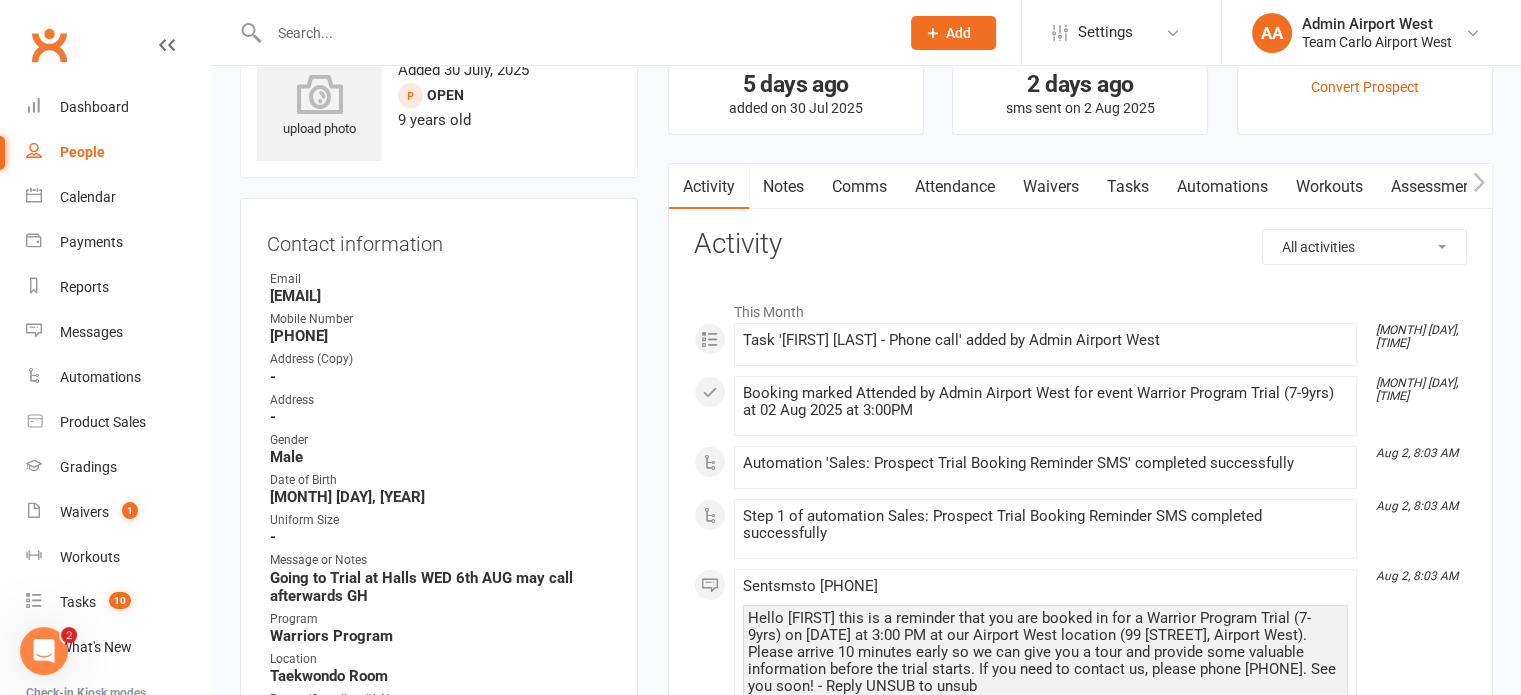 scroll, scrollTop: 0, scrollLeft: 0, axis: both 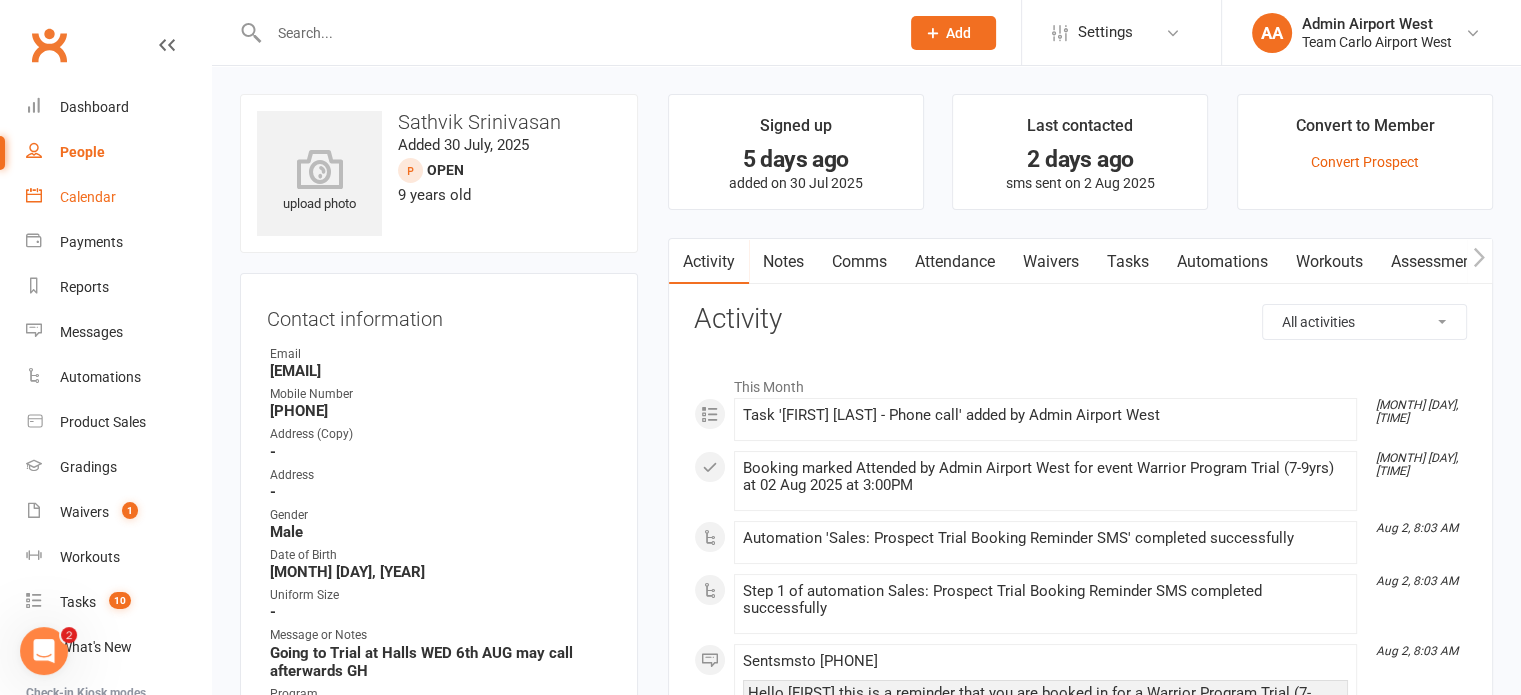 click on "Calendar" at bounding box center (88, 197) 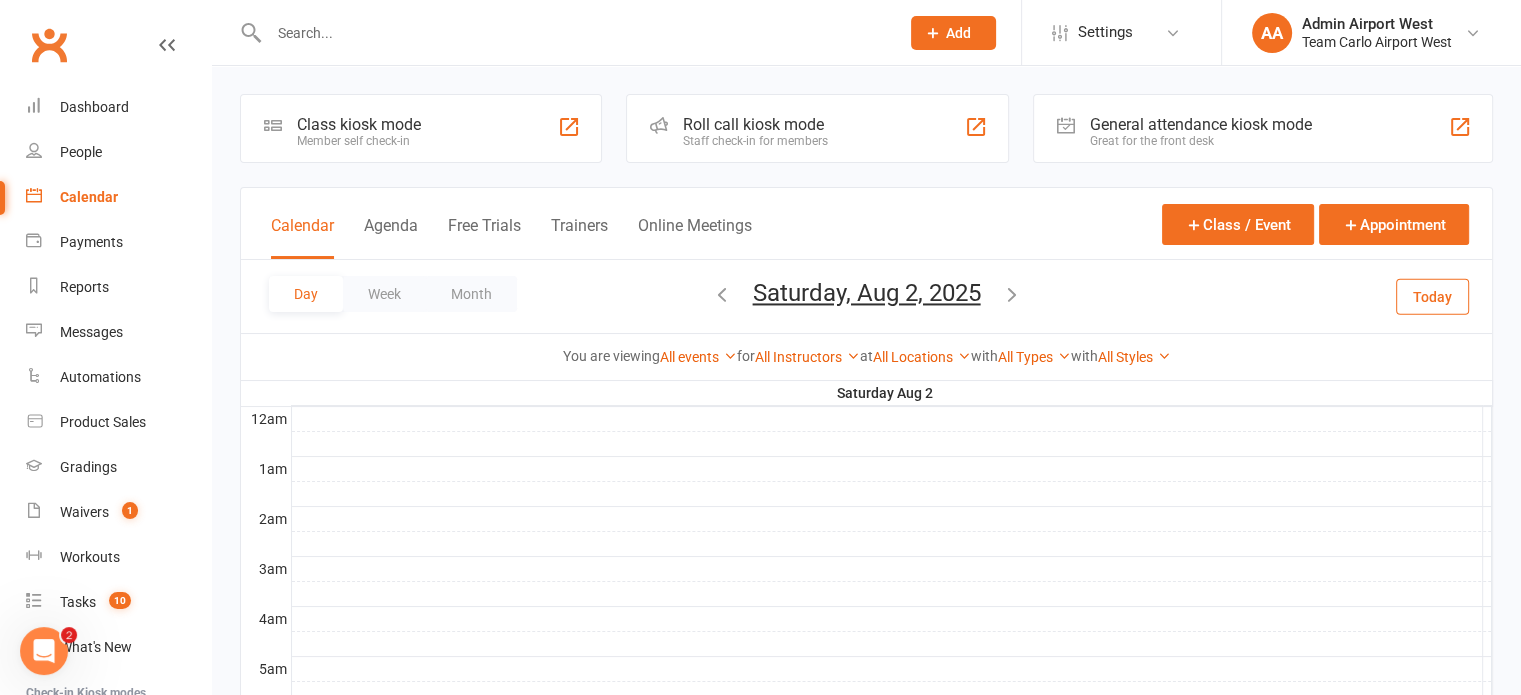 click on "Saturday, Aug 2, 2025" at bounding box center (867, 293) 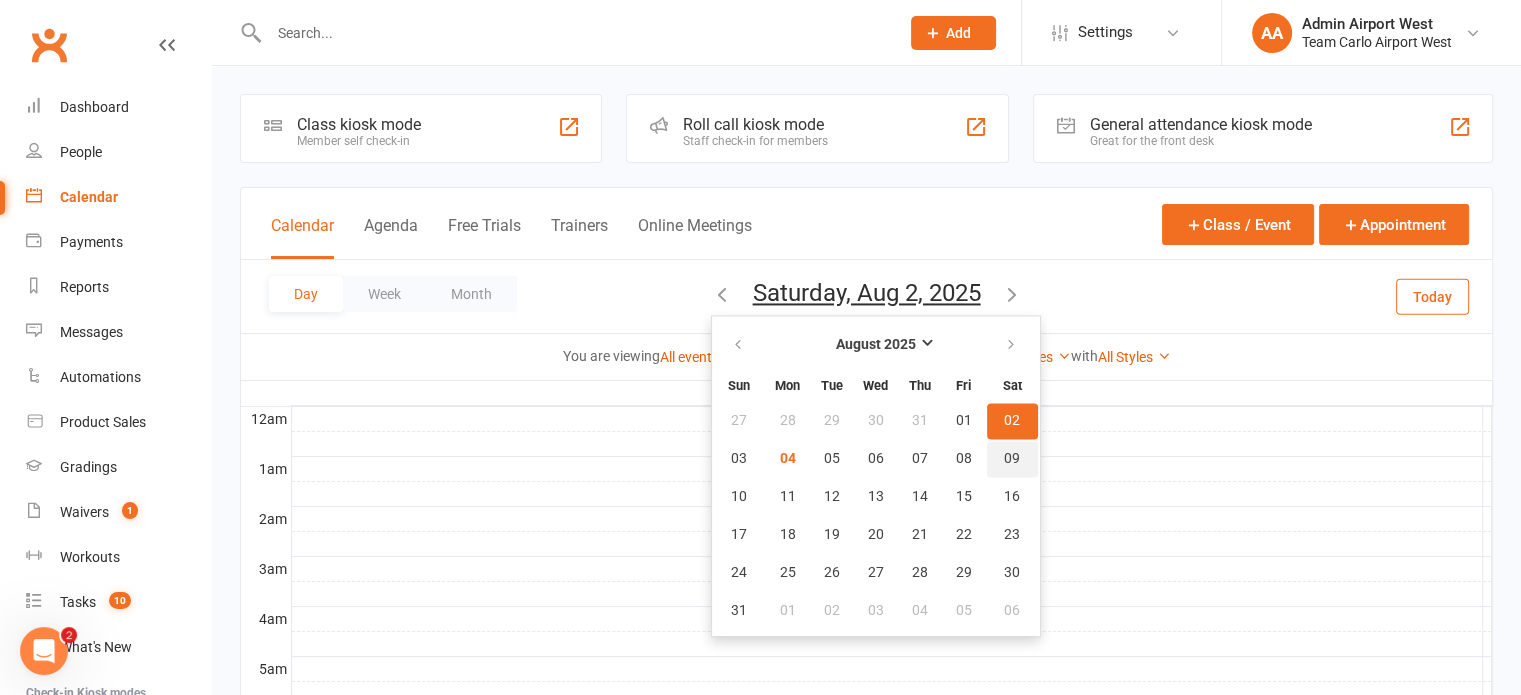 click on "09" at bounding box center (1012, 459) 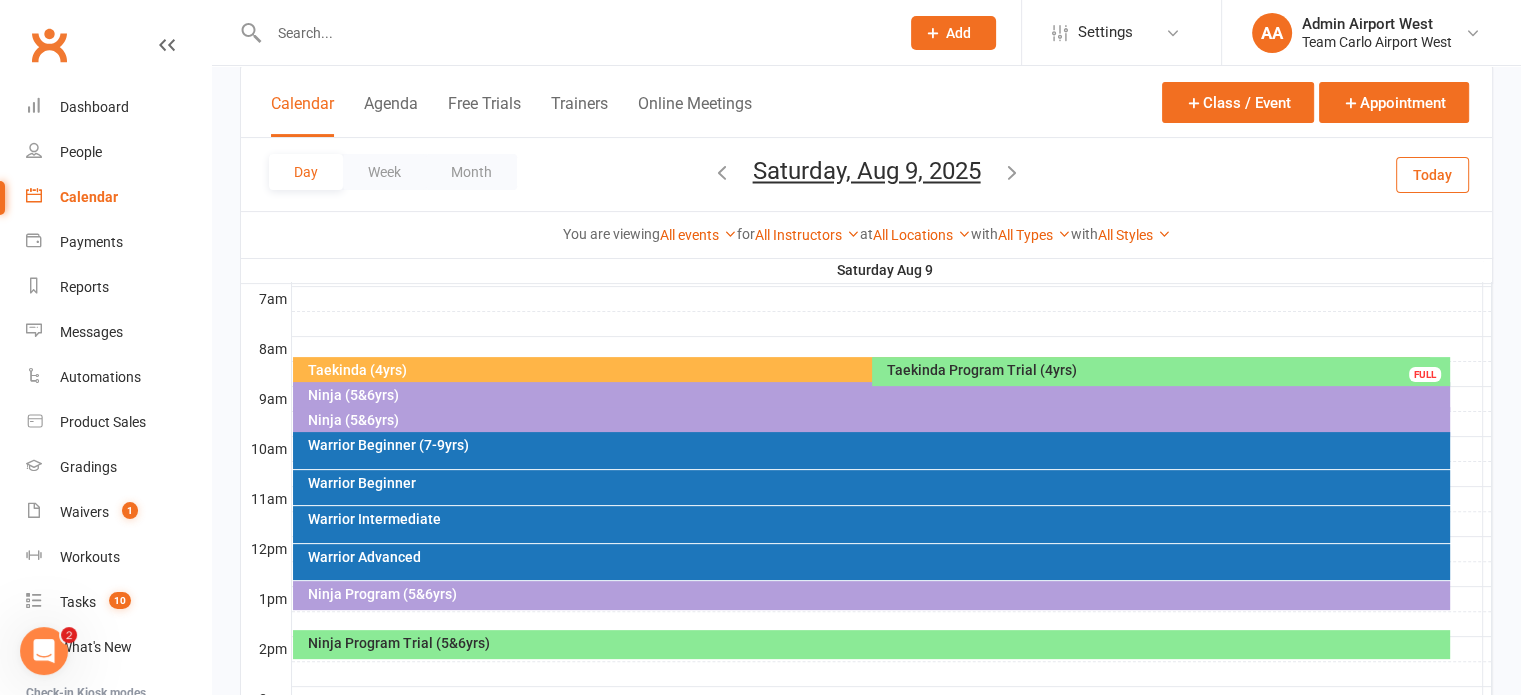 scroll, scrollTop: 500, scrollLeft: 0, axis: vertical 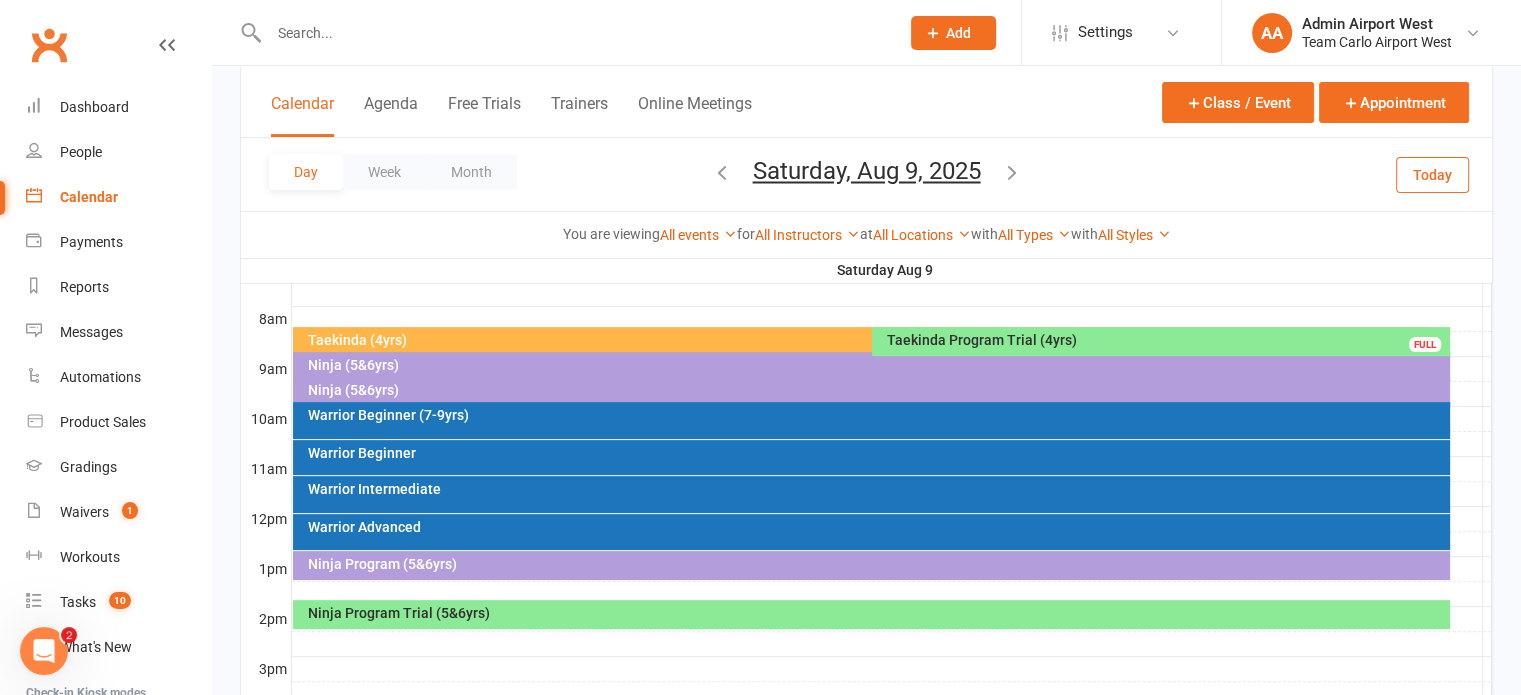 click on "Ninja (5&6yrs)" at bounding box center [876, 390] 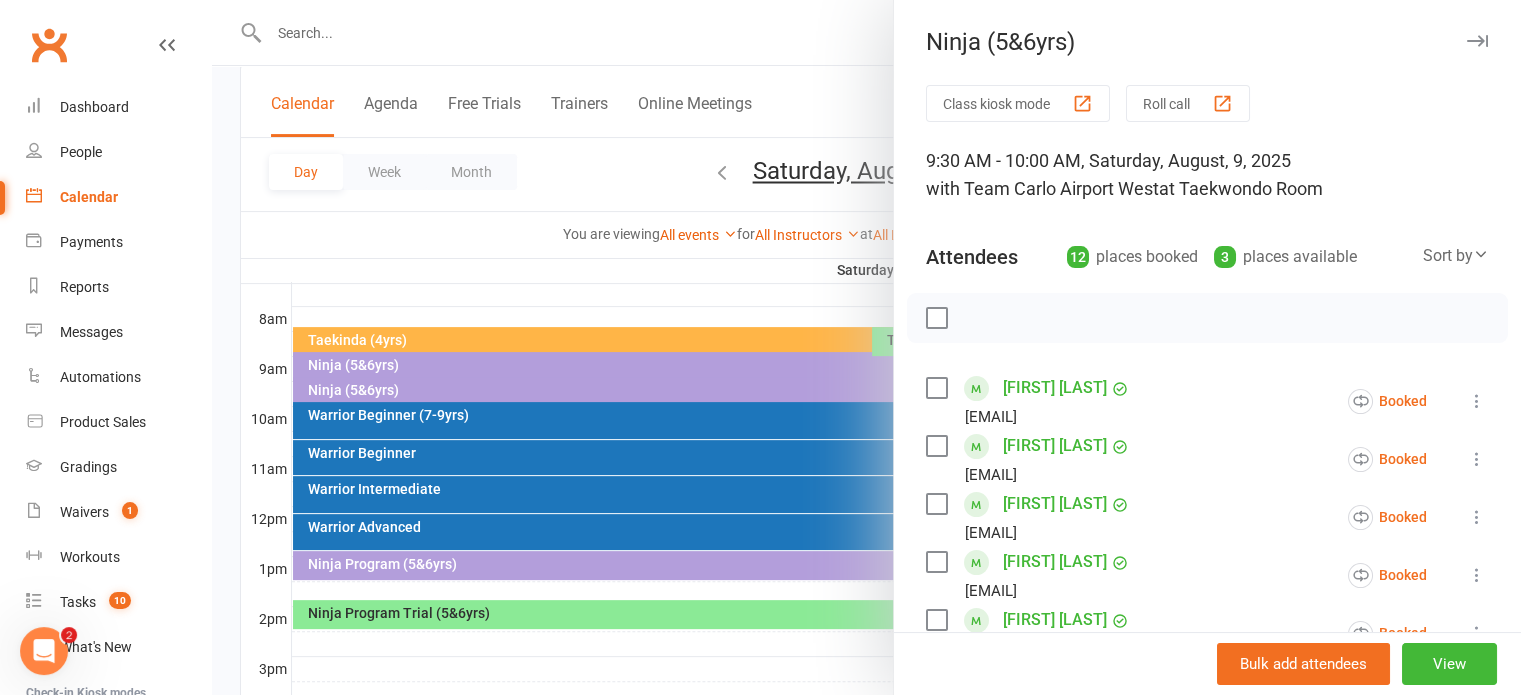 click at bounding box center [866, 347] 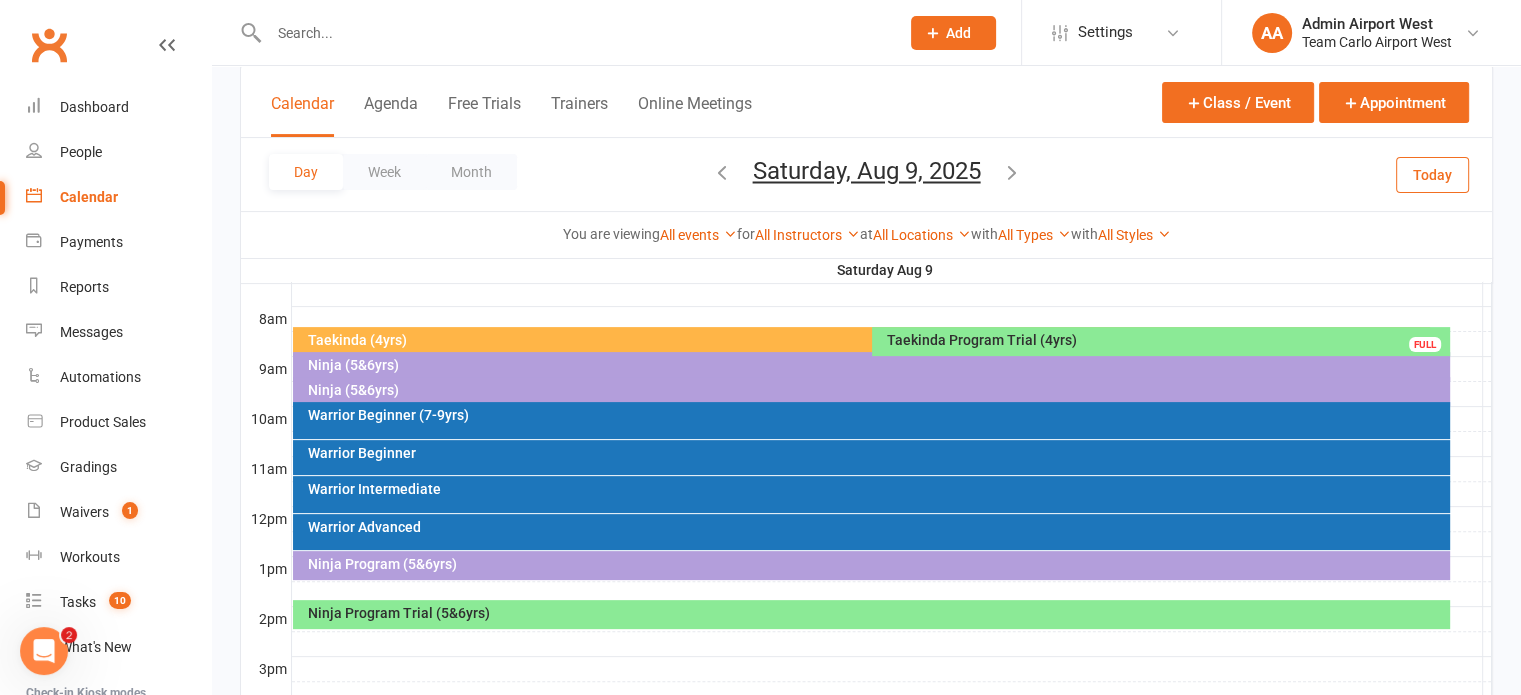 click at bounding box center (722, 172) 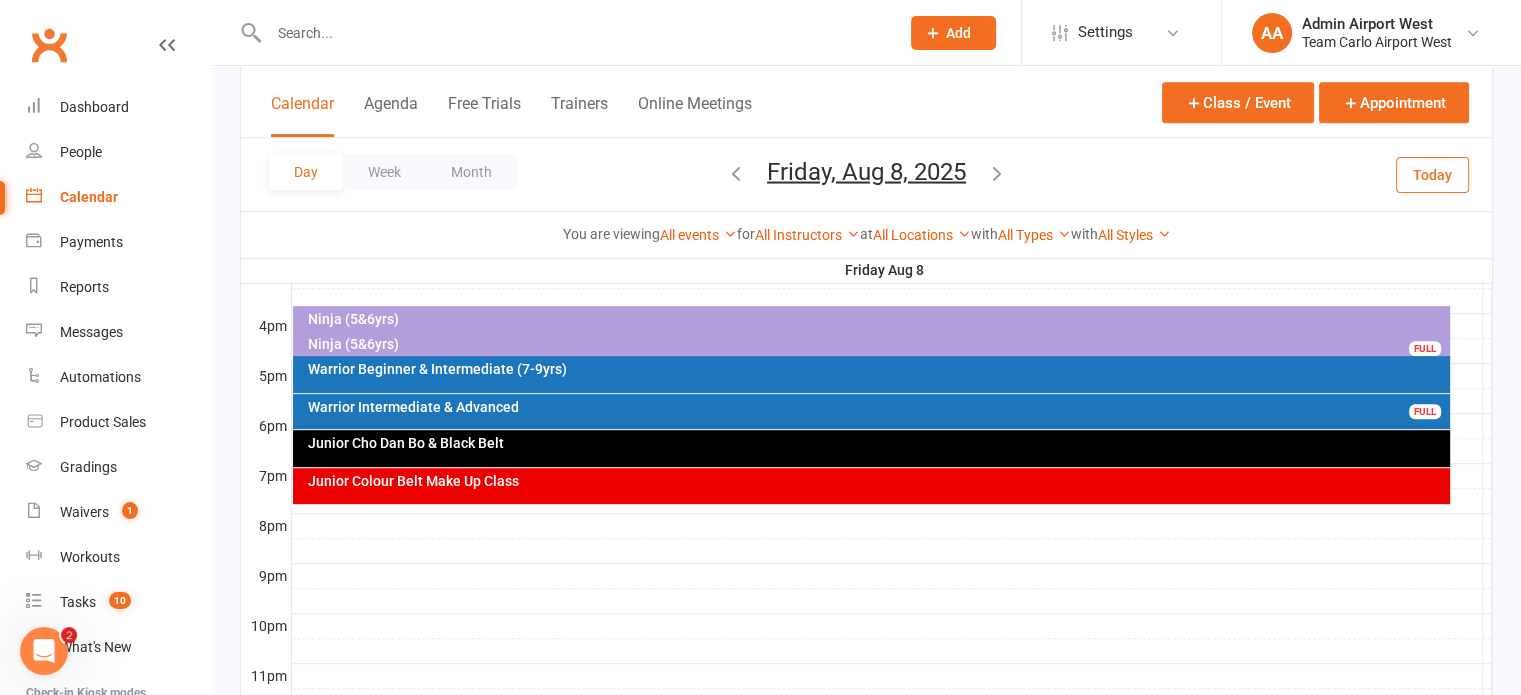 scroll, scrollTop: 859, scrollLeft: 0, axis: vertical 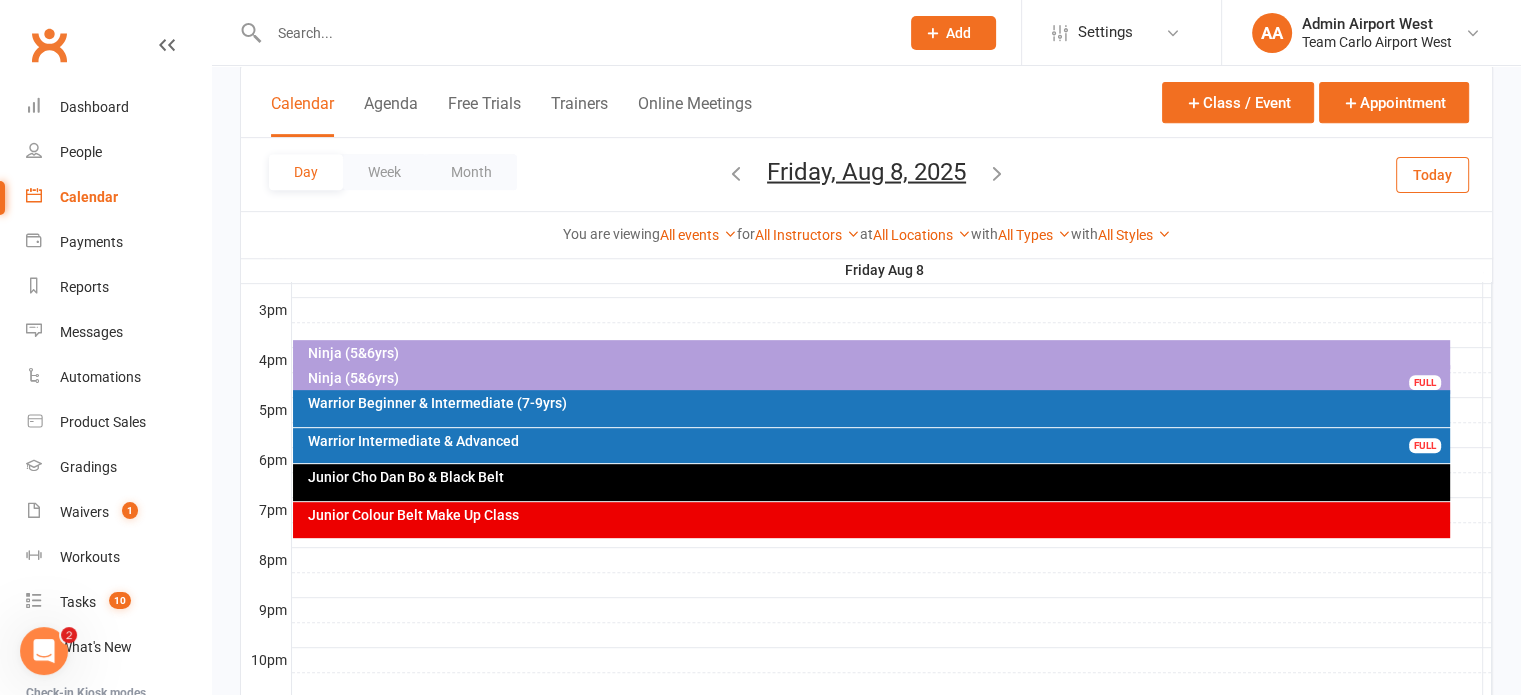 click on "Ninja (5&6yrs)" at bounding box center (876, 378) 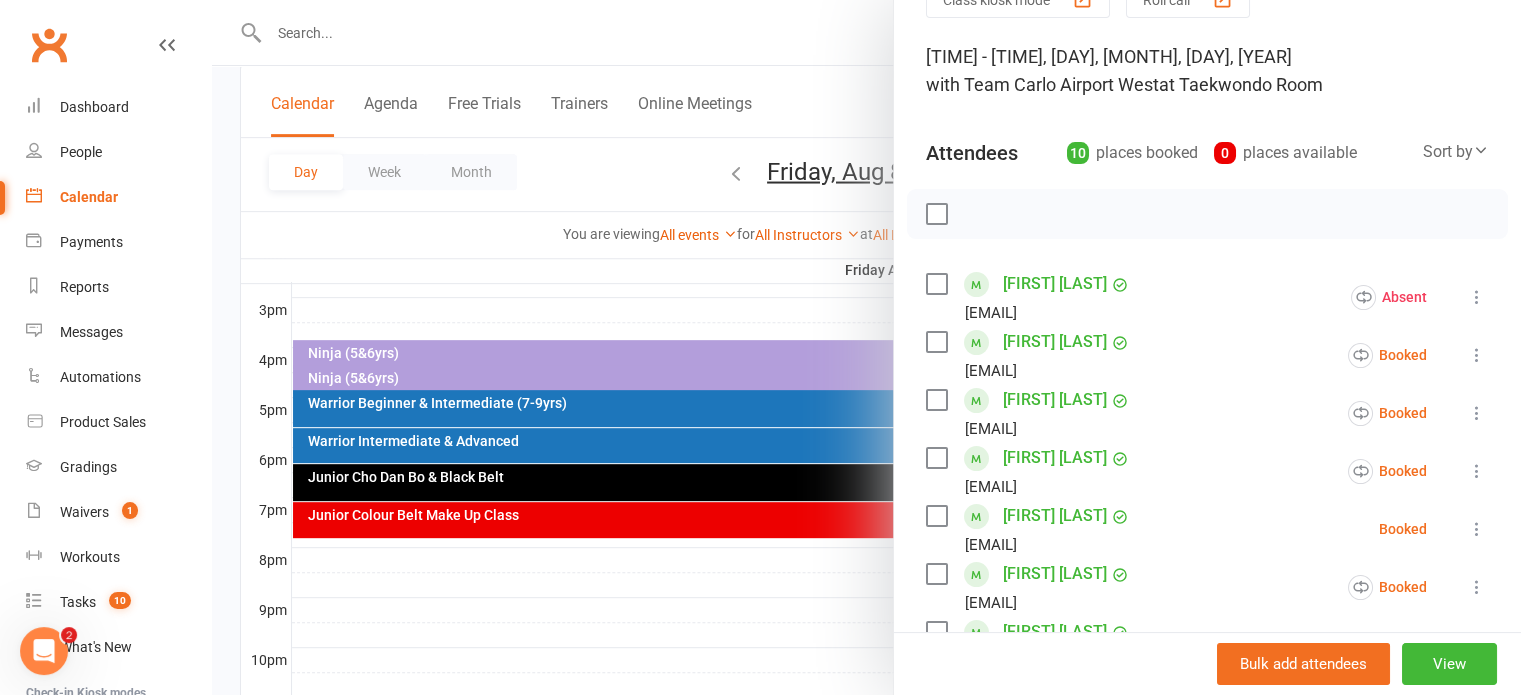 scroll, scrollTop: 100, scrollLeft: 0, axis: vertical 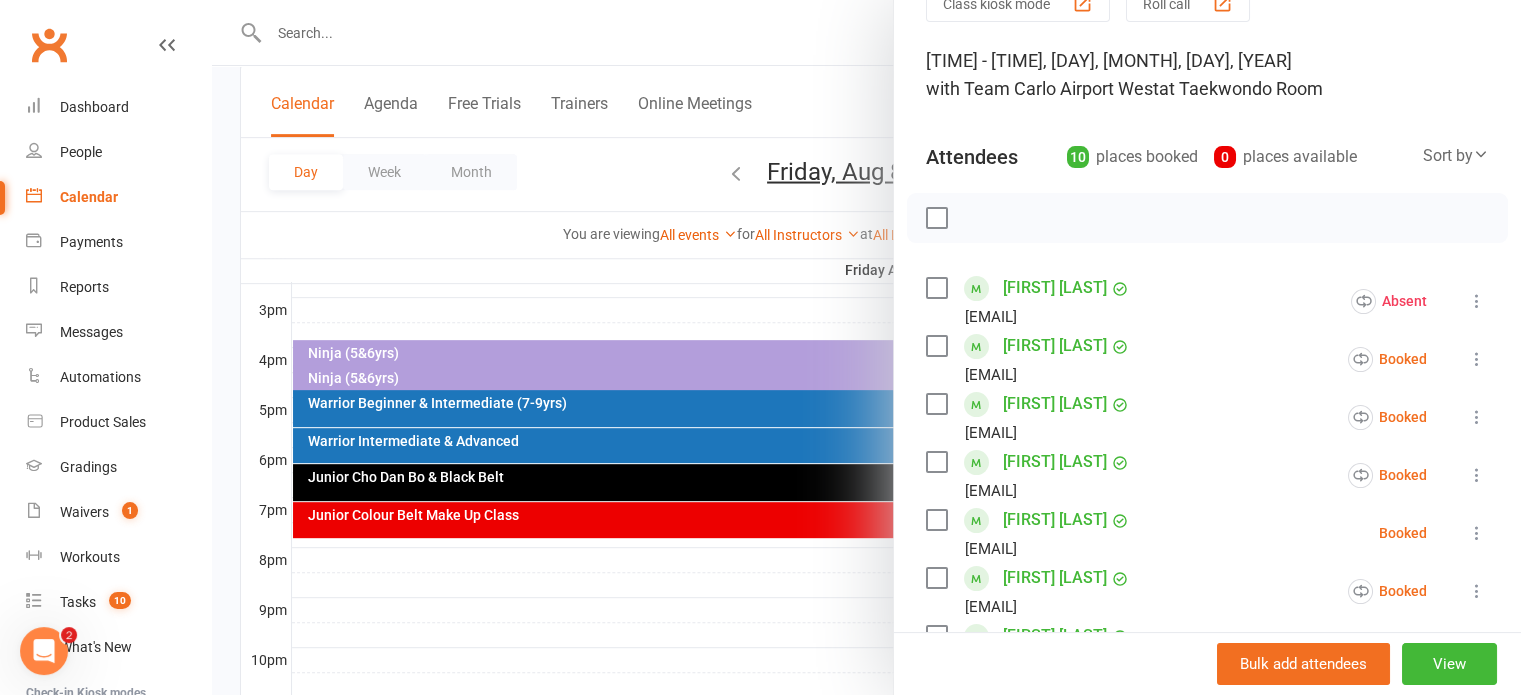 click at bounding box center [866, 347] 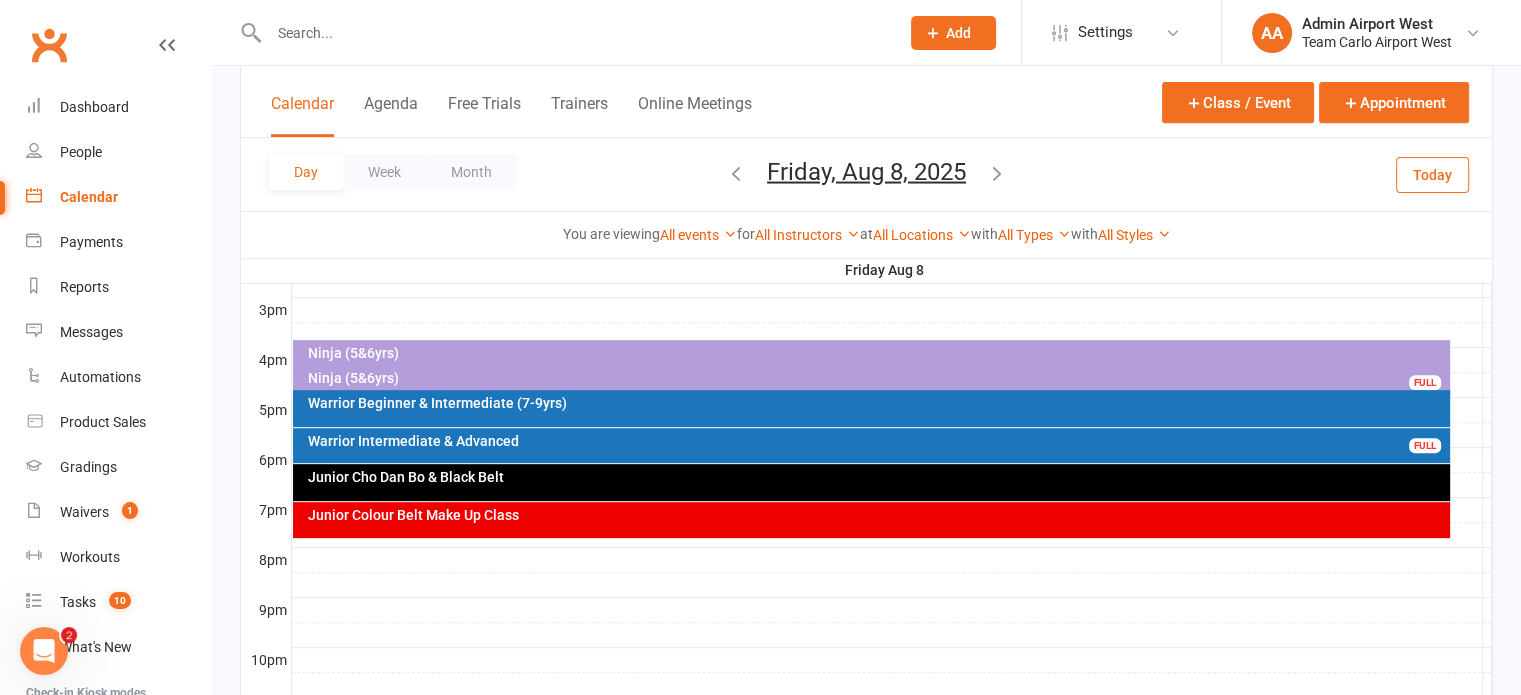 click on "Ninja (5&6yrs)" at bounding box center [871, 354] 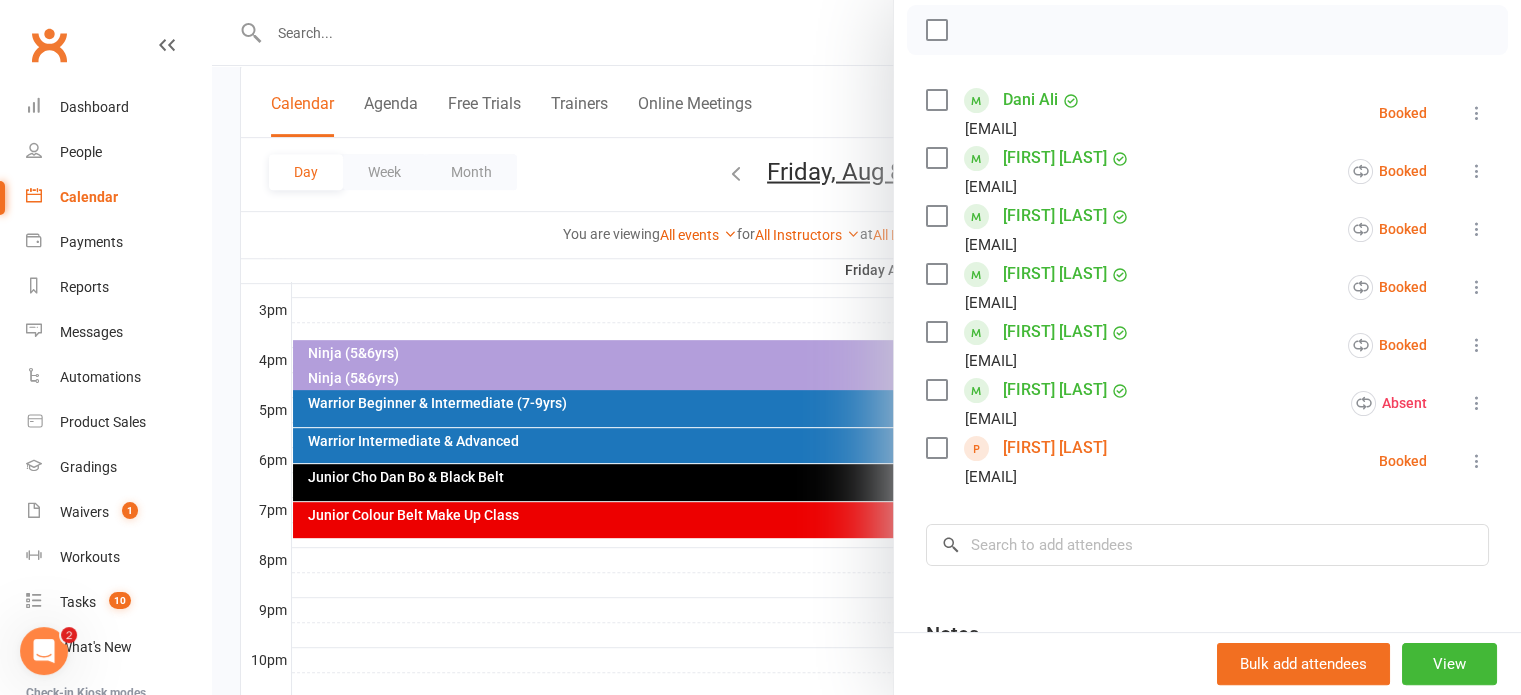 scroll, scrollTop: 300, scrollLeft: 0, axis: vertical 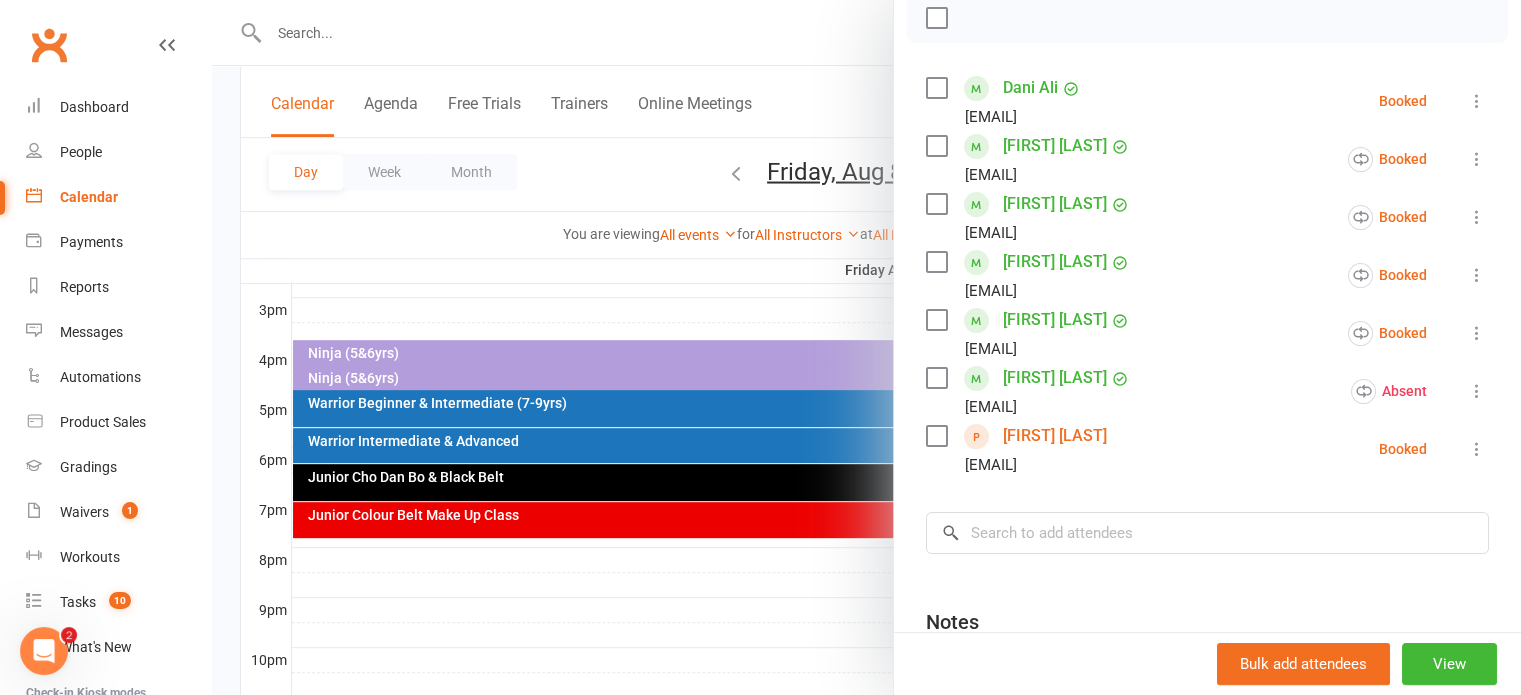click on "[FIRST] [LAST]" at bounding box center (1055, 436) 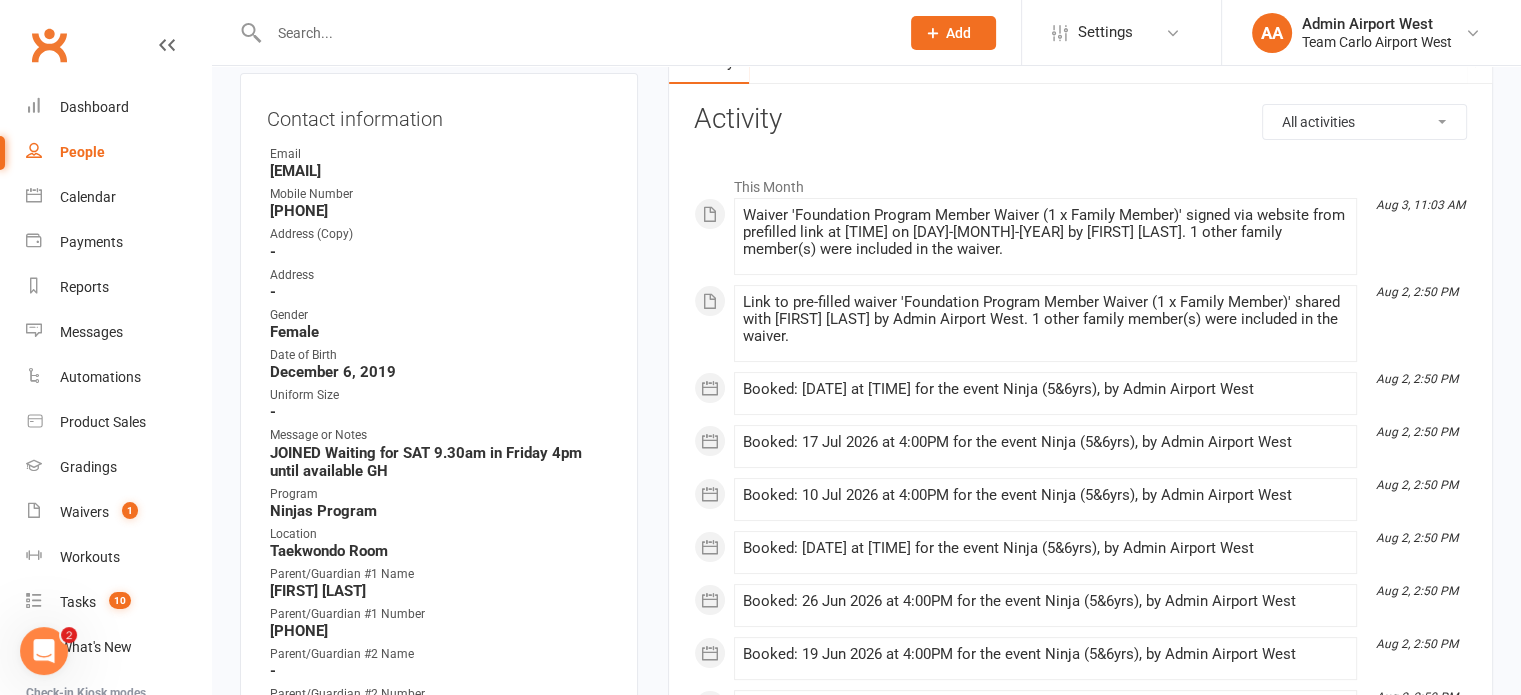 scroll, scrollTop: 0, scrollLeft: 0, axis: both 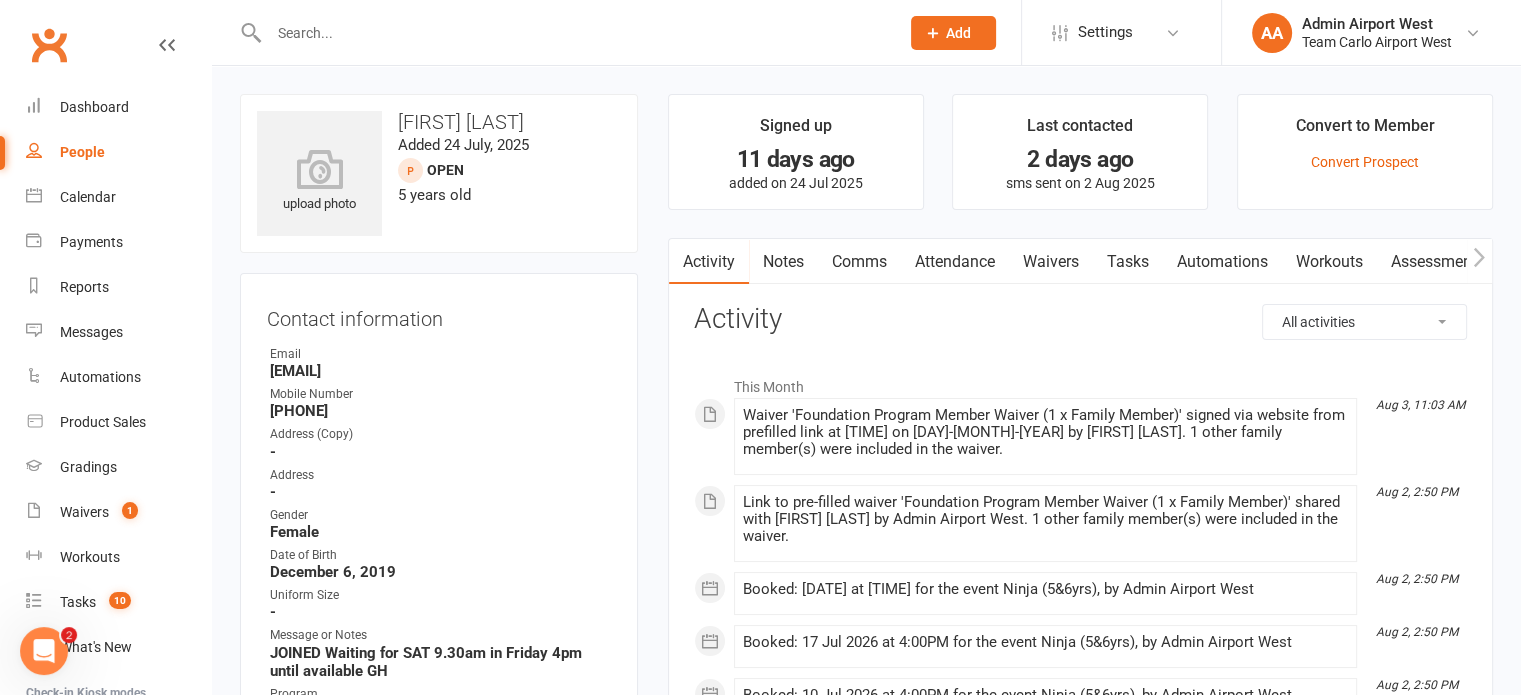 click on "Notes" at bounding box center (783, 262) 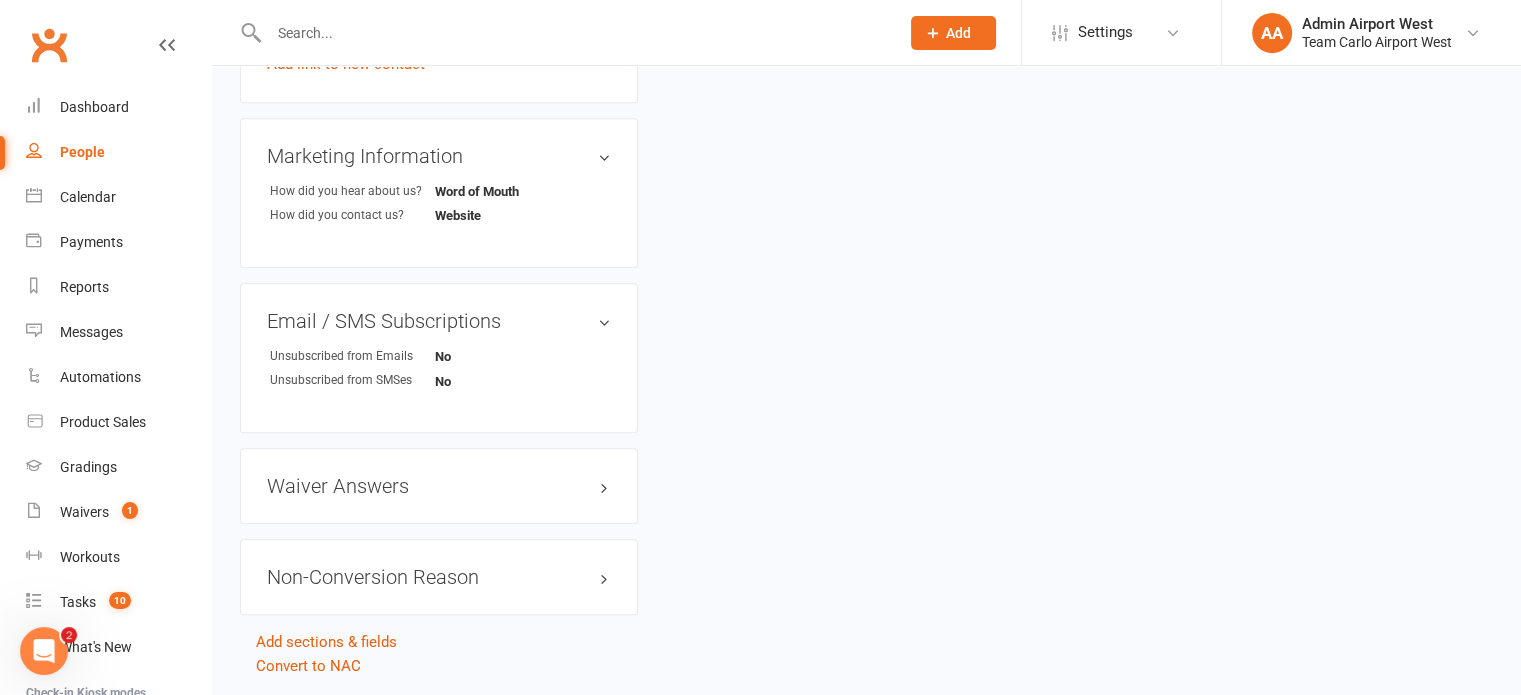 scroll, scrollTop: 1348, scrollLeft: 0, axis: vertical 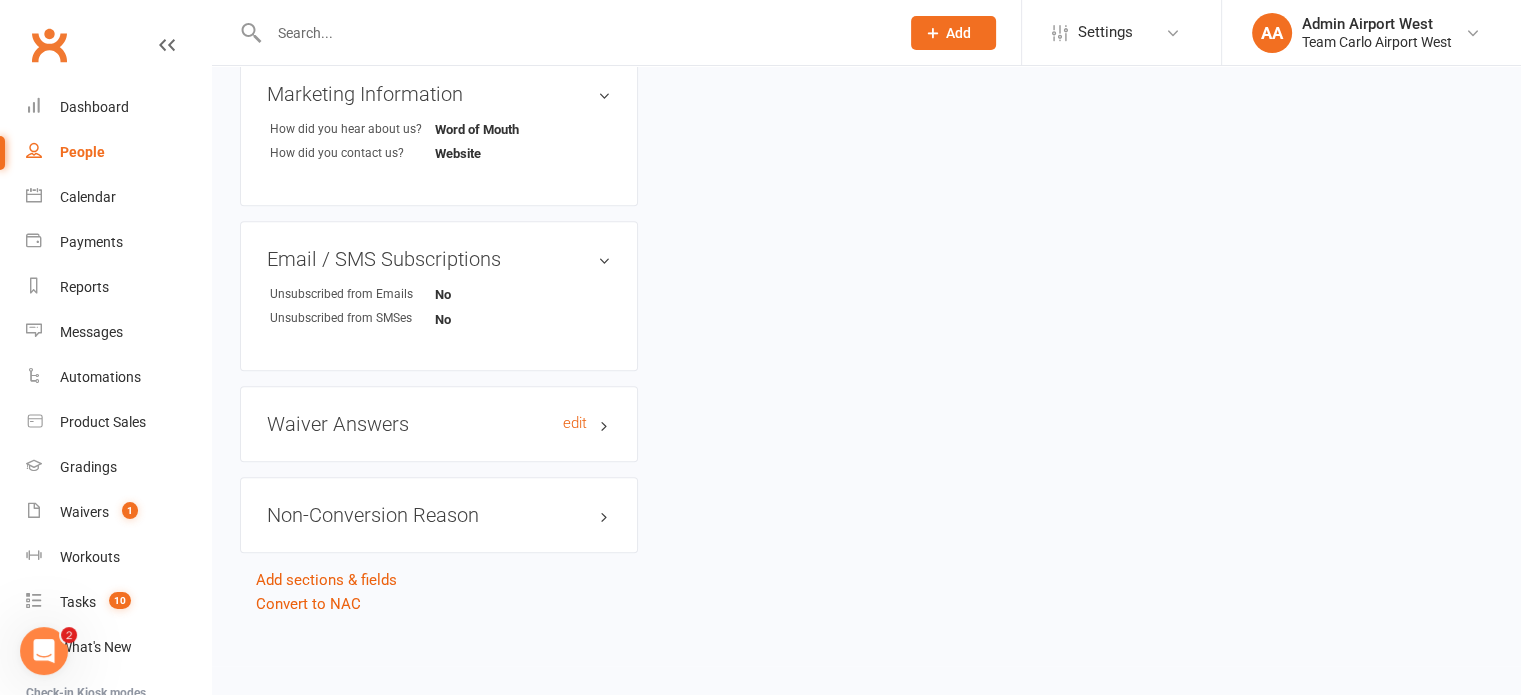 click on "Waiver Answers  edit" at bounding box center (439, 424) 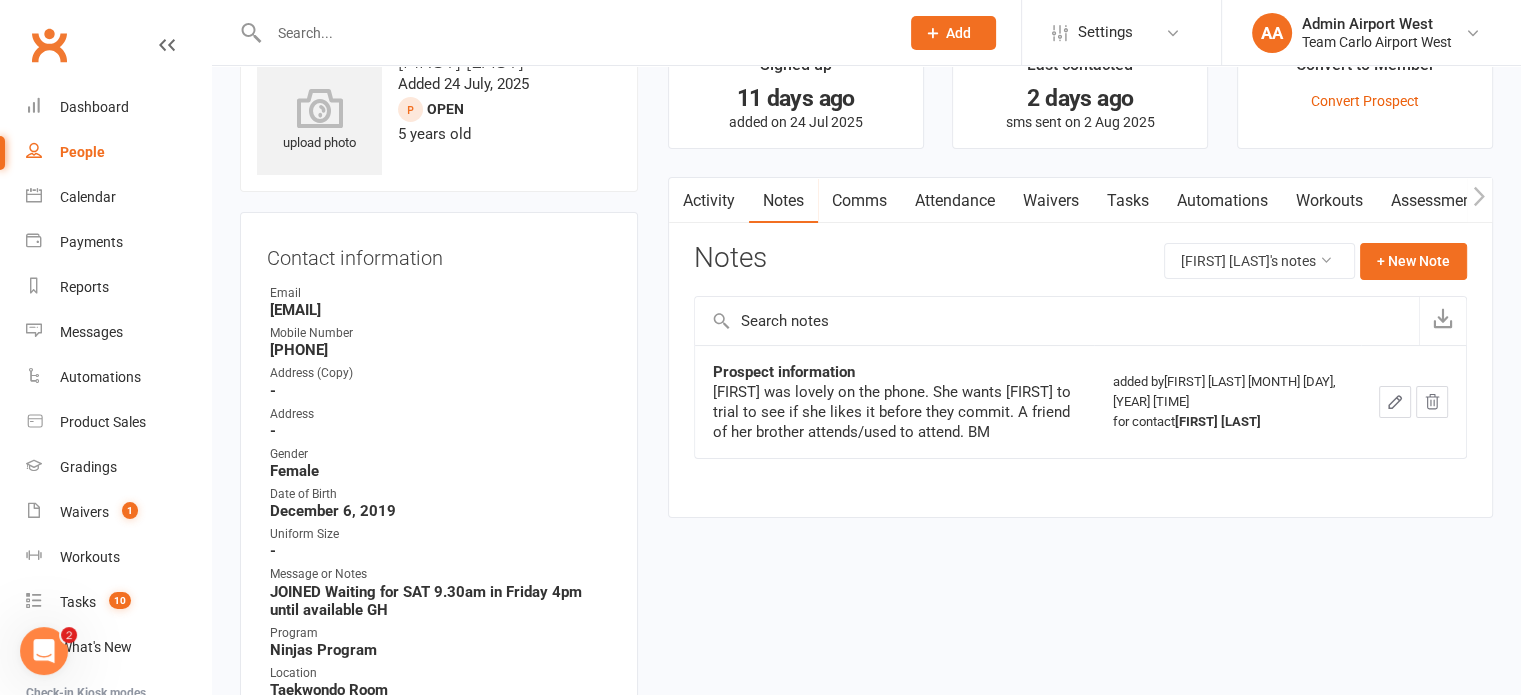 scroll, scrollTop: 0, scrollLeft: 0, axis: both 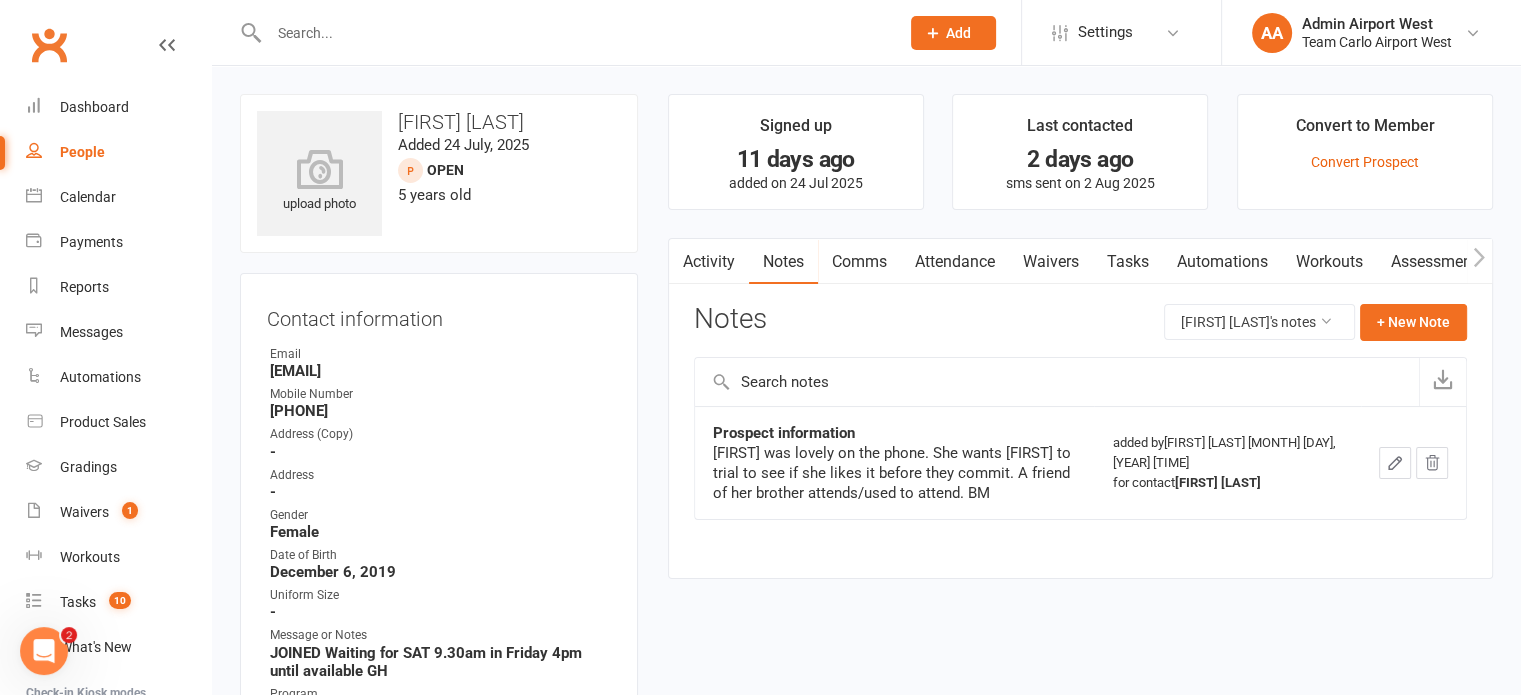 click on "Attendance" at bounding box center (955, 262) 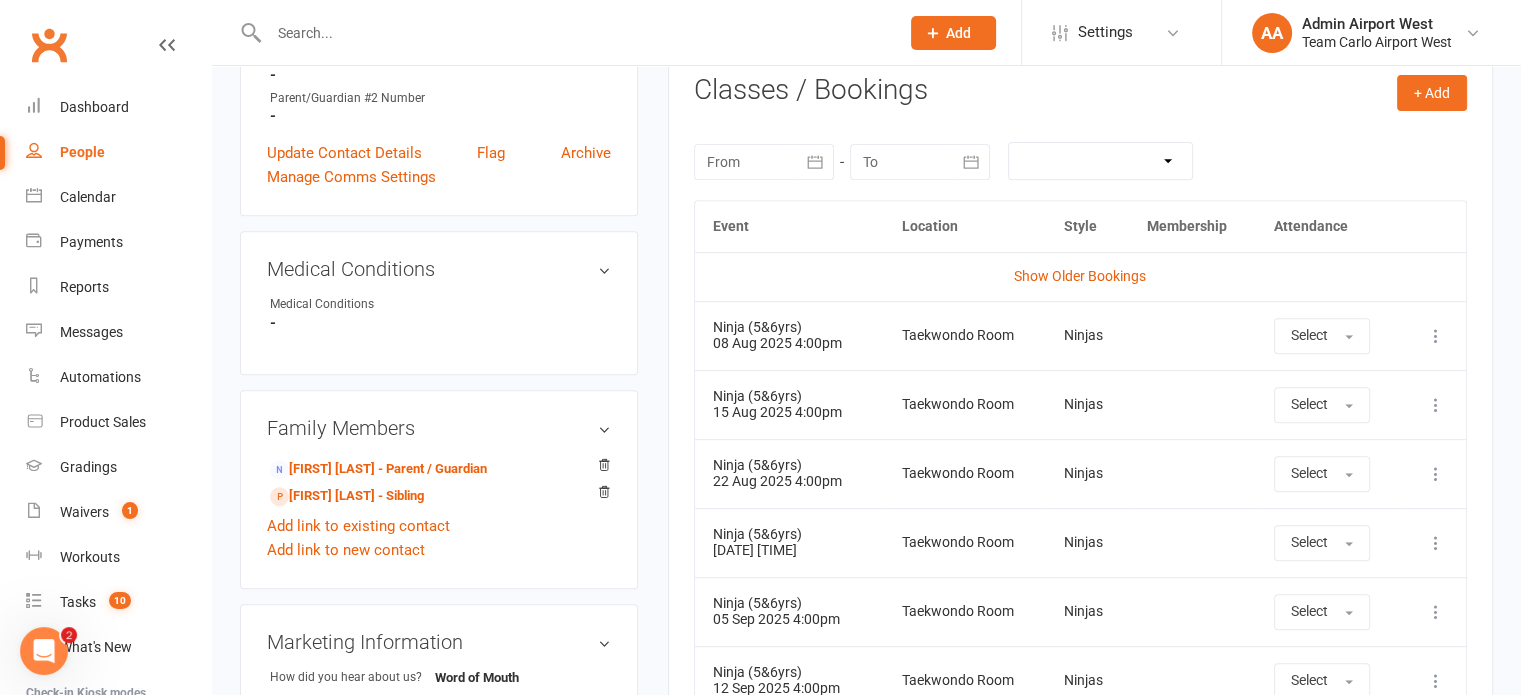 scroll, scrollTop: 800, scrollLeft: 0, axis: vertical 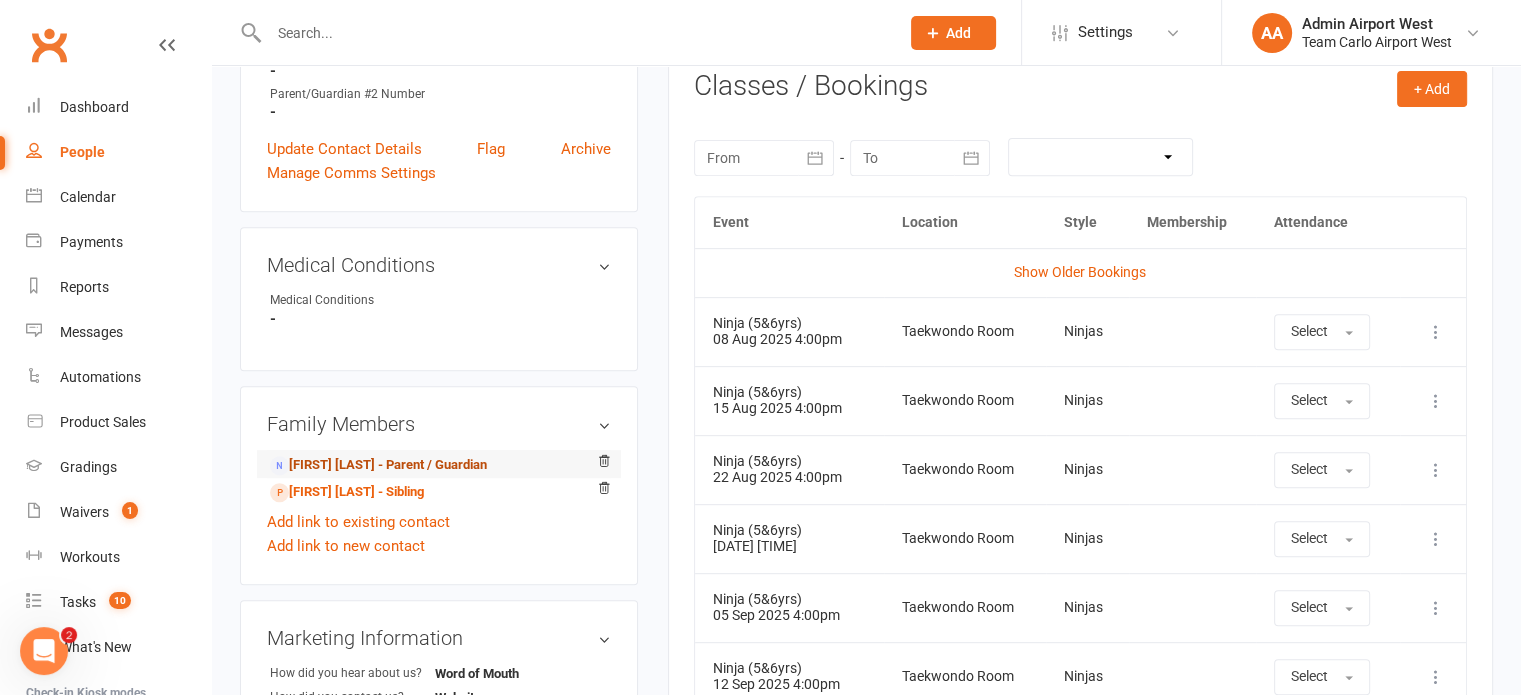 click on "[FIRST] [LAST] - Parent / Guardian" at bounding box center (378, 465) 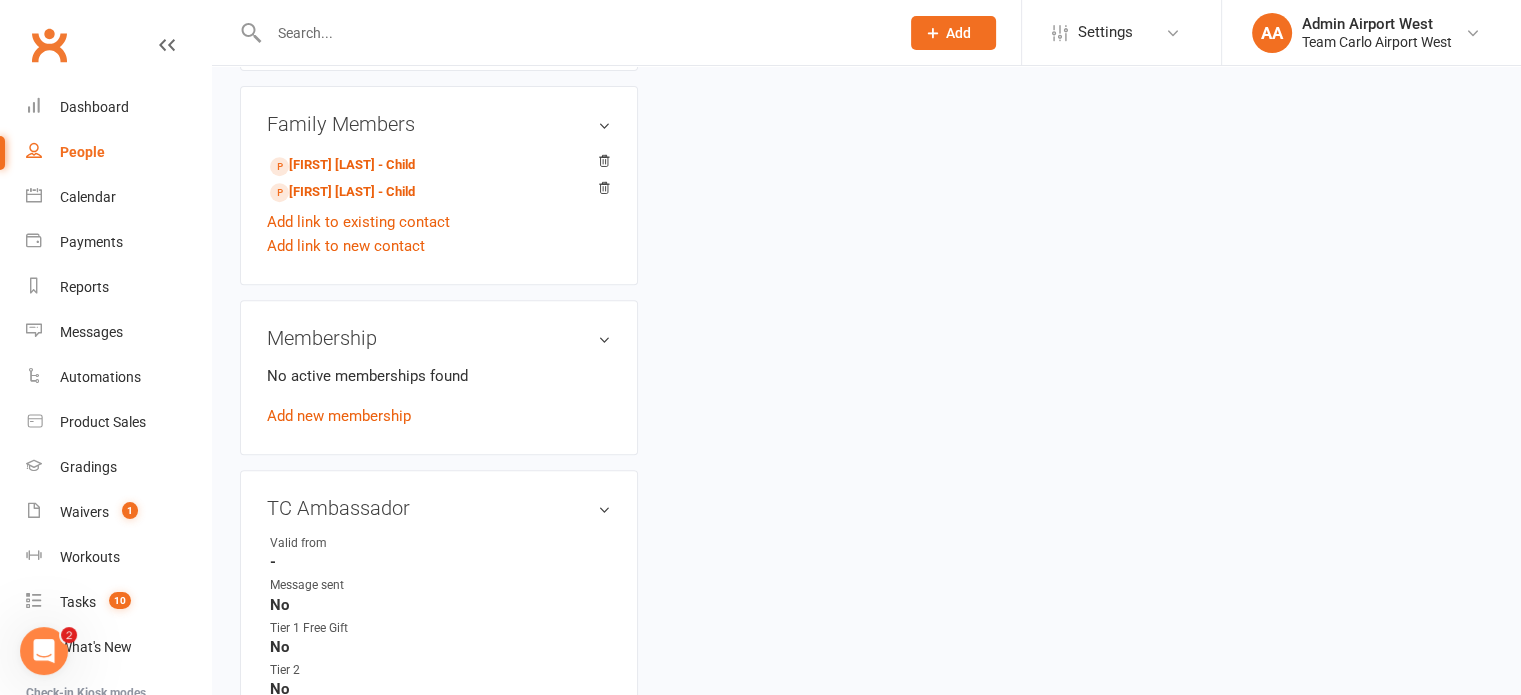 scroll, scrollTop: 0, scrollLeft: 0, axis: both 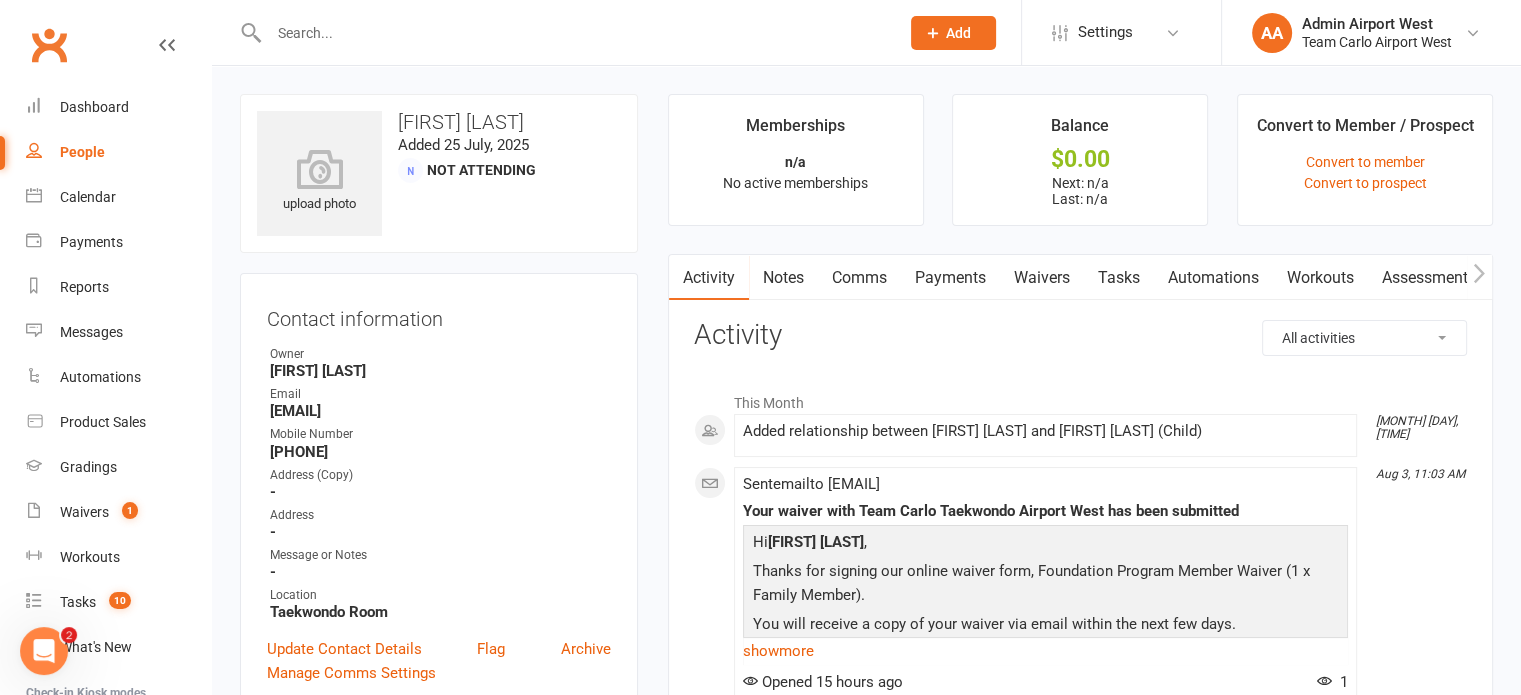 click on "Waivers" at bounding box center [1042, 278] 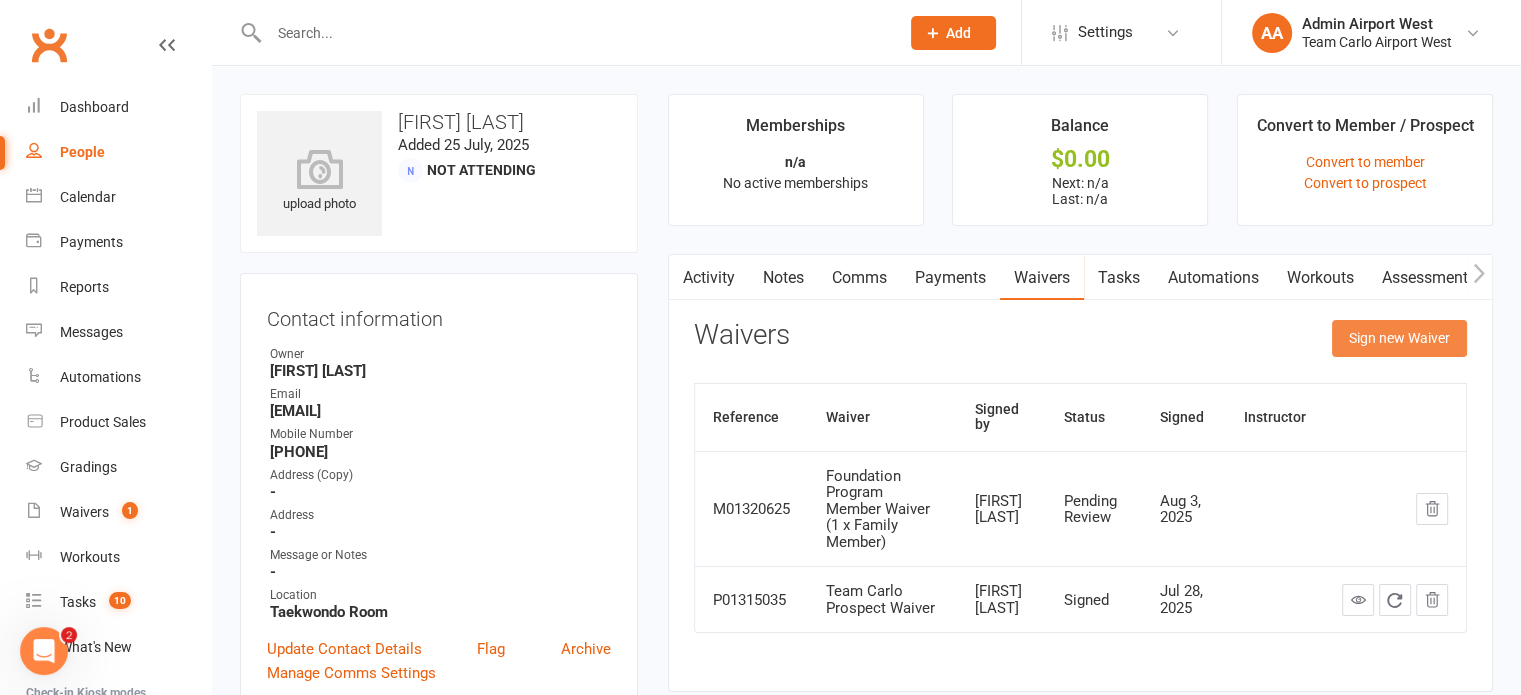 click on "Sign new Waiver" at bounding box center [1399, 338] 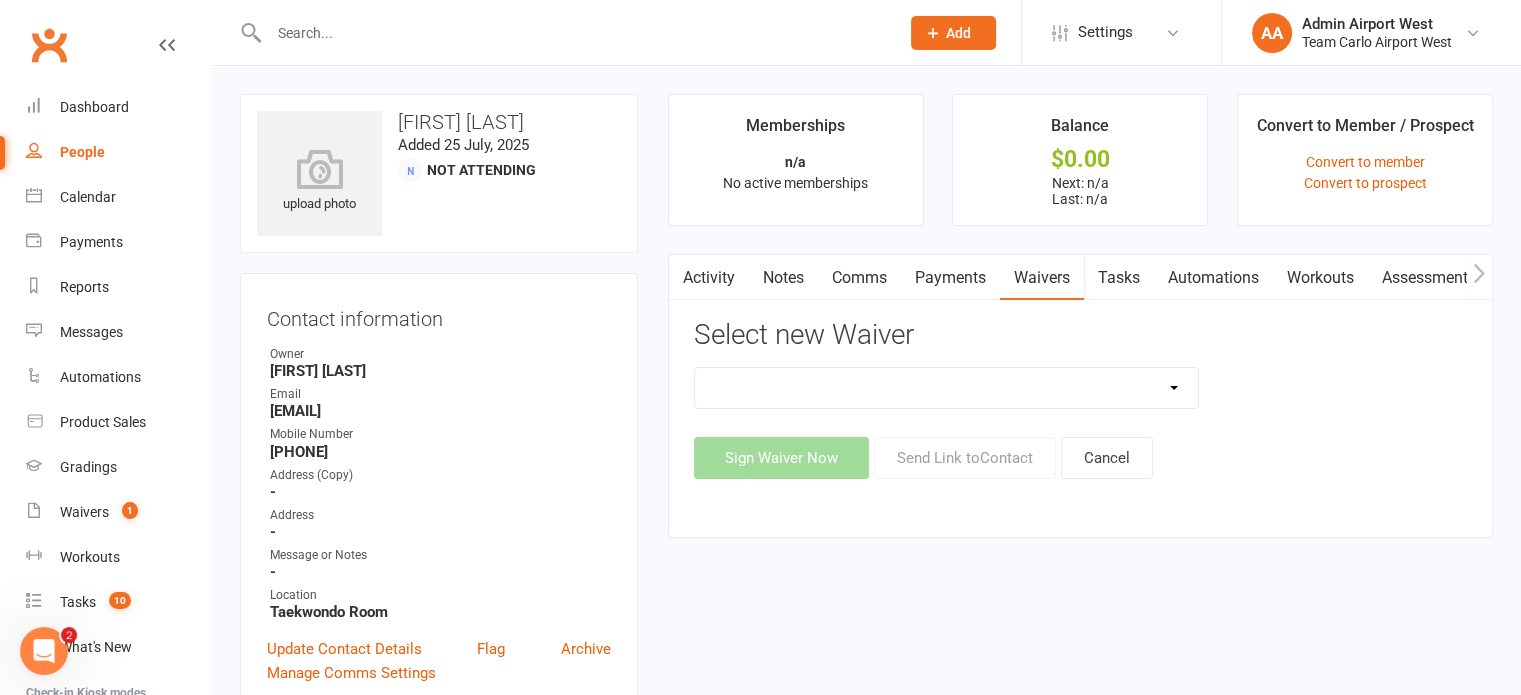 click on "Family Program Combination Member Waiver (3+ Family Members) Family Program Combination Member Waiver (Foundation + Taekwondo) Foundation Program Member Waiver (1 x Family Member) Foundation Program Member Waiver (2 x Family Member) Taekwondo Program Member Waiver (1 x Family Member) Taekwondo Program Member Waiver (2 x Family Member) Team Carlo Direct Debit Account Update Team Carlo Personal Contact Details Update Team Carlo Prospect Waiver Team Carlo Student Location Transfer" at bounding box center (947, 388) 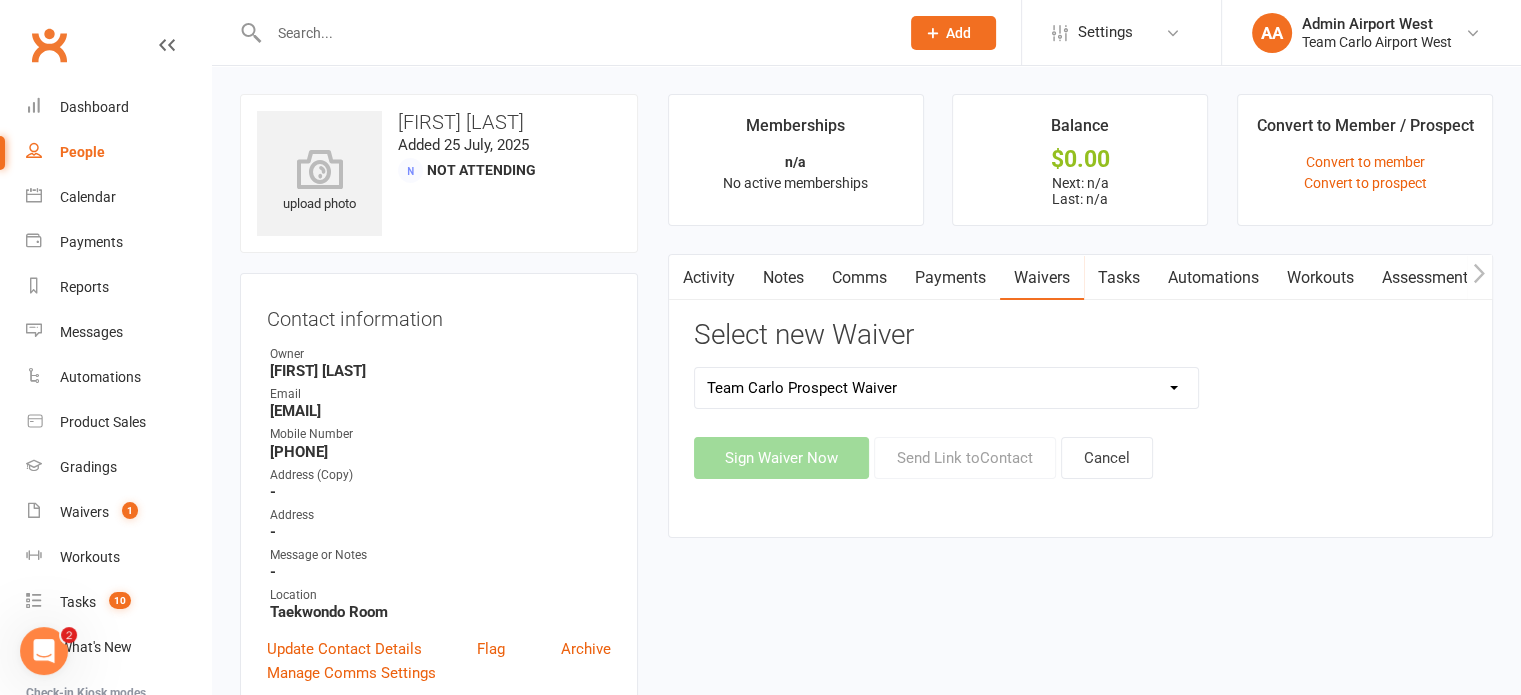 click on "Family Program Combination Member Waiver (3+ Family Members) Family Program Combination Member Waiver (Foundation + Taekwondo) Foundation Program Member Waiver (1 x Family Member) Foundation Program Member Waiver (2 x Family Member) Taekwondo Program Member Waiver (1 x Family Member) Taekwondo Program Member Waiver (2 x Family Member) Team Carlo Direct Debit Account Update Team Carlo Personal Contact Details Update Team Carlo Prospect Waiver Team Carlo Student Location Transfer" at bounding box center (947, 388) 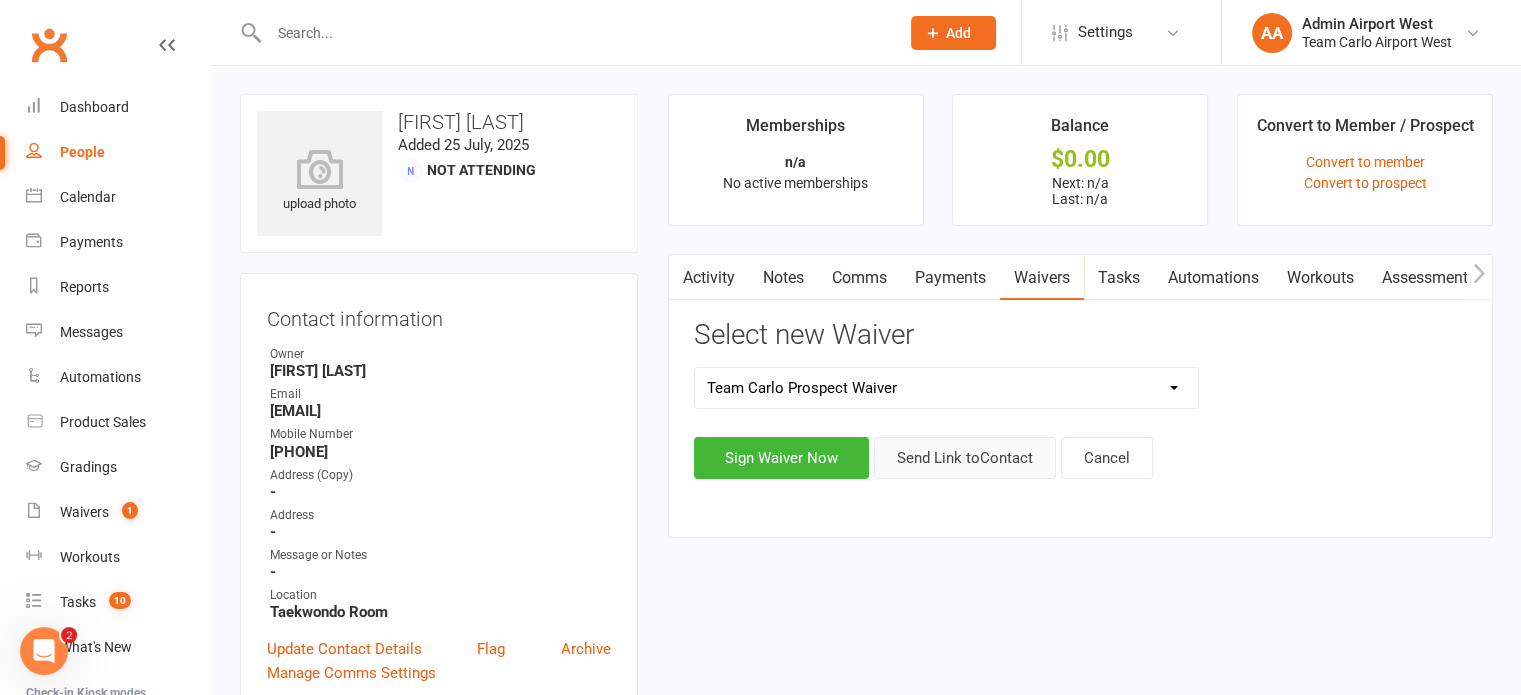 click on "Send Link to  Contact" at bounding box center (965, 458) 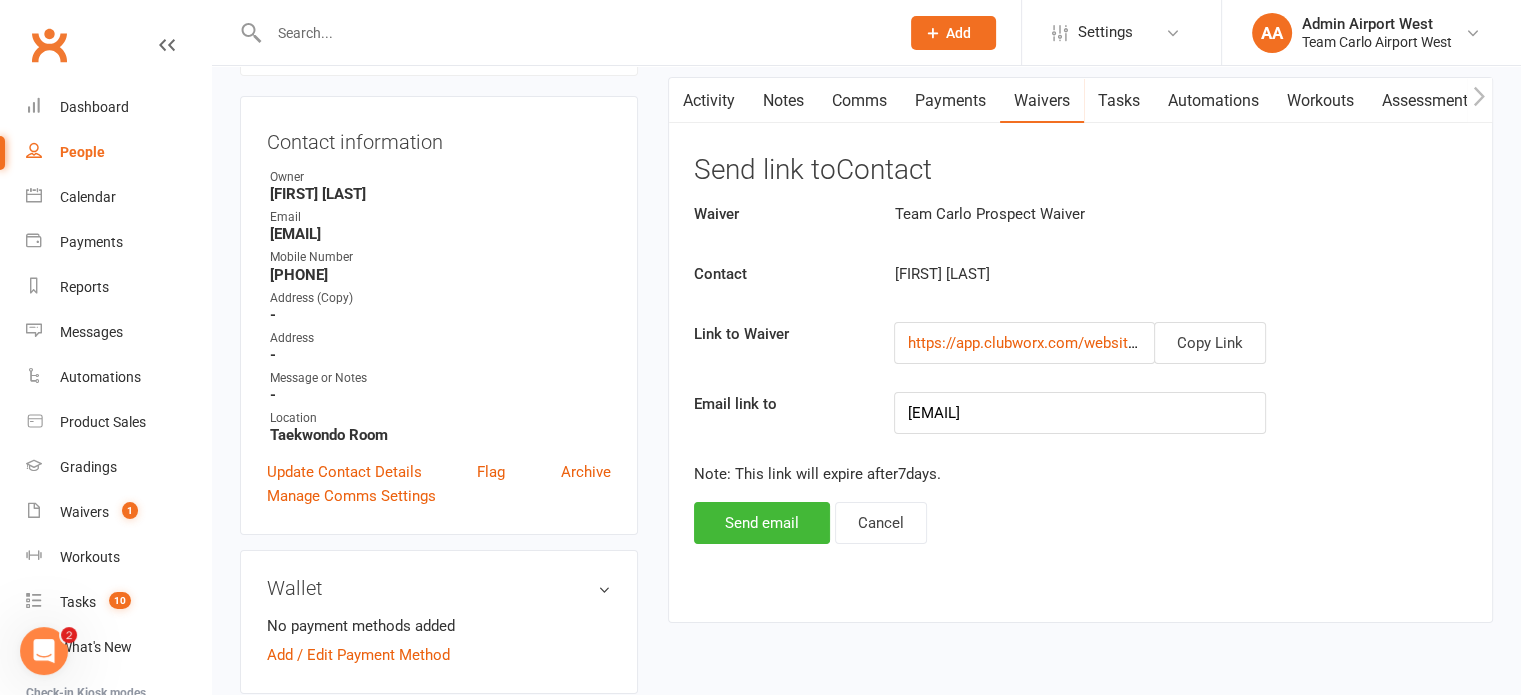 scroll, scrollTop: 500, scrollLeft: 0, axis: vertical 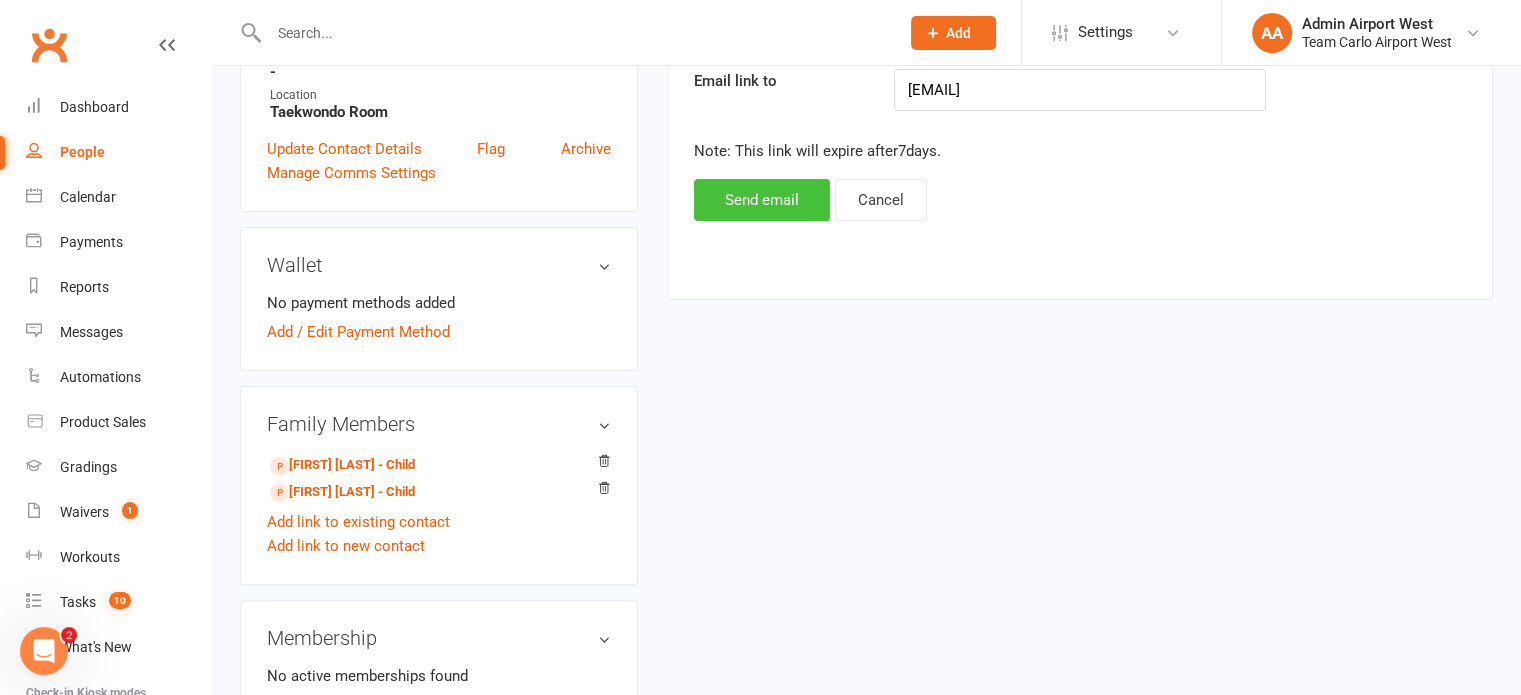 click on "Send email" at bounding box center (762, 200) 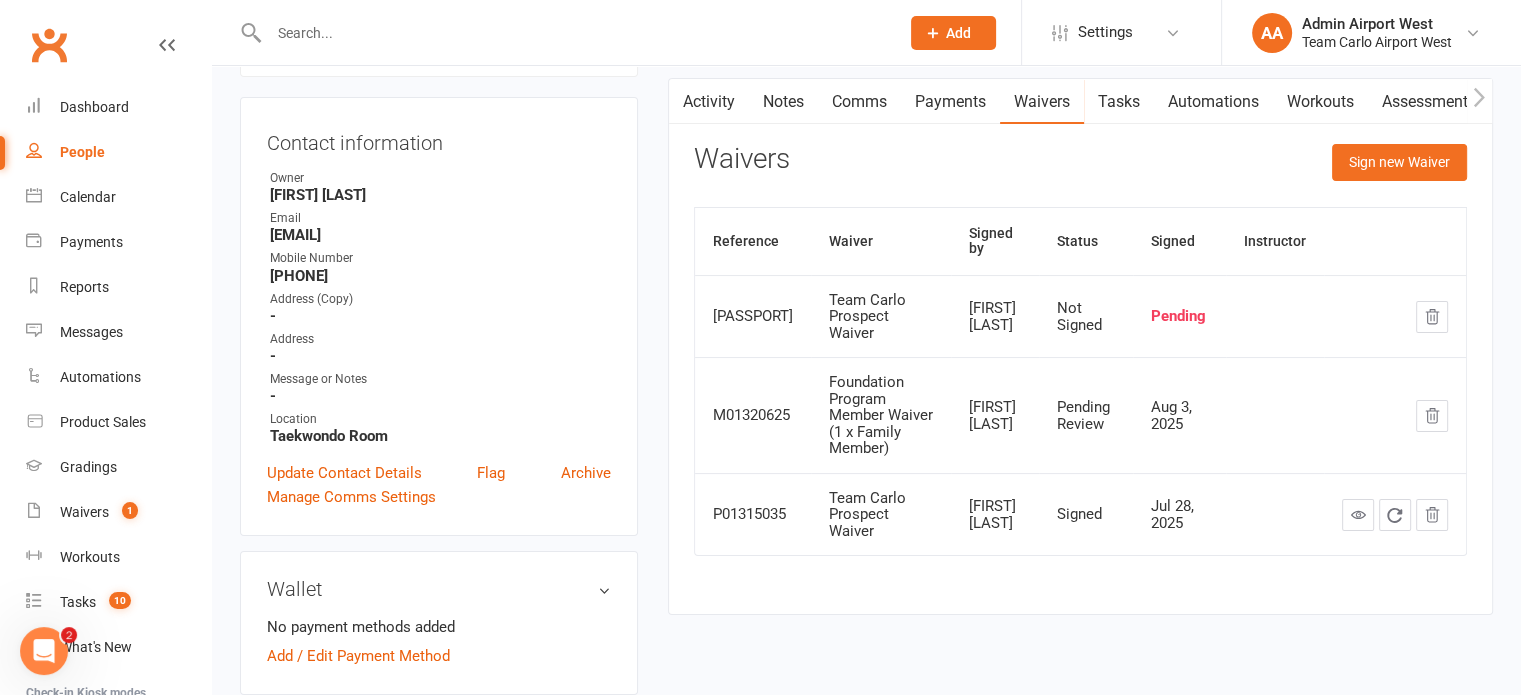 scroll, scrollTop: 0, scrollLeft: 0, axis: both 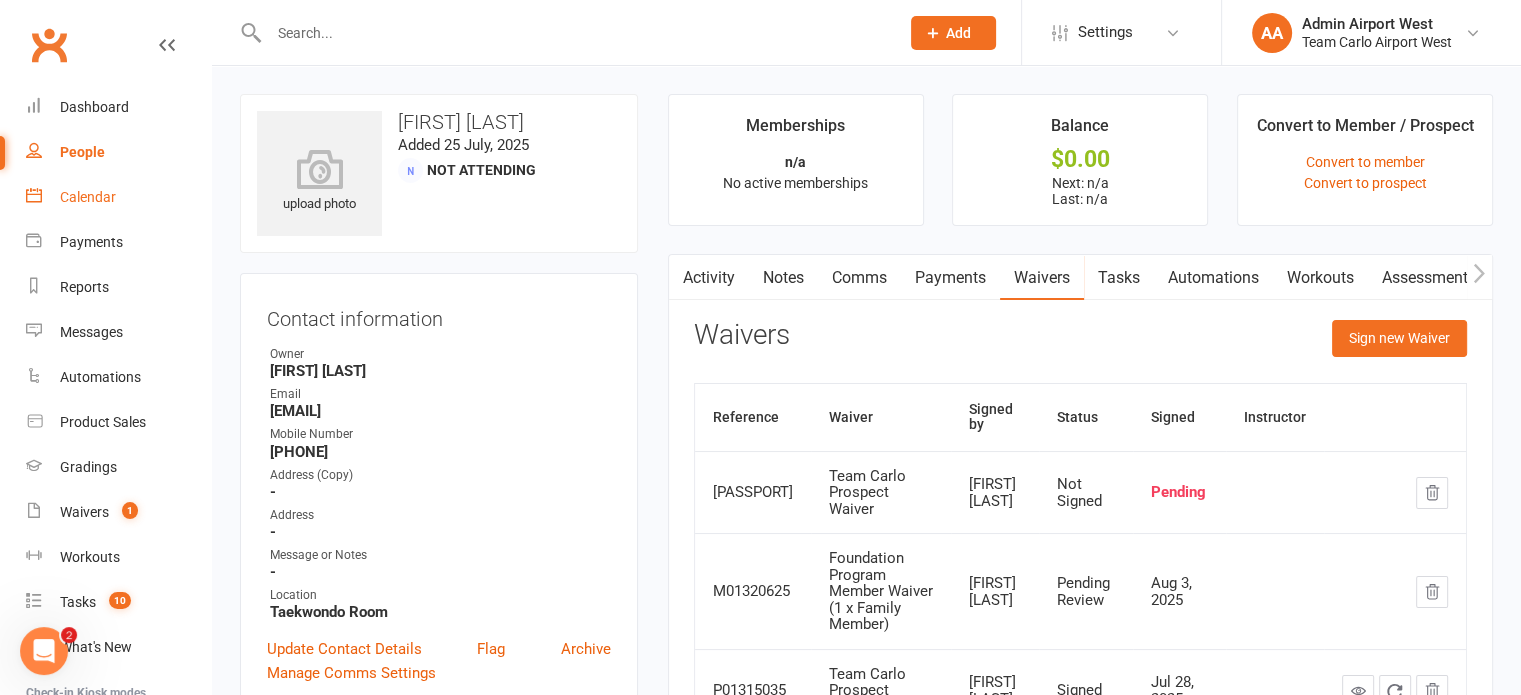click on "Calendar" at bounding box center (118, 197) 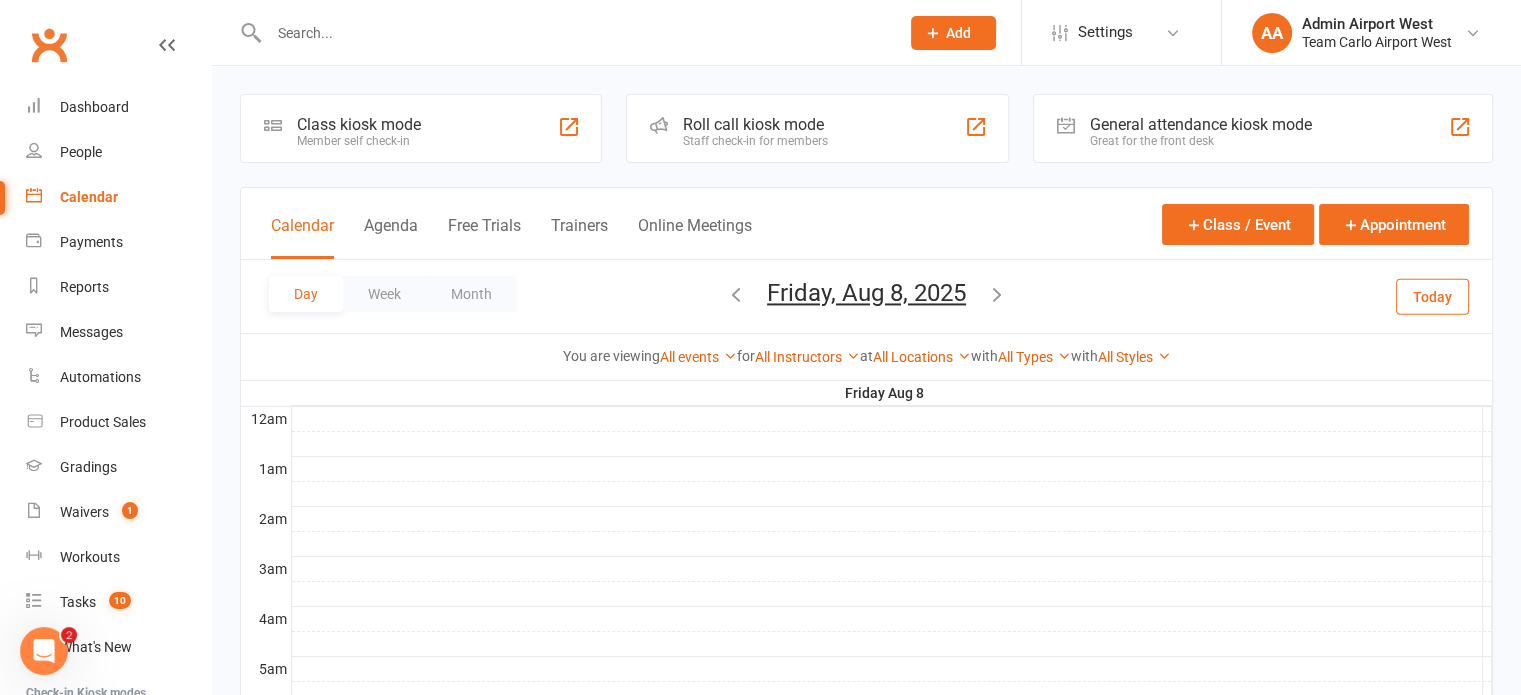 click on "Friday, Aug 8, 2025" at bounding box center [866, 293] 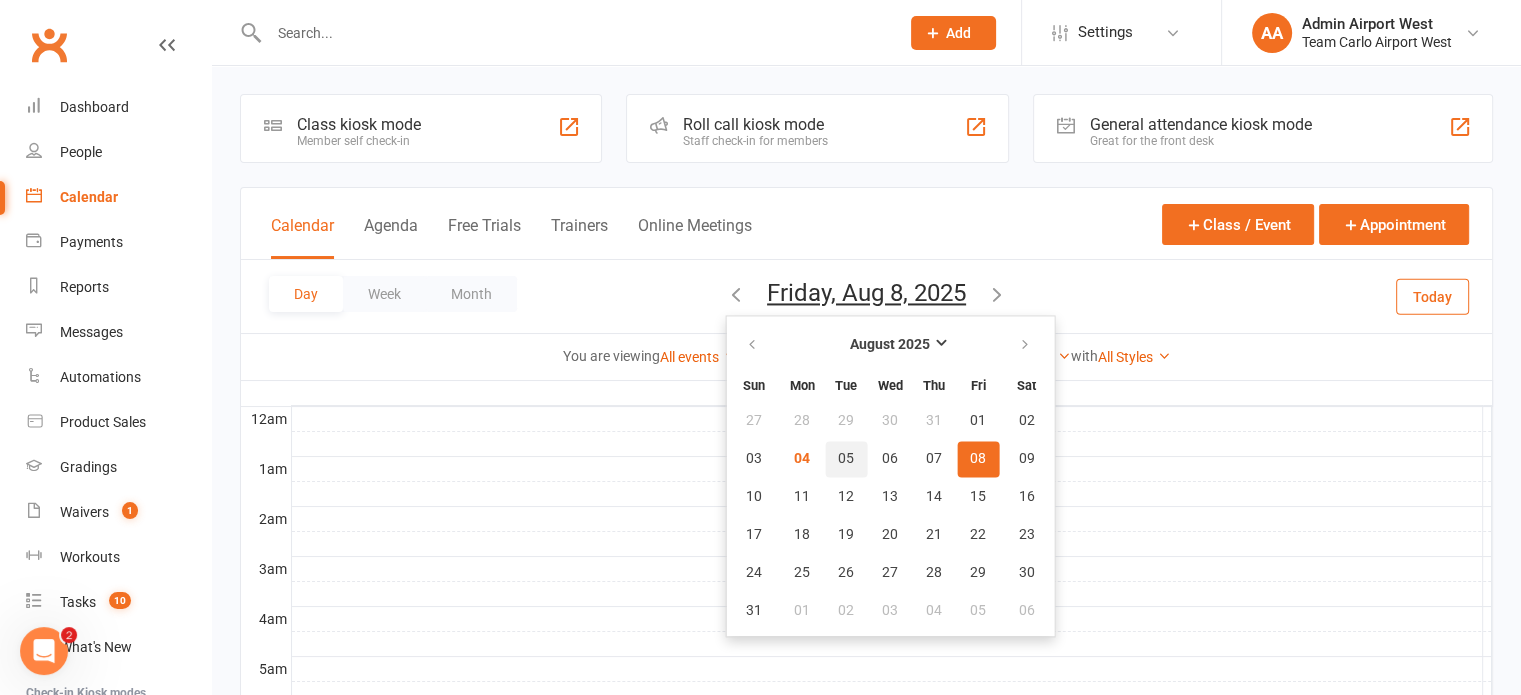 click on "05" at bounding box center (846, 459) 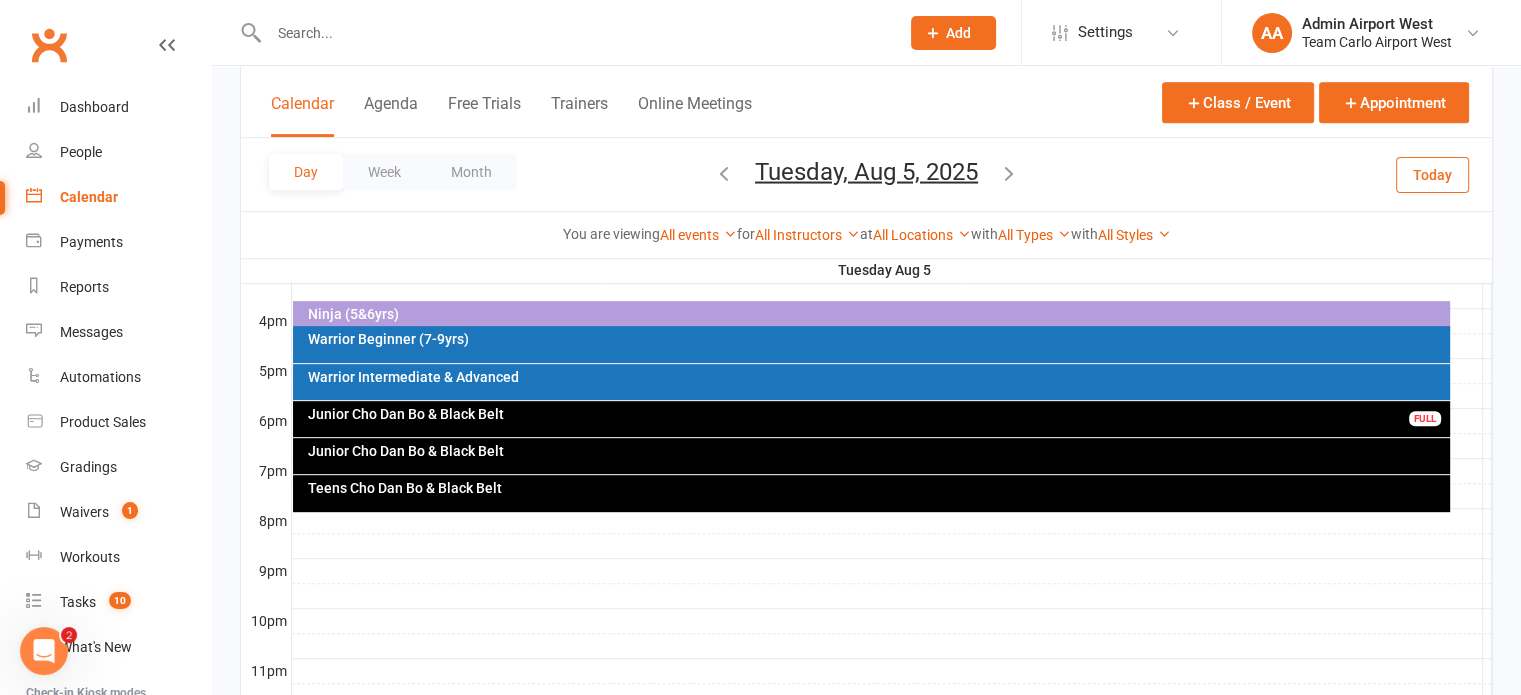 scroll, scrollTop: 900, scrollLeft: 0, axis: vertical 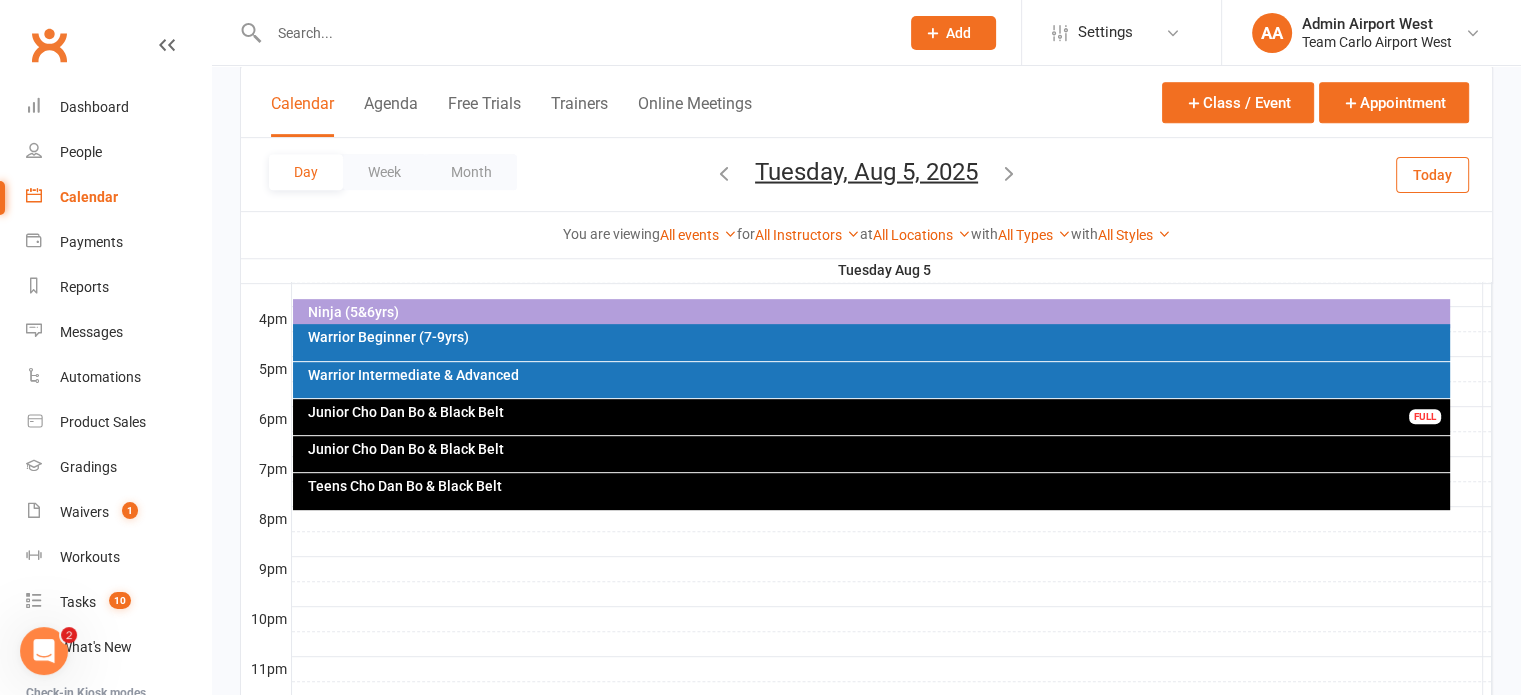 click on "Ninja (5&6yrs)" at bounding box center [876, 312] 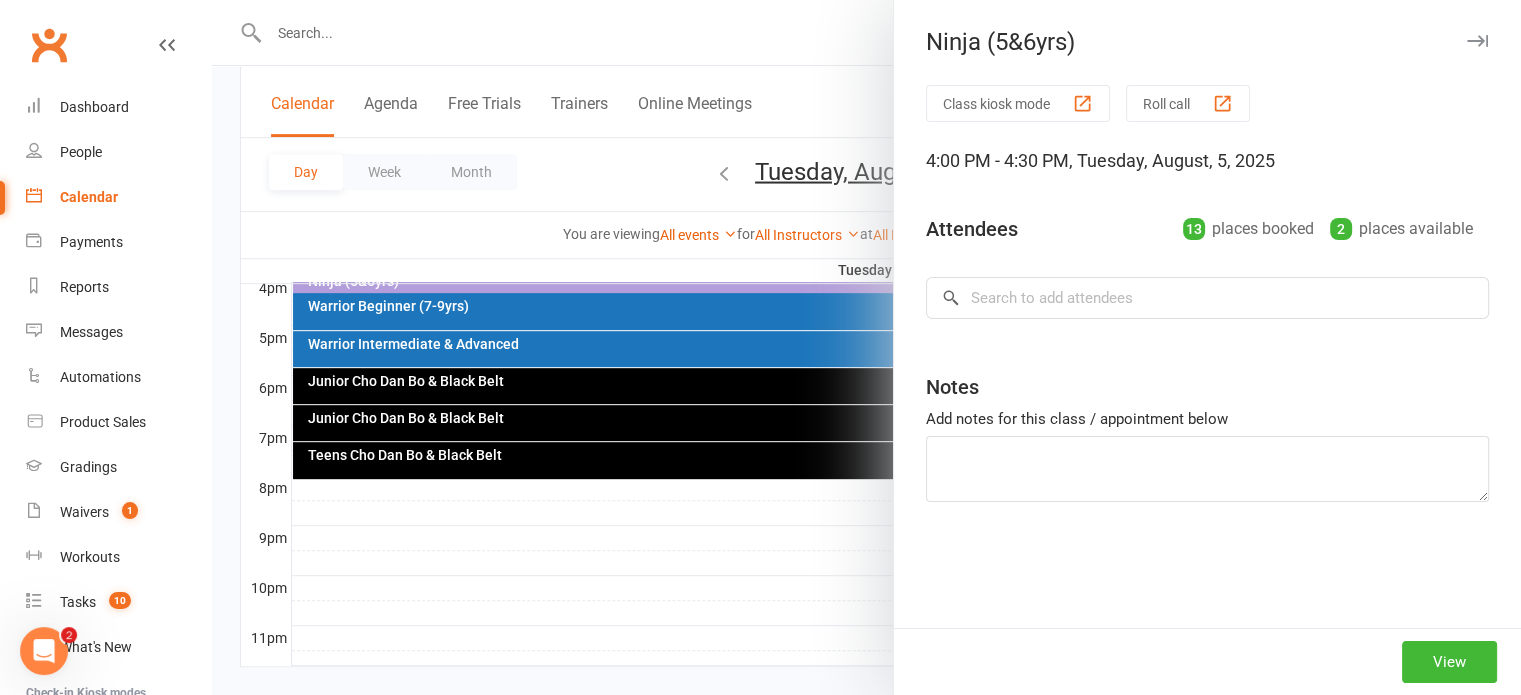 scroll, scrollTop: 959, scrollLeft: 0, axis: vertical 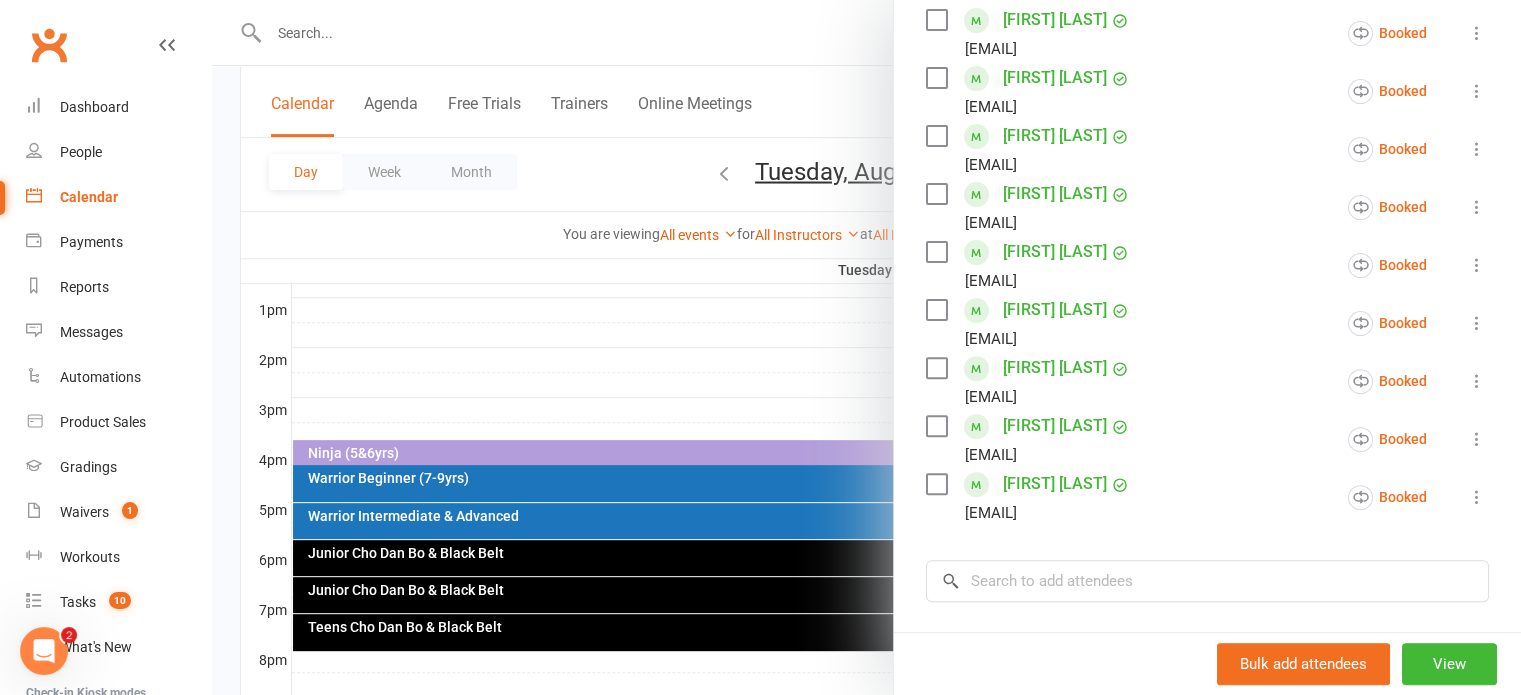 click at bounding box center [866, 347] 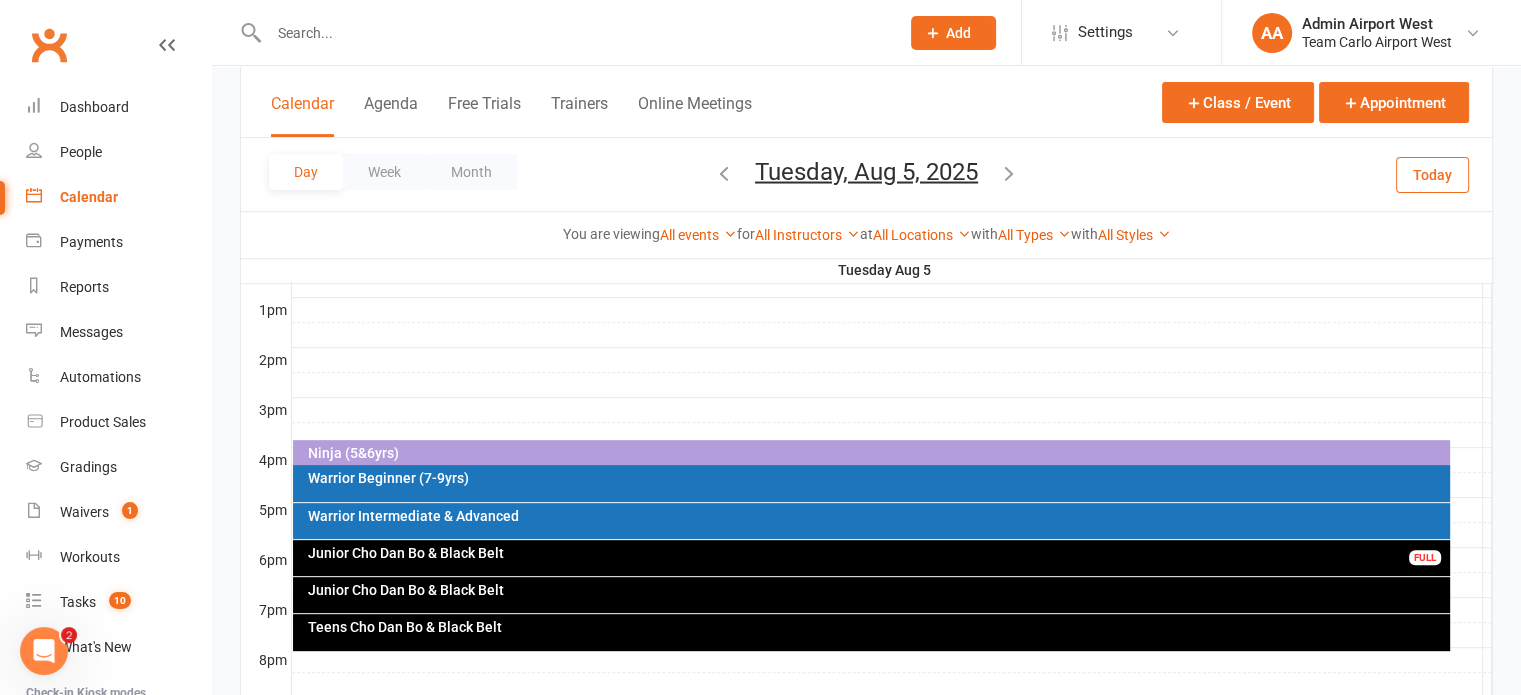 click on "Warrior Beginner (7-9yrs)" at bounding box center [876, 478] 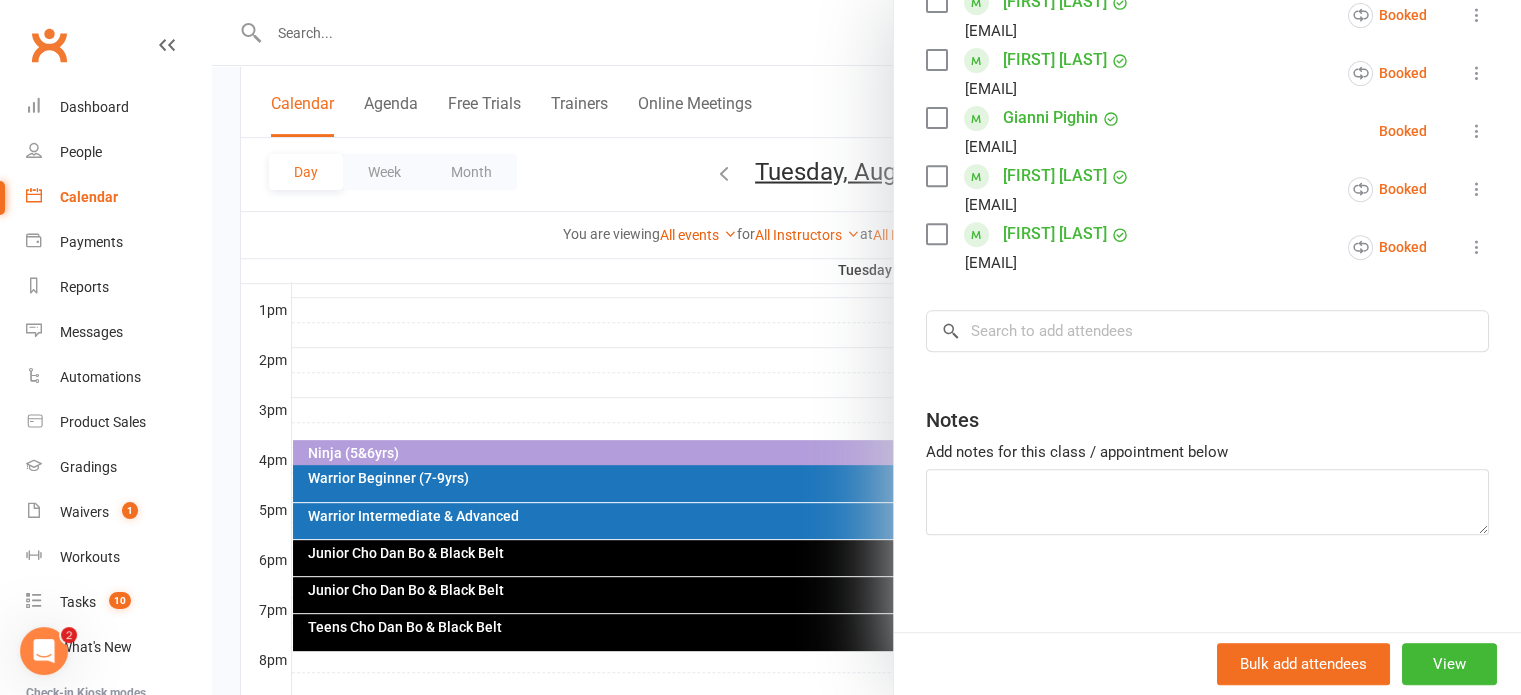 scroll, scrollTop: 793, scrollLeft: 0, axis: vertical 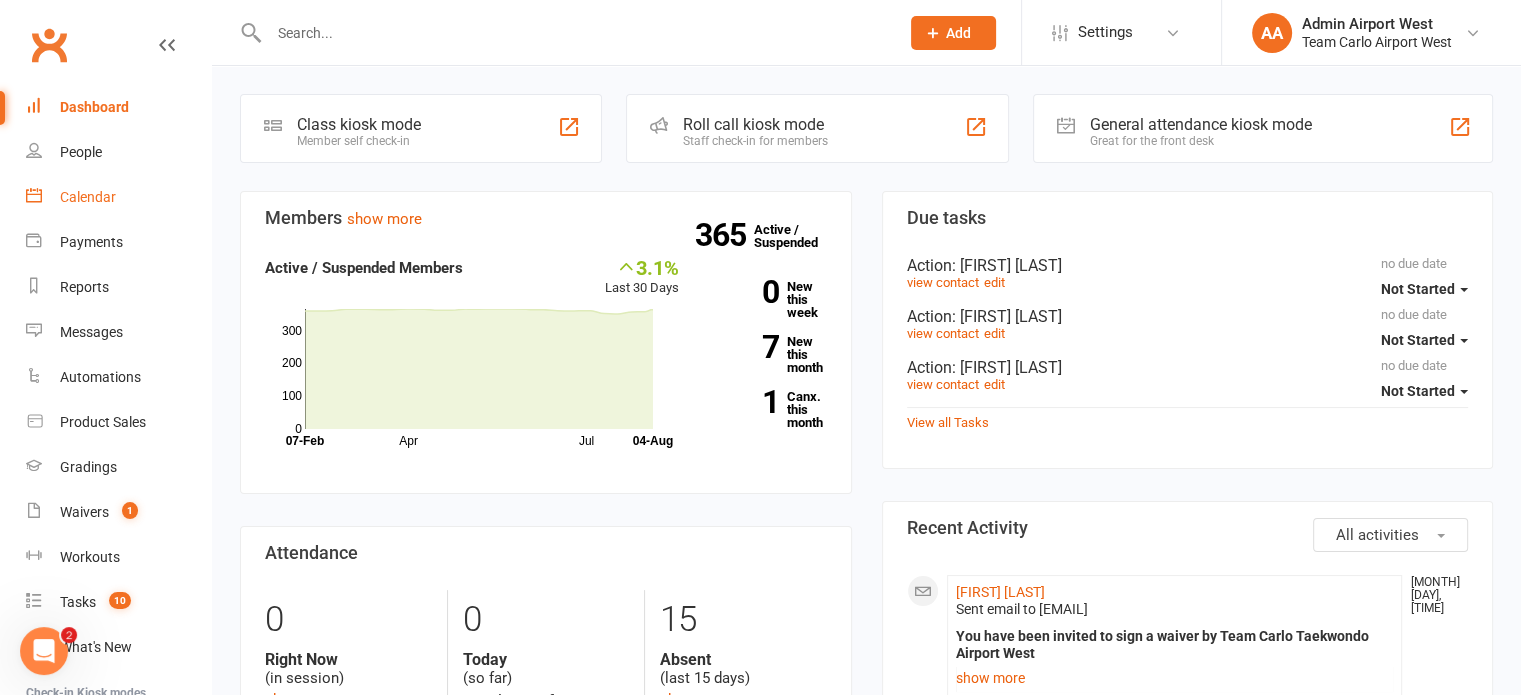 click on "Calendar" at bounding box center (88, 197) 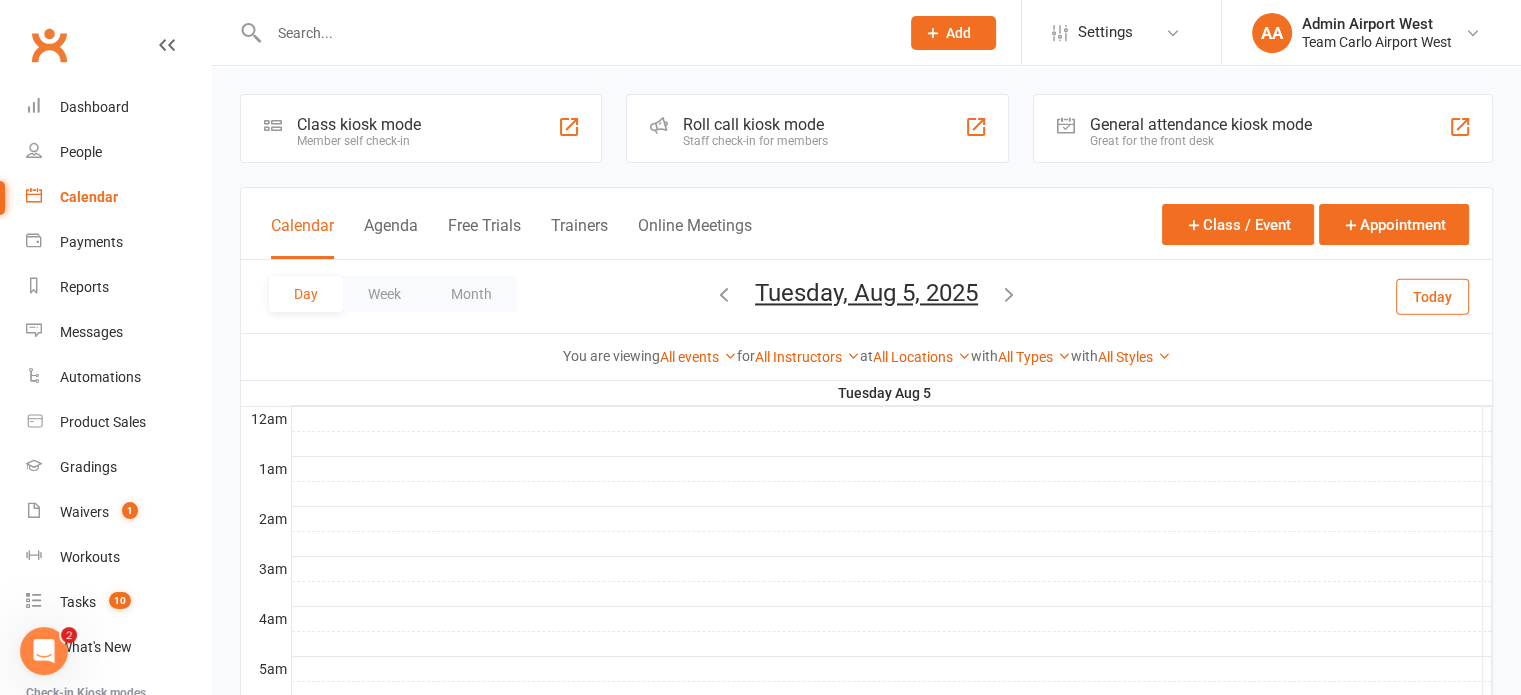 click on "Tuesday, Aug 5, 2025" at bounding box center (866, 293) 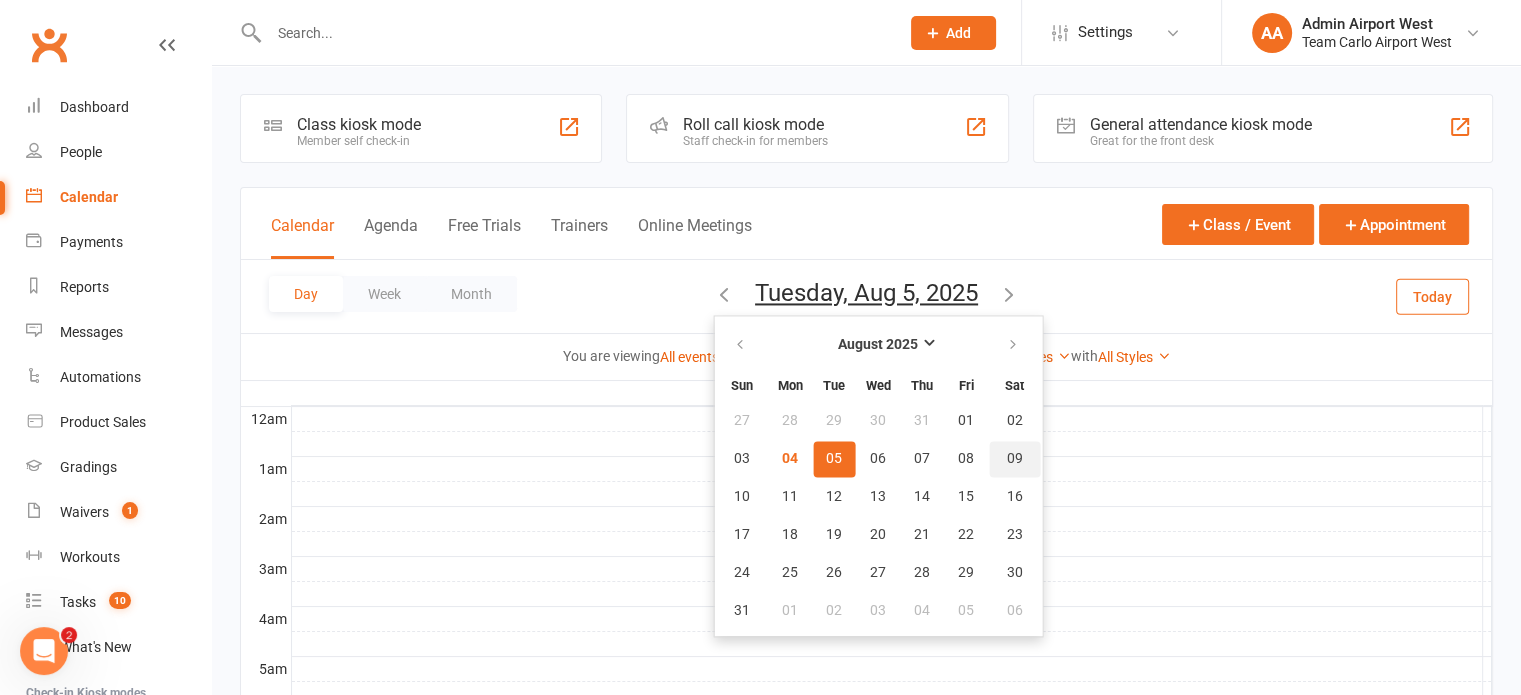 click on "09" at bounding box center (1015, 459) 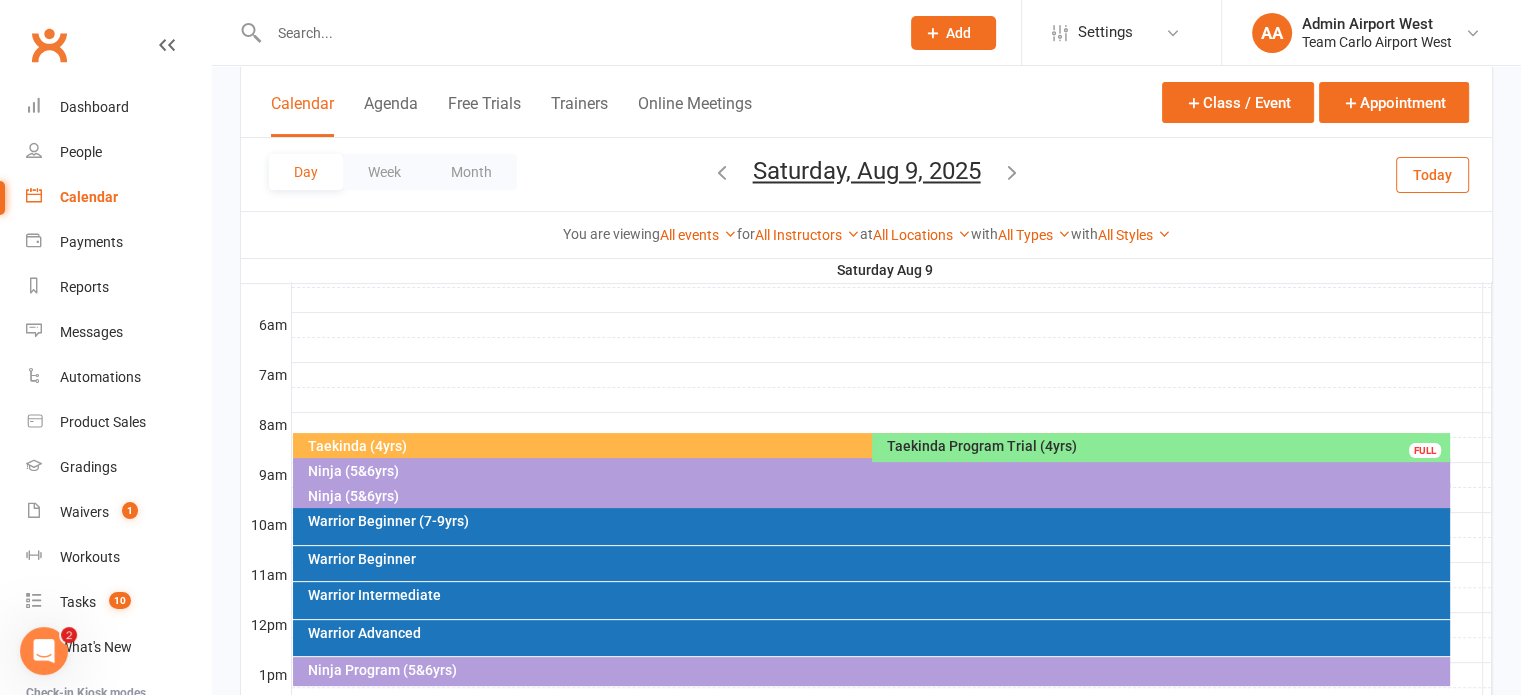 scroll, scrollTop: 400, scrollLeft: 0, axis: vertical 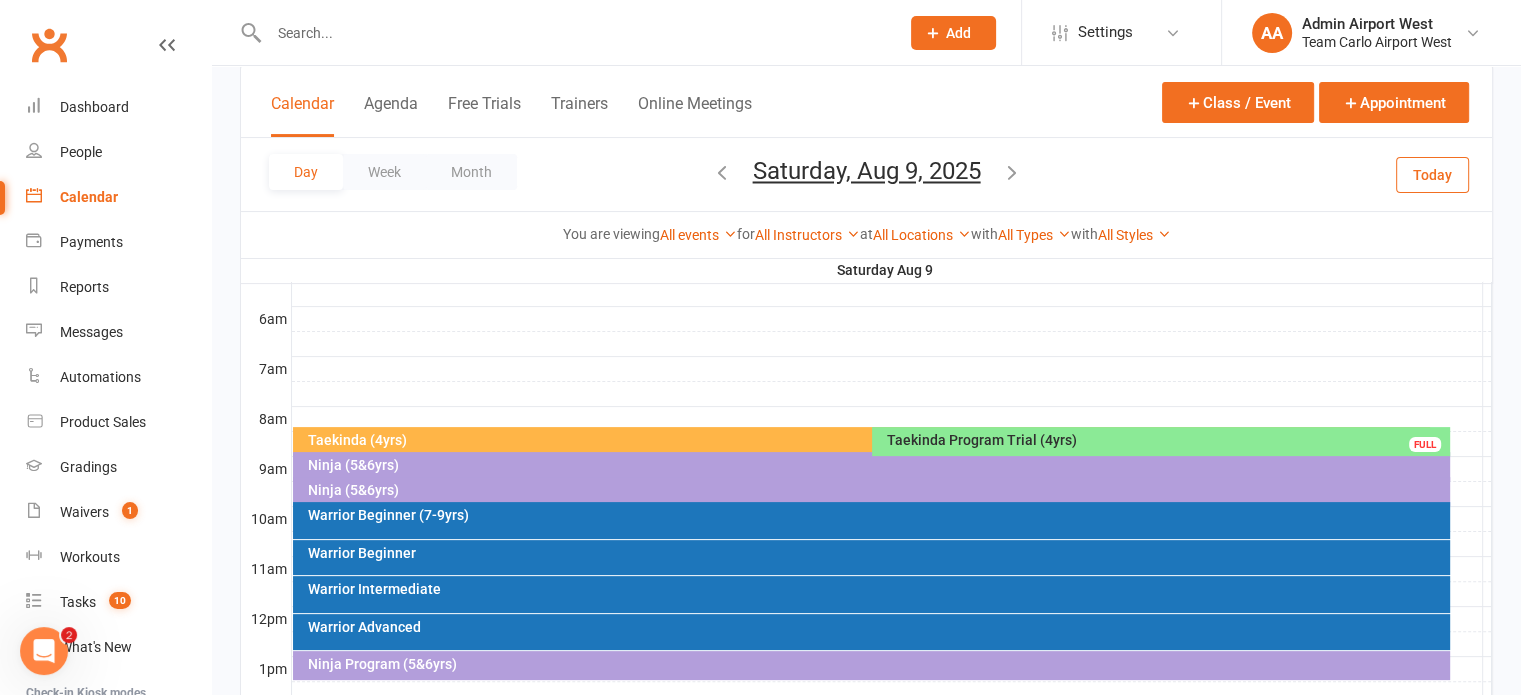 click on "Taekinda Program Trial (4yrs)" at bounding box center [1166, 440] 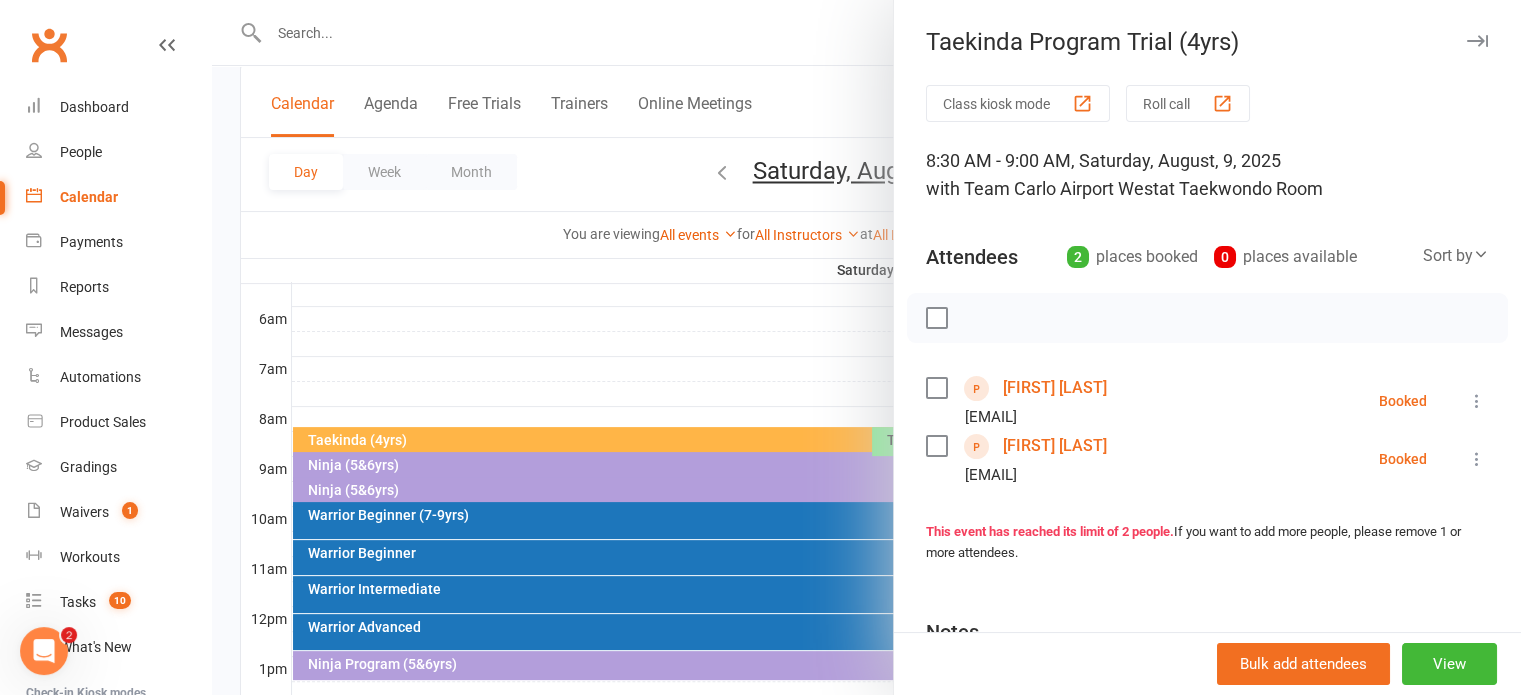 click at bounding box center [866, 347] 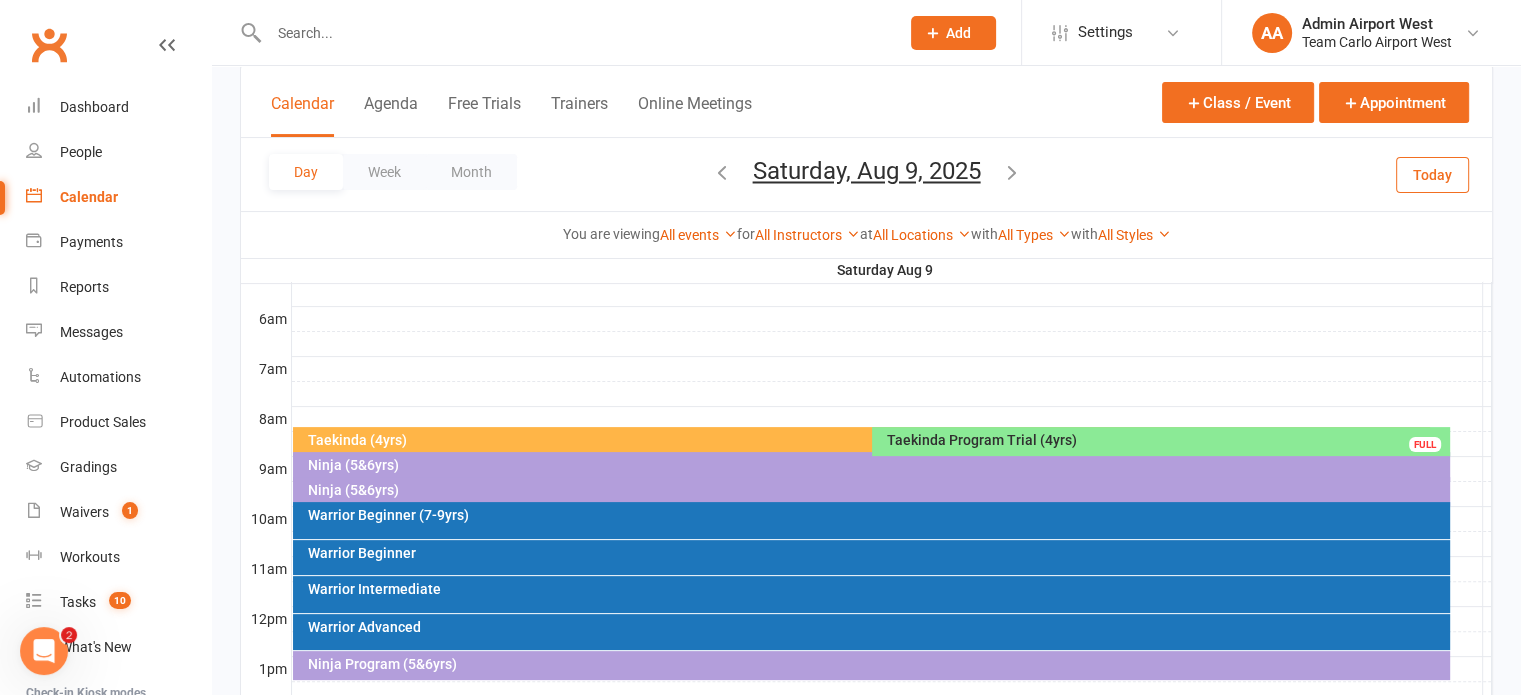 click on "Taekinda (4yrs)" at bounding box center (866, 440) 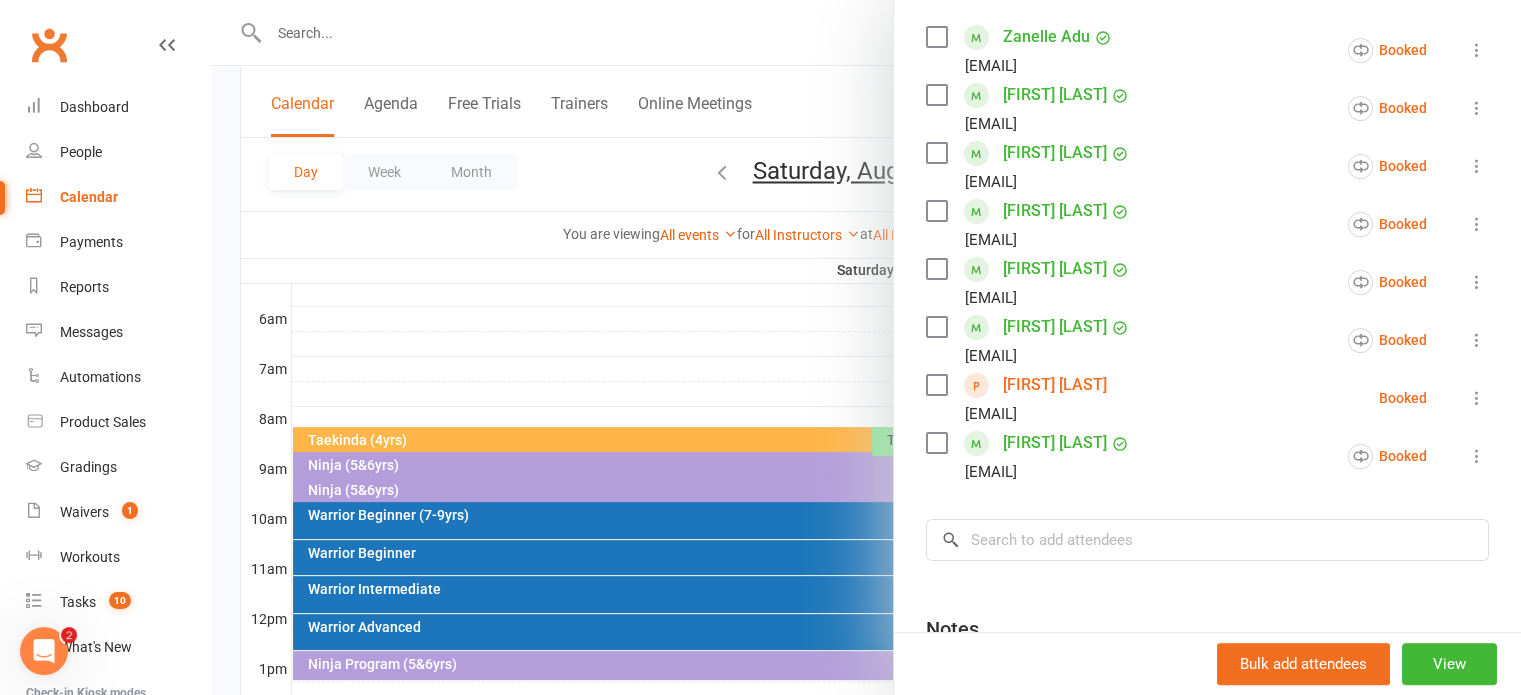 scroll, scrollTop: 400, scrollLeft: 0, axis: vertical 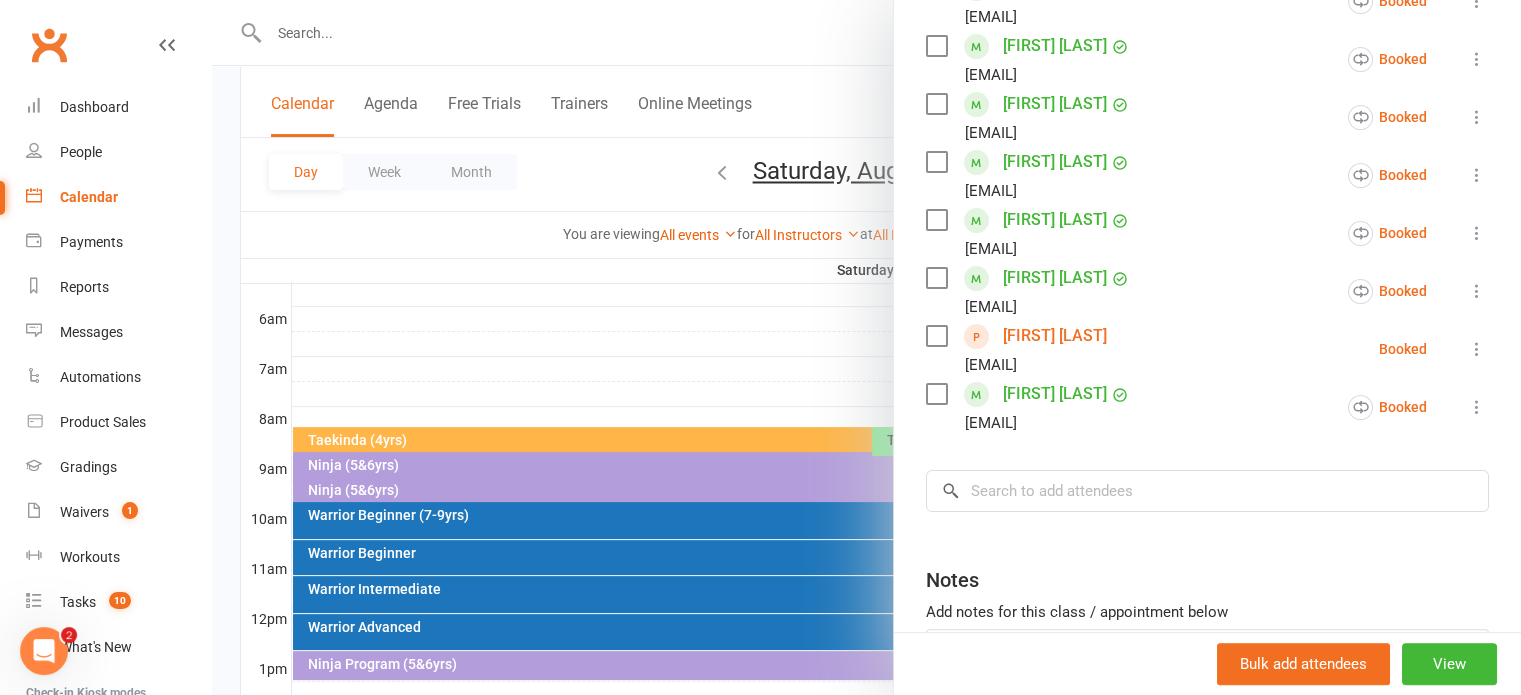 click on "[FIRST] [LAST]" at bounding box center (1055, 336) 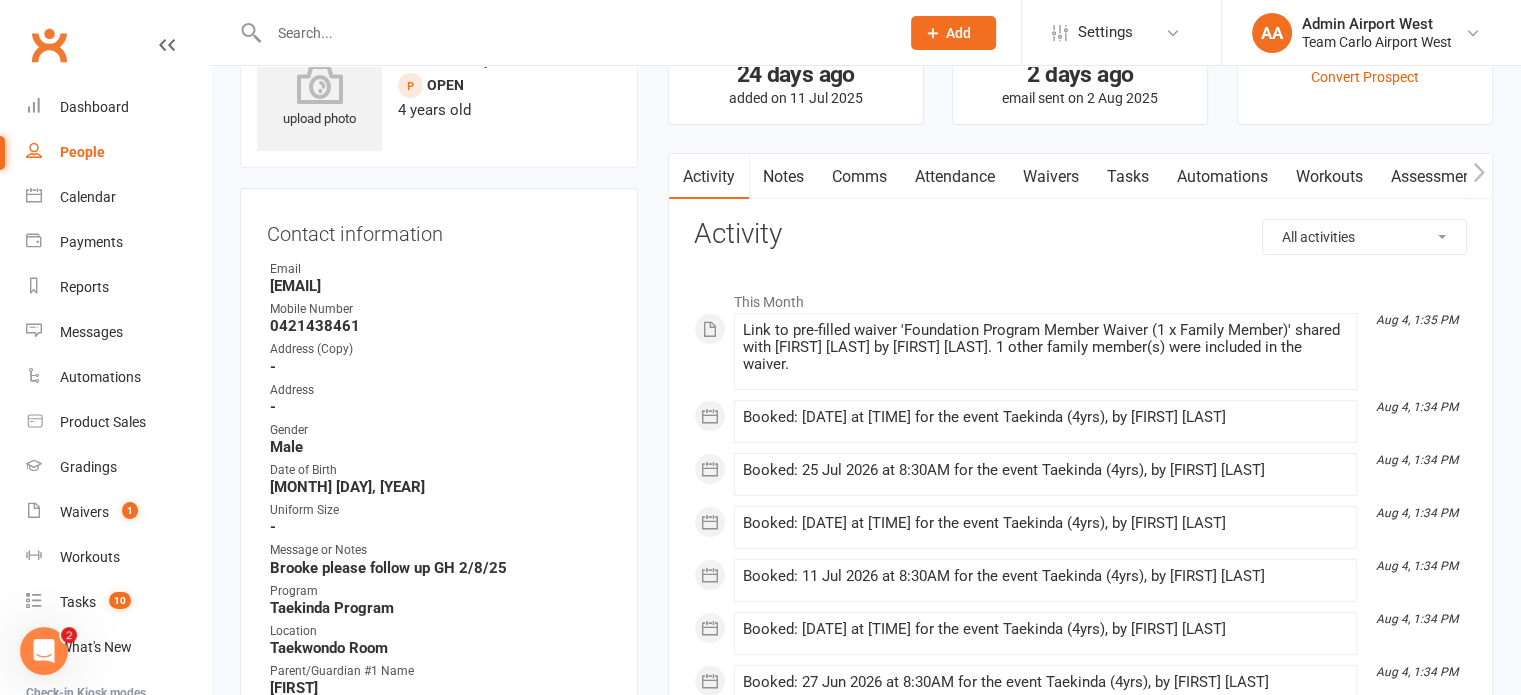 scroll, scrollTop: 0, scrollLeft: 0, axis: both 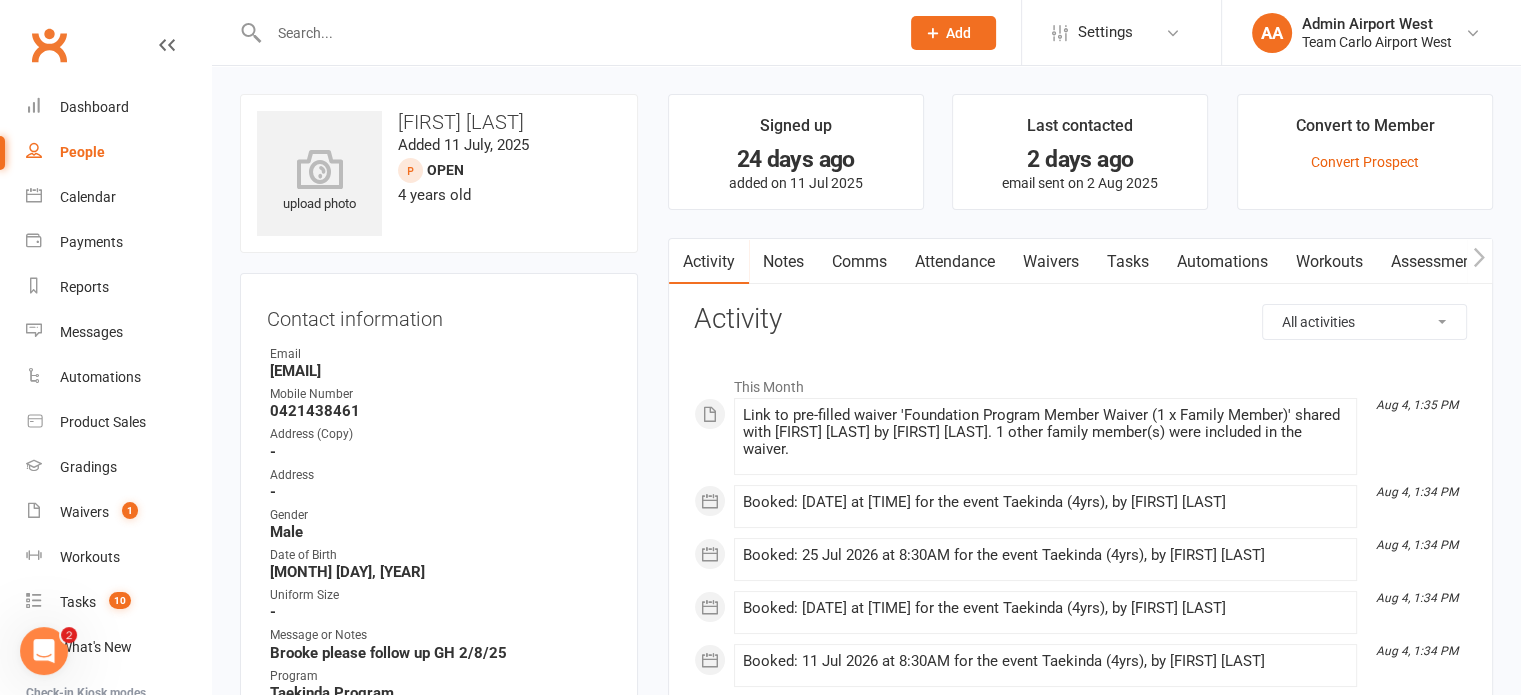 click on "Notes" at bounding box center [783, 262] 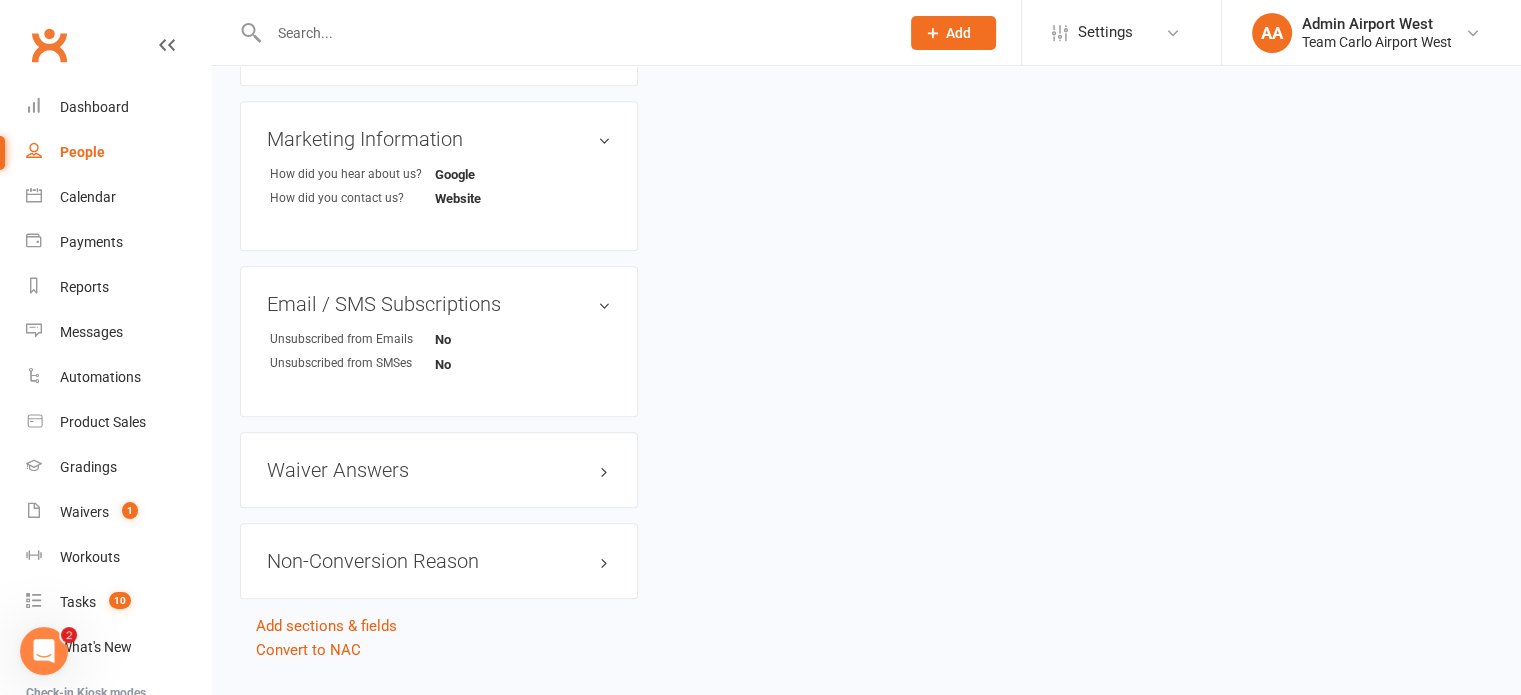 scroll, scrollTop: 1302, scrollLeft: 0, axis: vertical 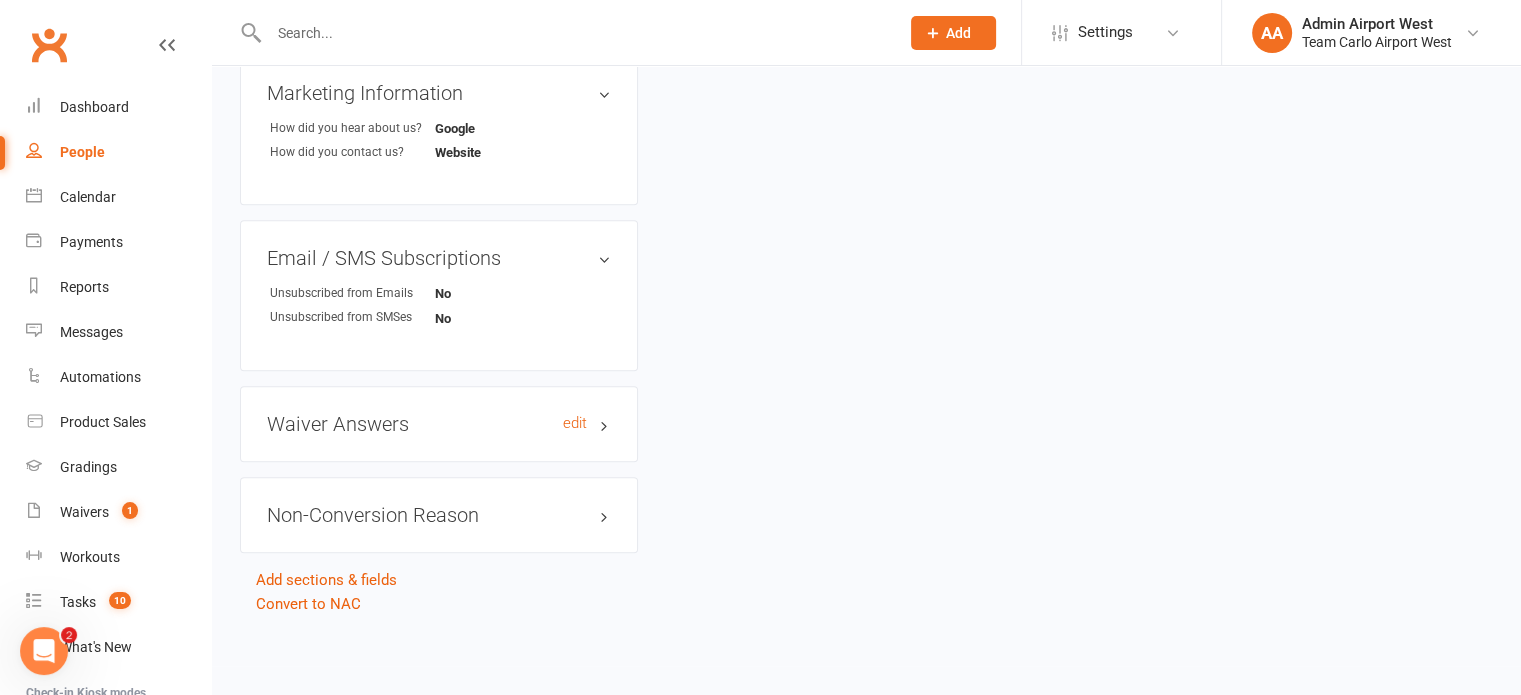 click on "Waiver Answers  edit" at bounding box center (439, 424) 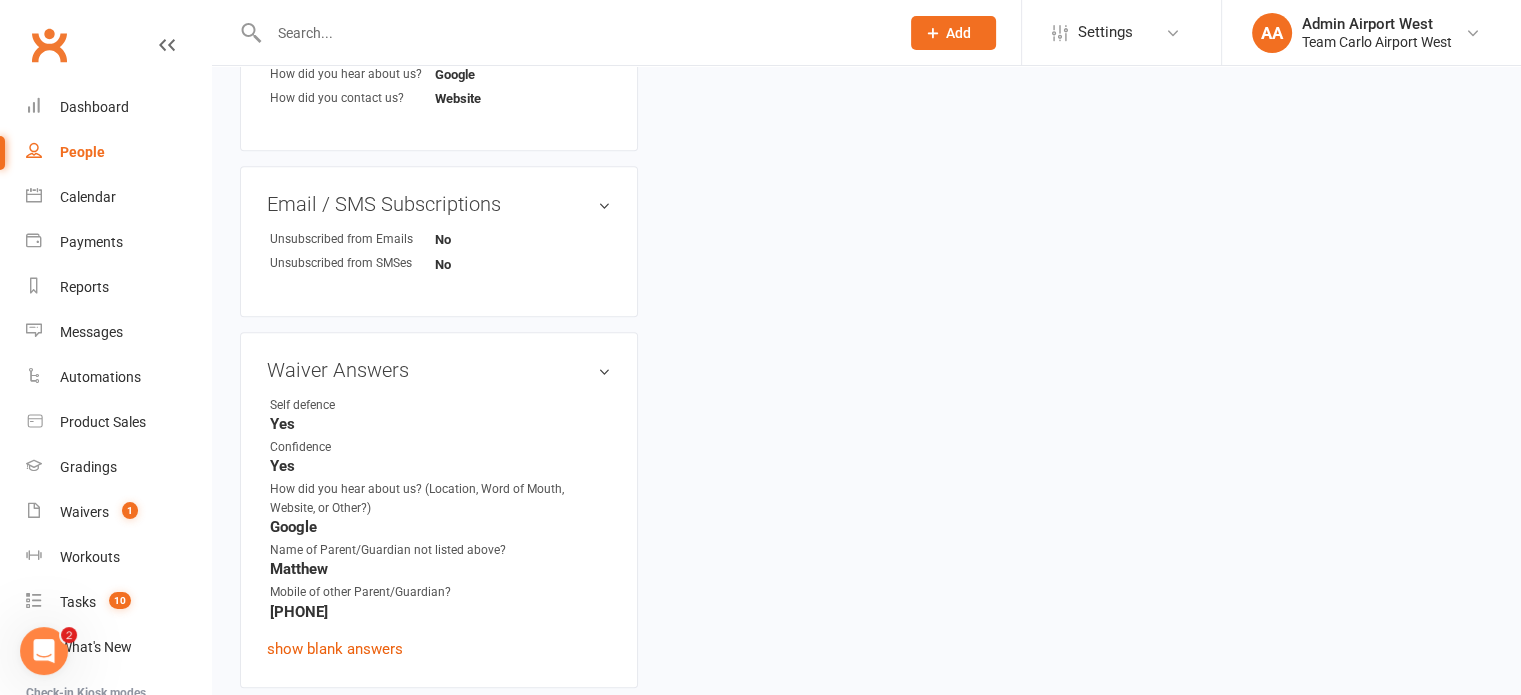 scroll, scrollTop: 1402, scrollLeft: 0, axis: vertical 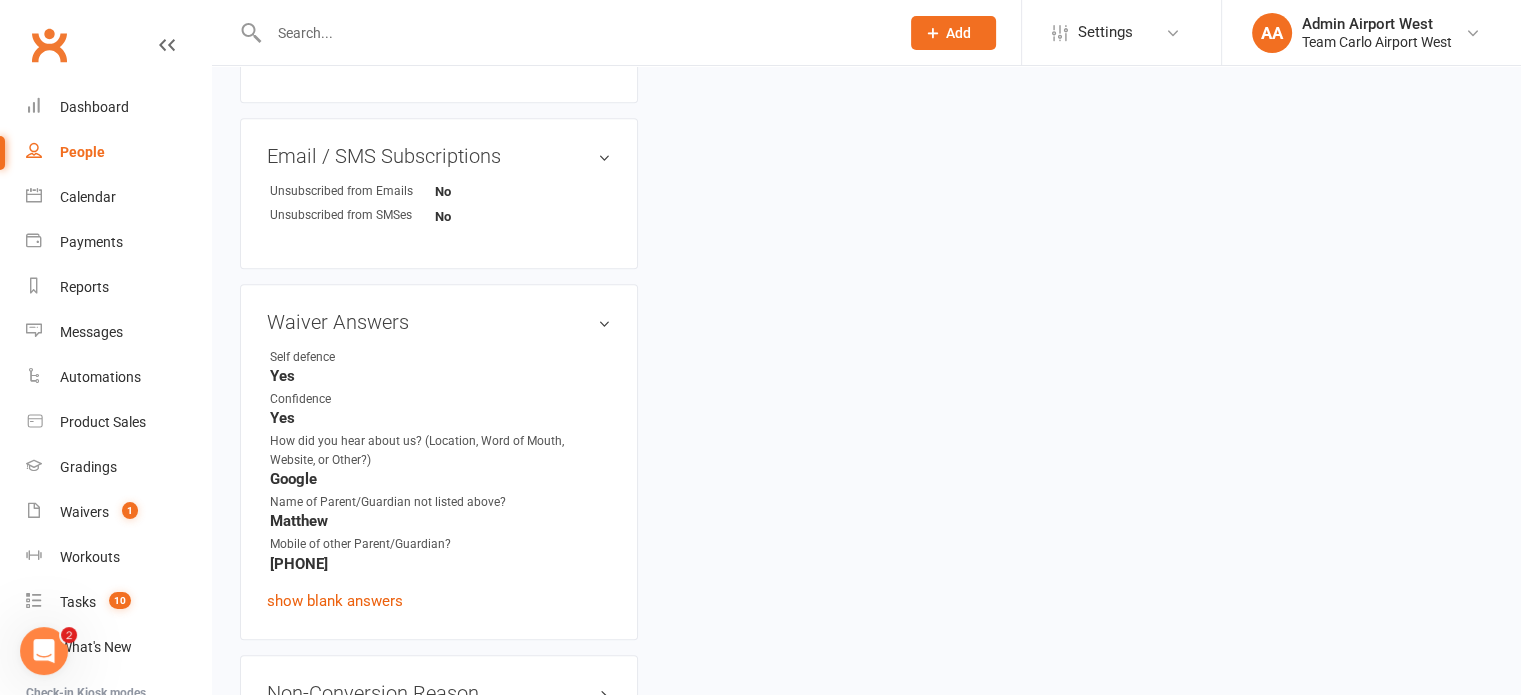 drag, startPoint x: 267, startPoint y: 563, endPoint x: 439, endPoint y: 563, distance: 172 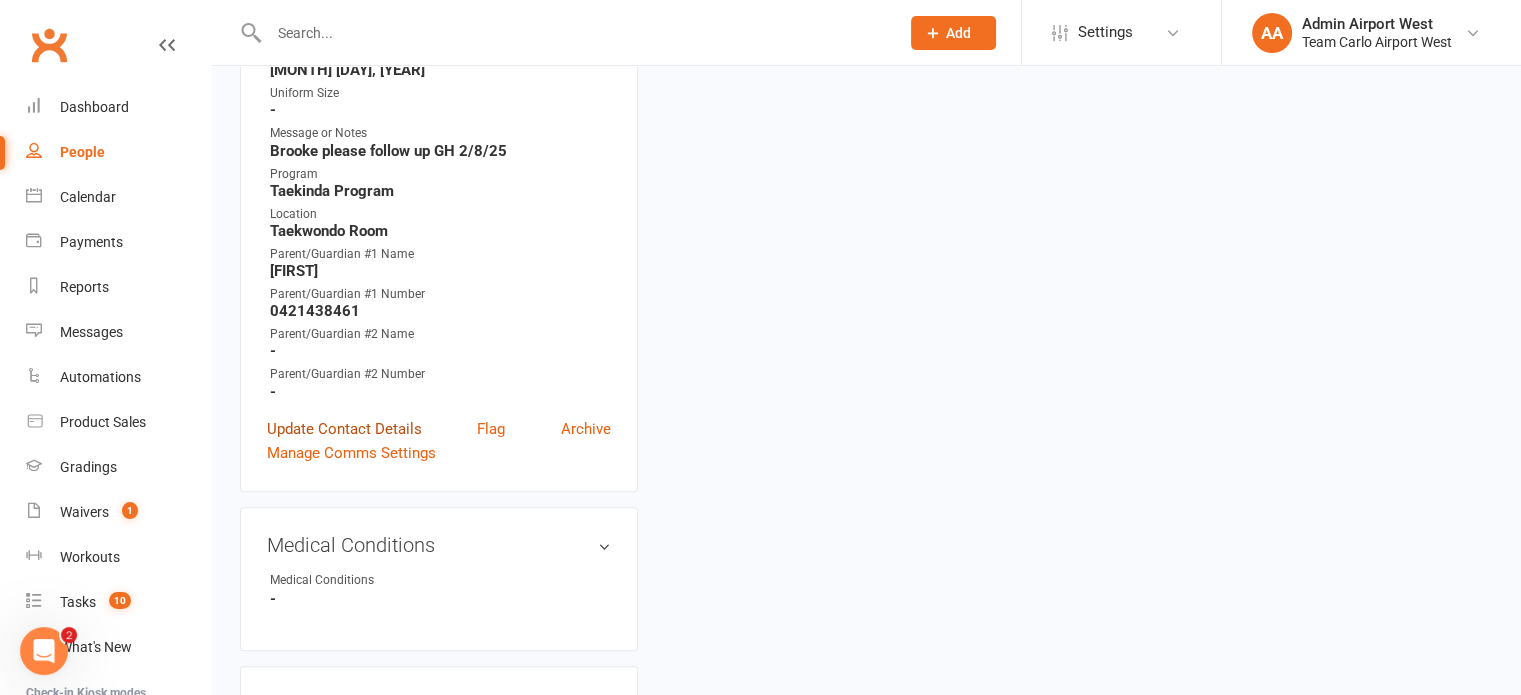 click on "Update Contact Details" at bounding box center (344, 429) 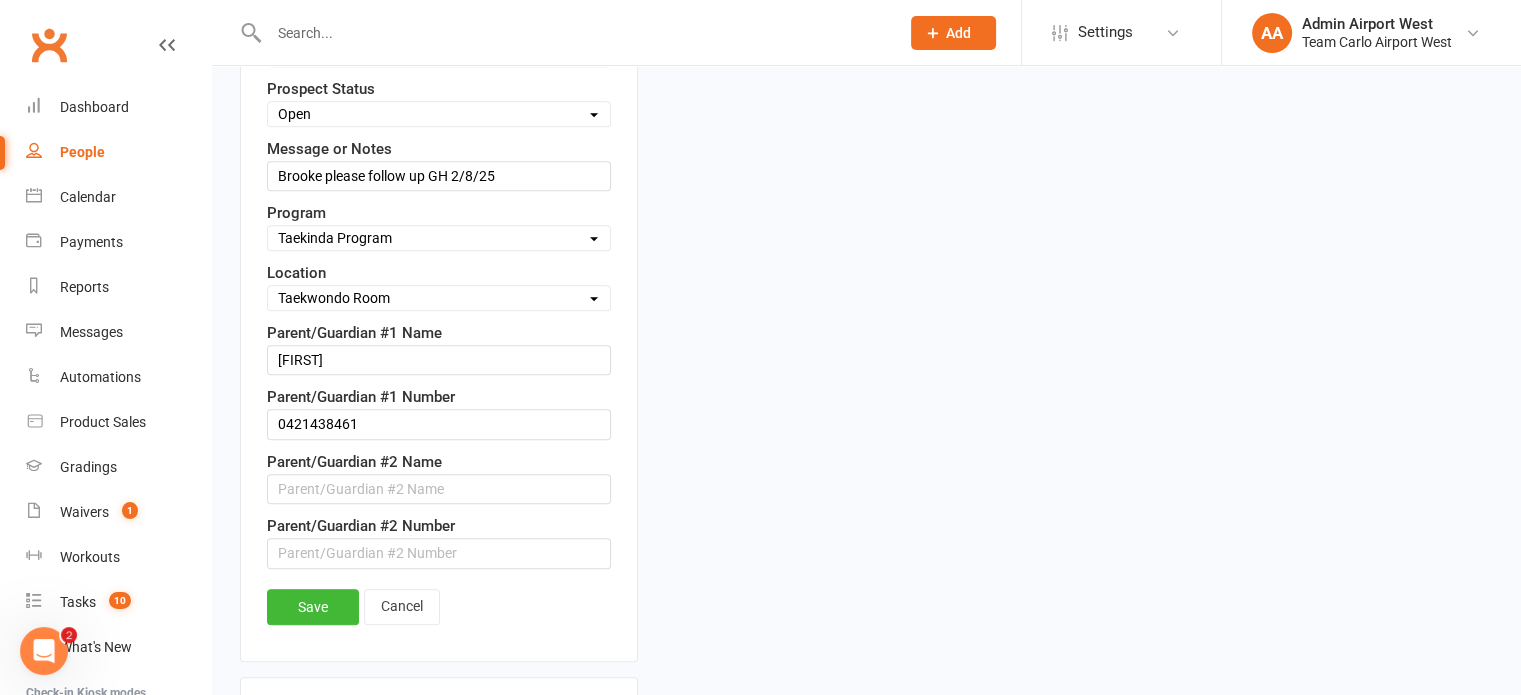 scroll, scrollTop: 1094, scrollLeft: 0, axis: vertical 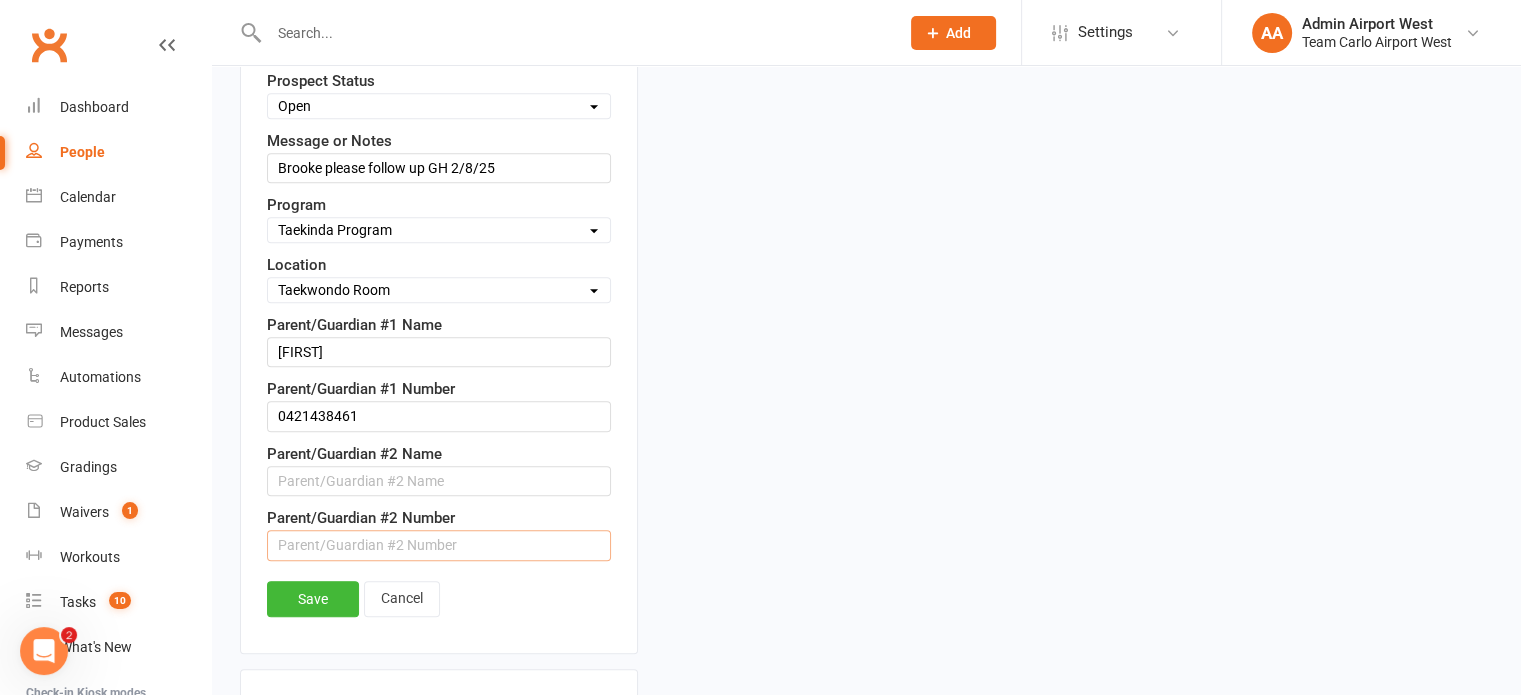 paste on "0478310678" 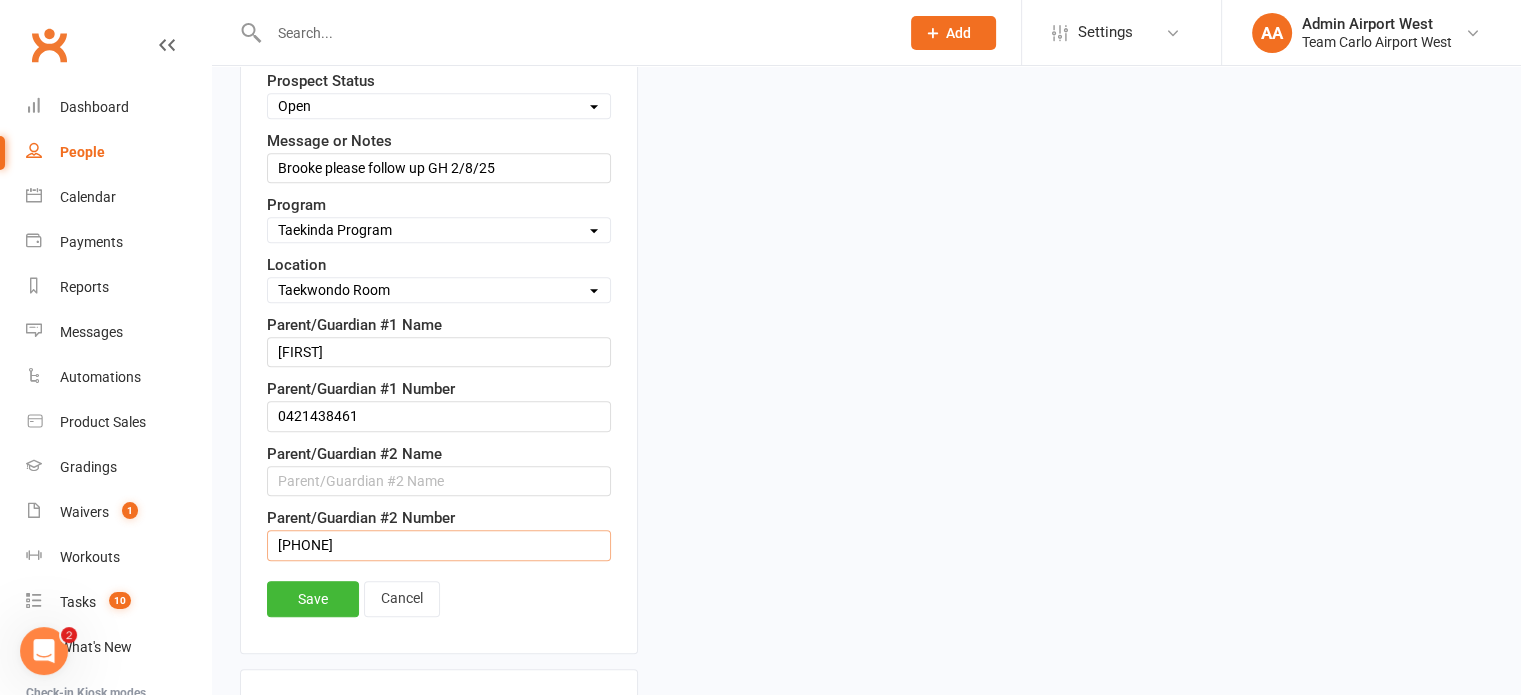 type on "0478310678" 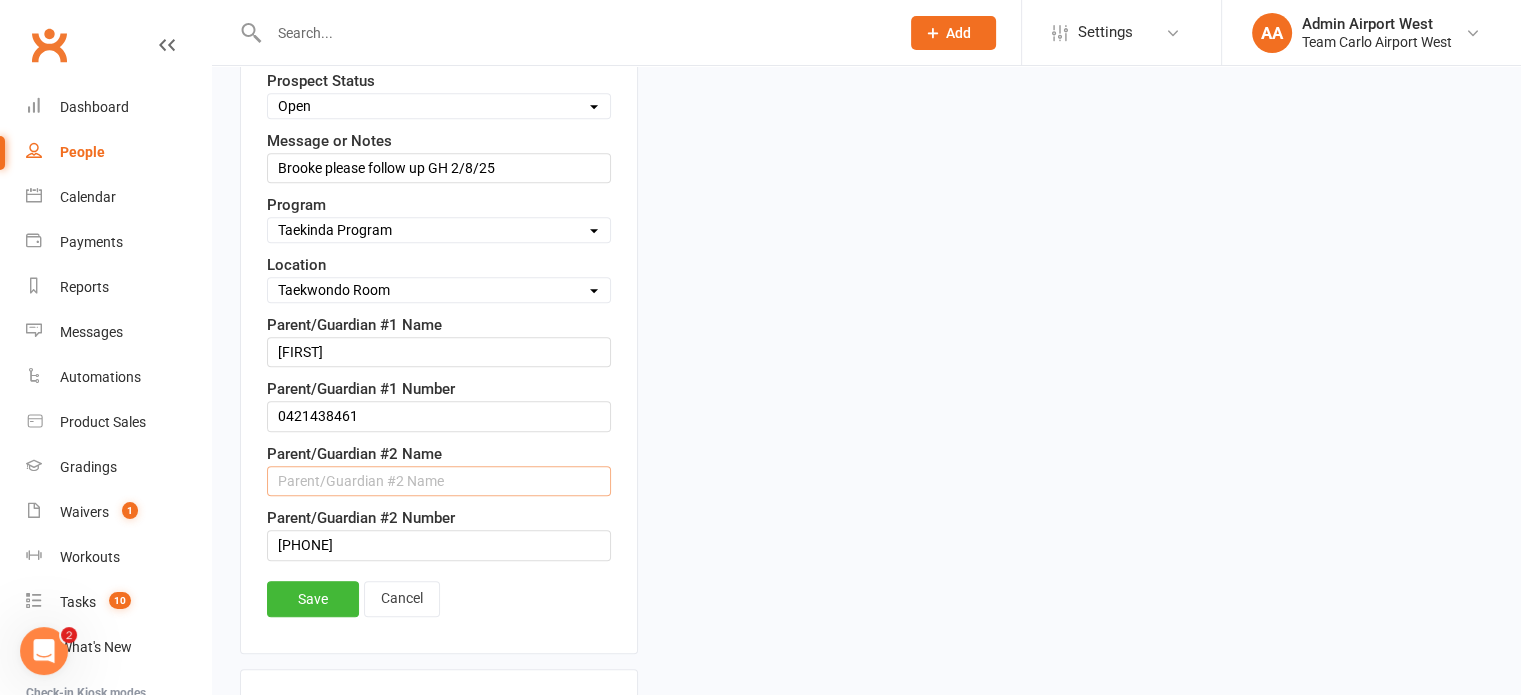 click at bounding box center (439, 481) 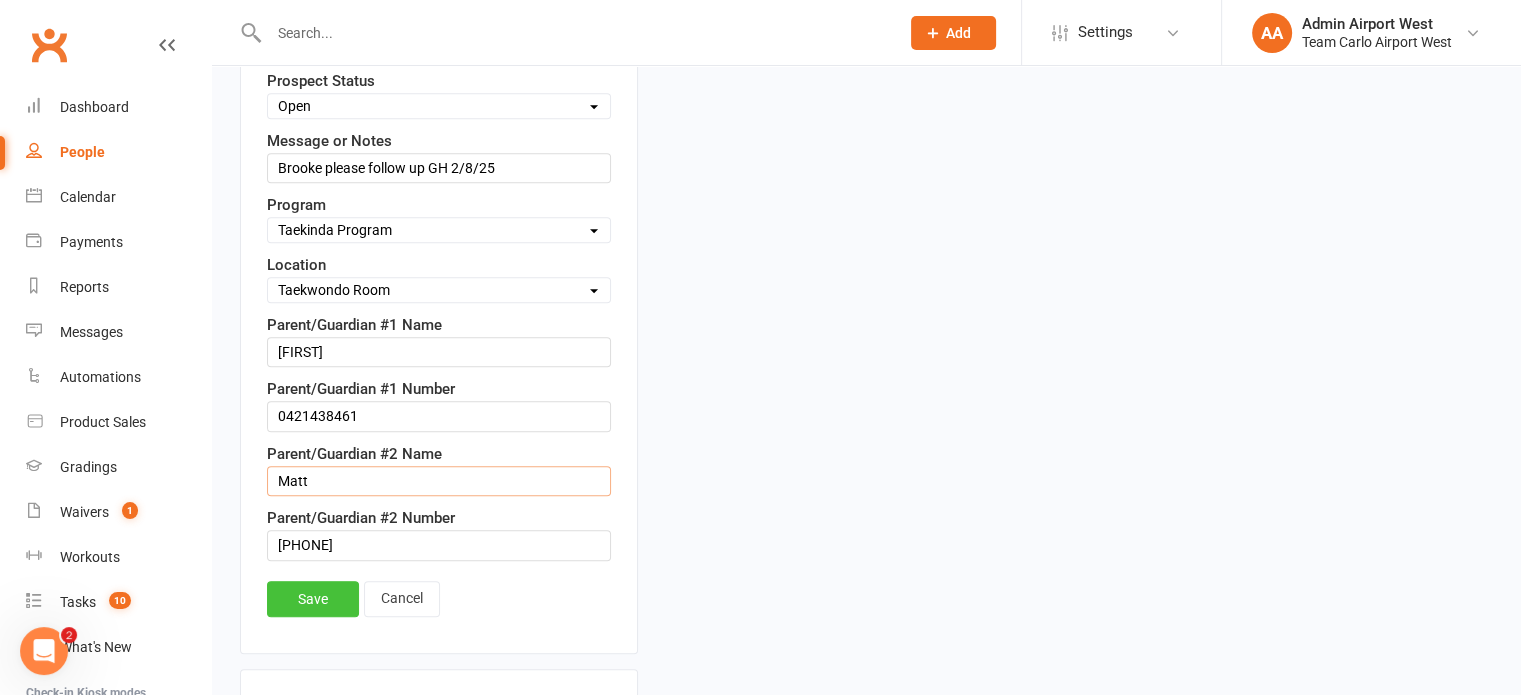 type on "Matthew" 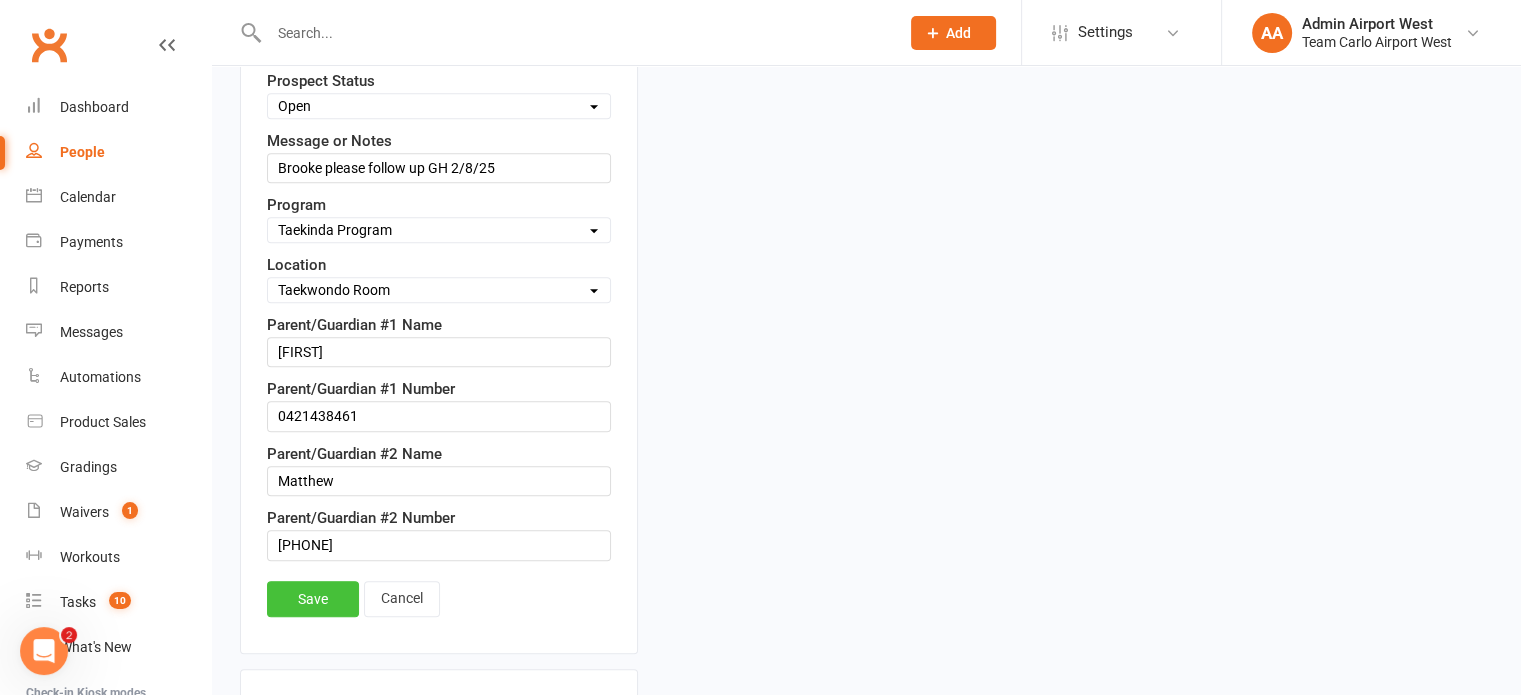 click on "Save" at bounding box center [313, 599] 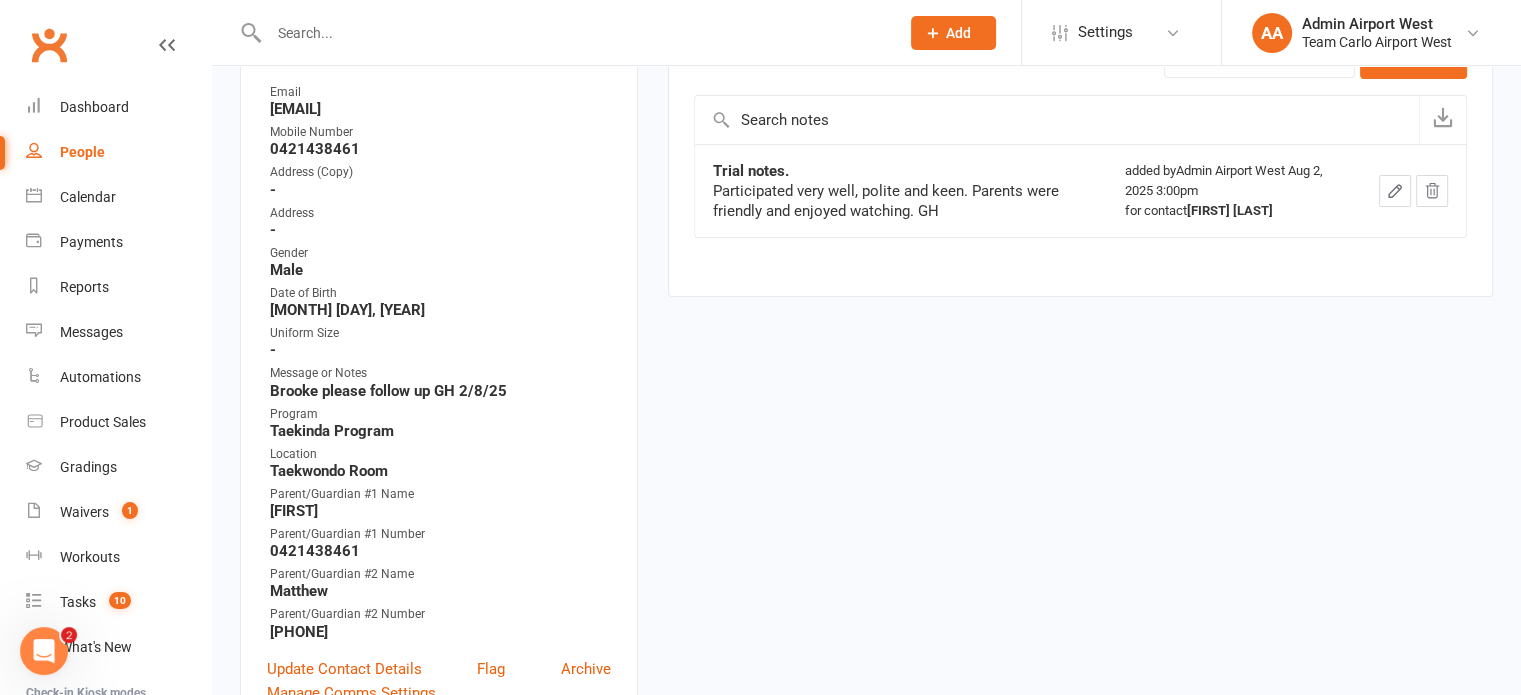 scroll, scrollTop: 0, scrollLeft: 0, axis: both 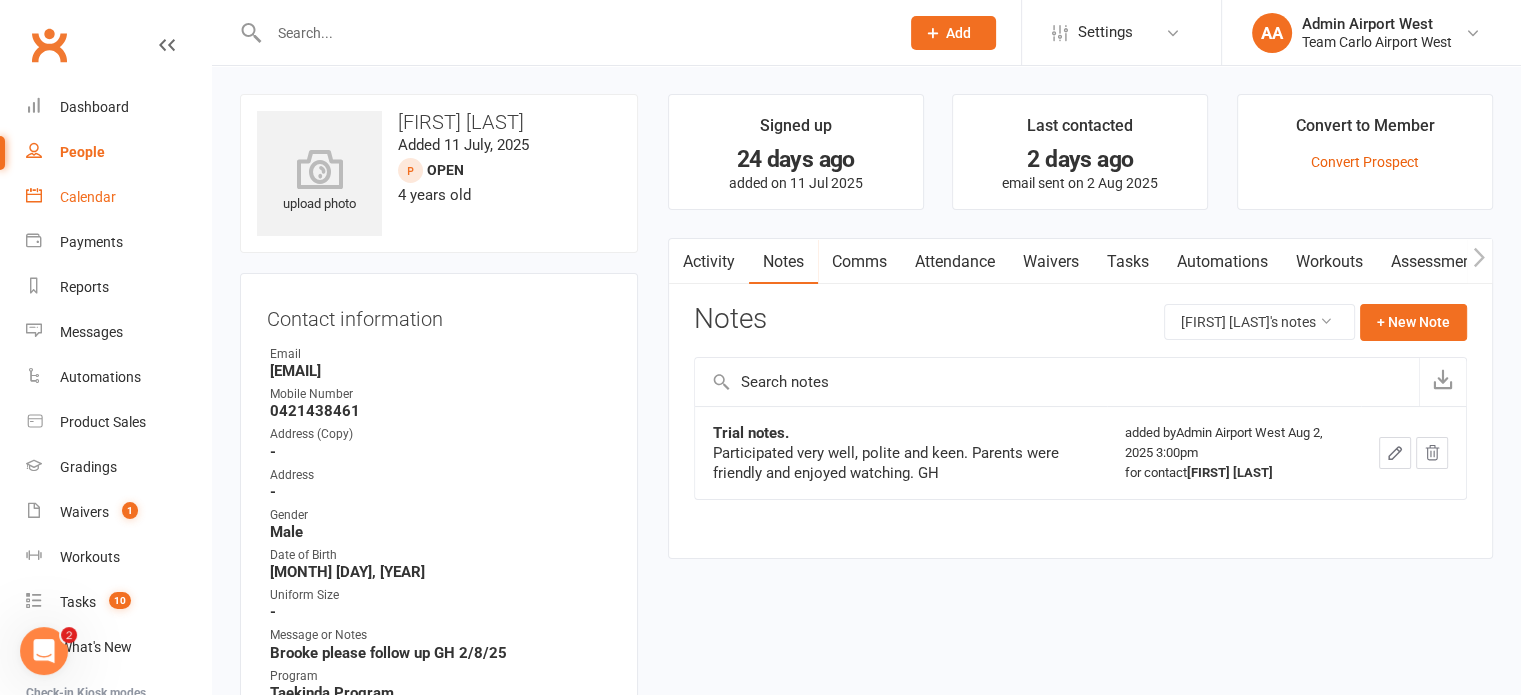 click on "Calendar" at bounding box center (88, 197) 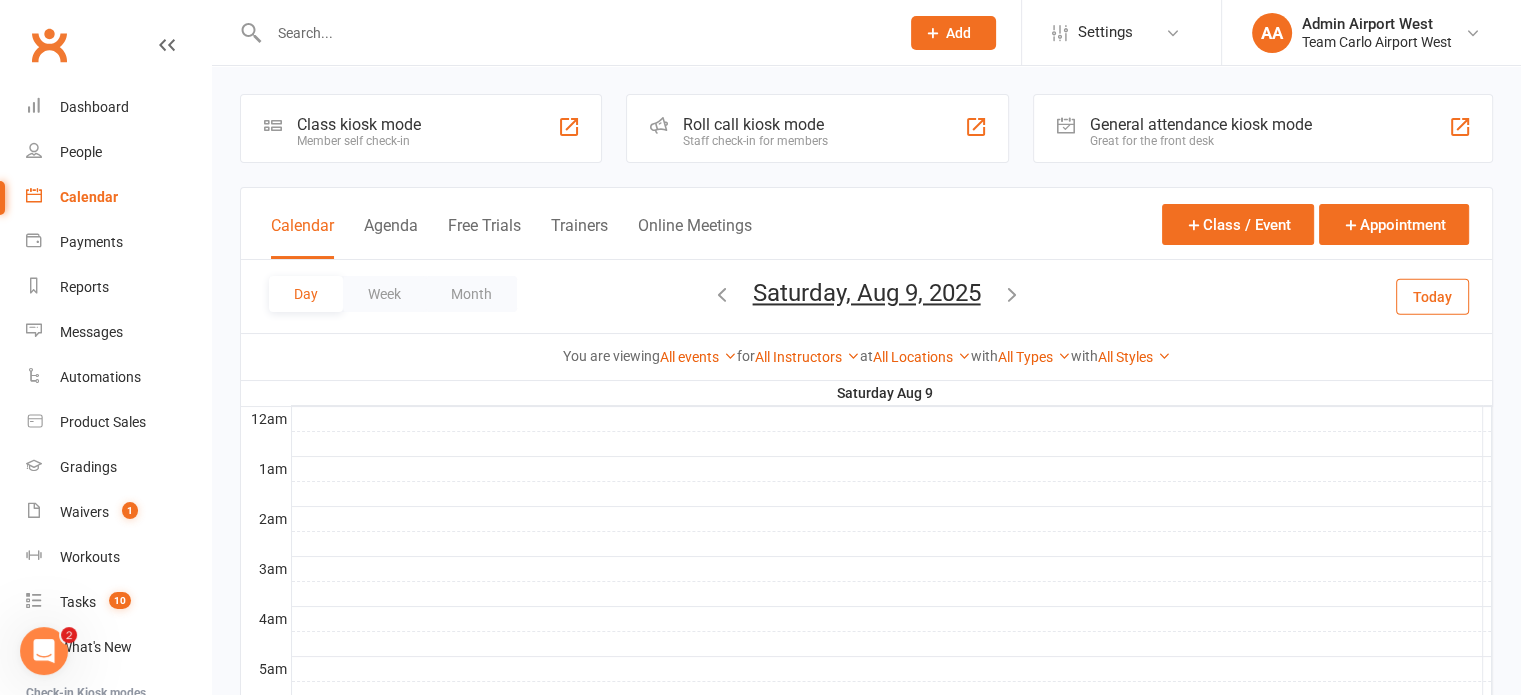 click on "Saturday, Aug 9, 2025" at bounding box center (867, 293) 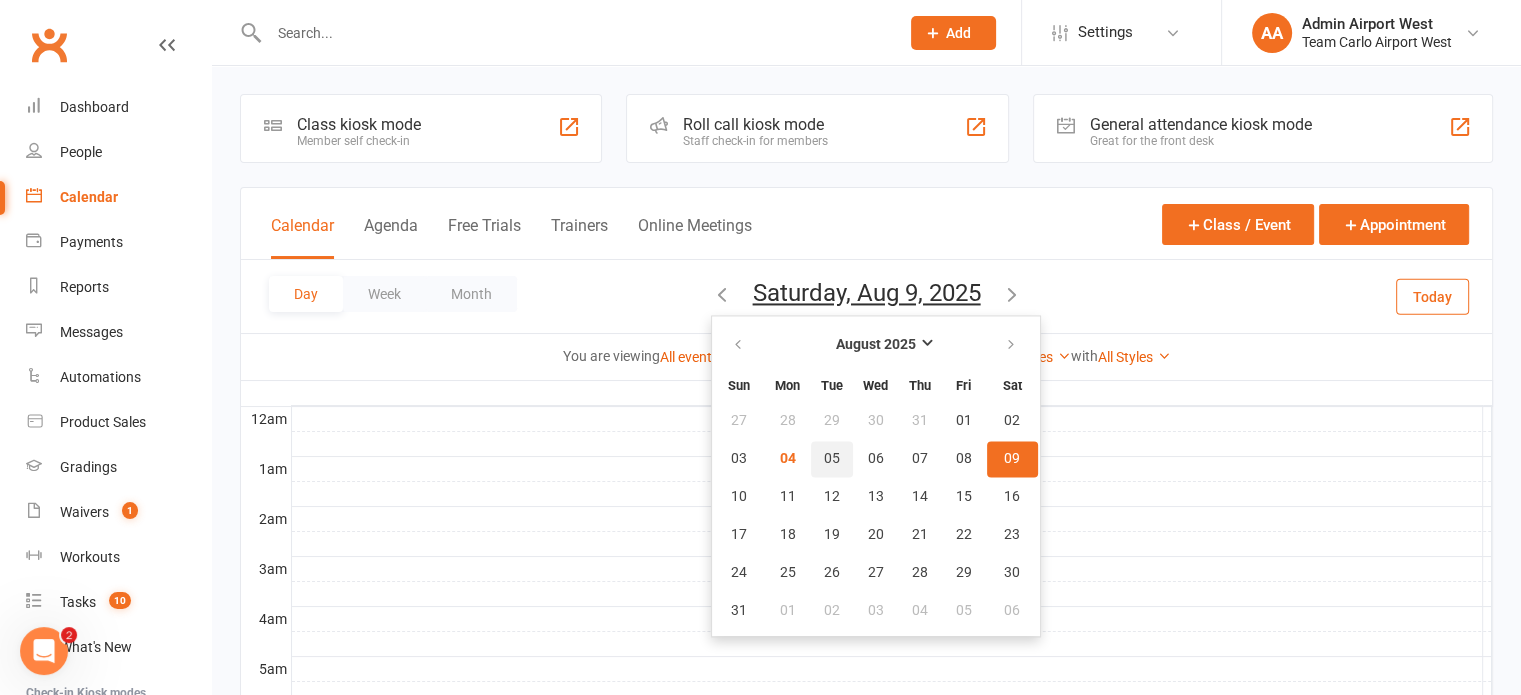 click on "05" at bounding box center (832, 459) 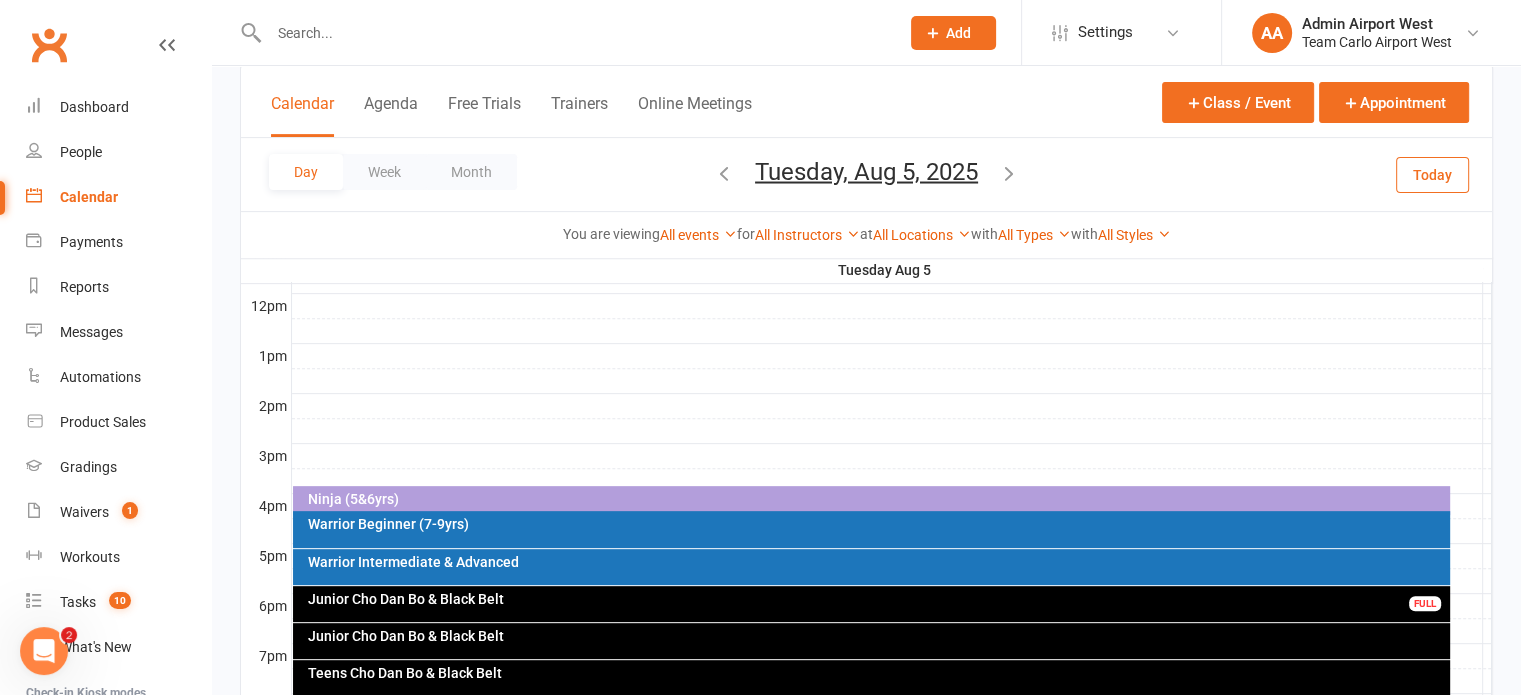 scroll, scrollTop: 900, scrollLeft: 0, axis: vertical 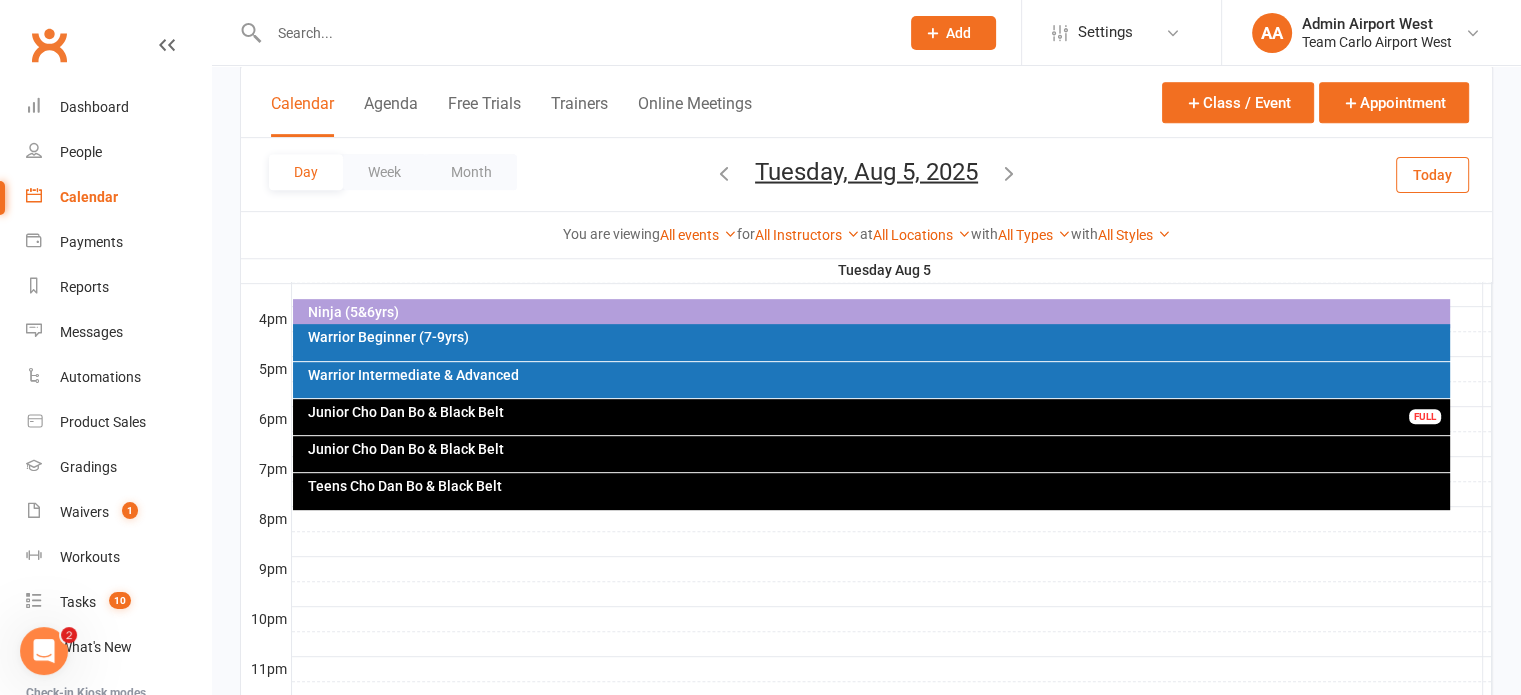 click on "Warrior Beginner (7-9yrs)" at bounding box center (876, 337) 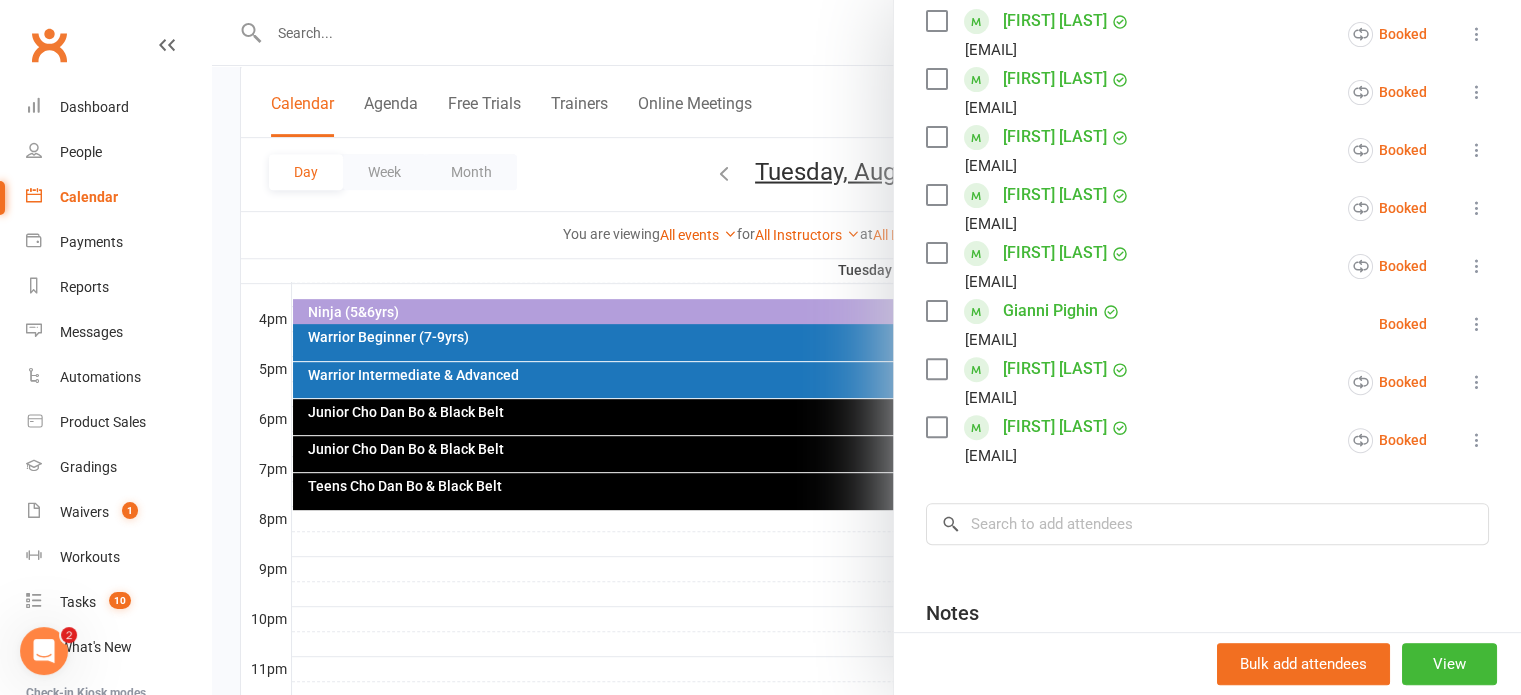 scroll, scrollTop: 600, scrollLeft: 0, axis: vertical 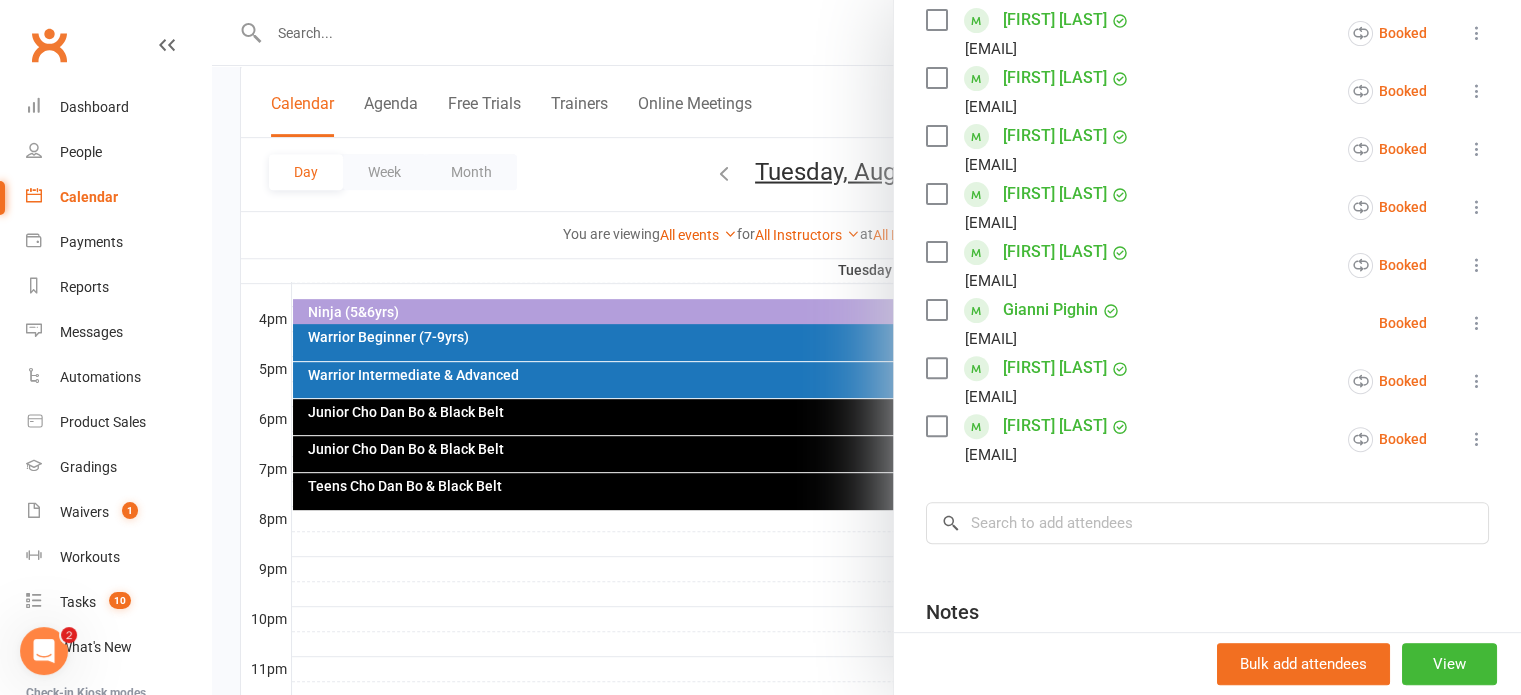 click at bounding box center (866, 347) 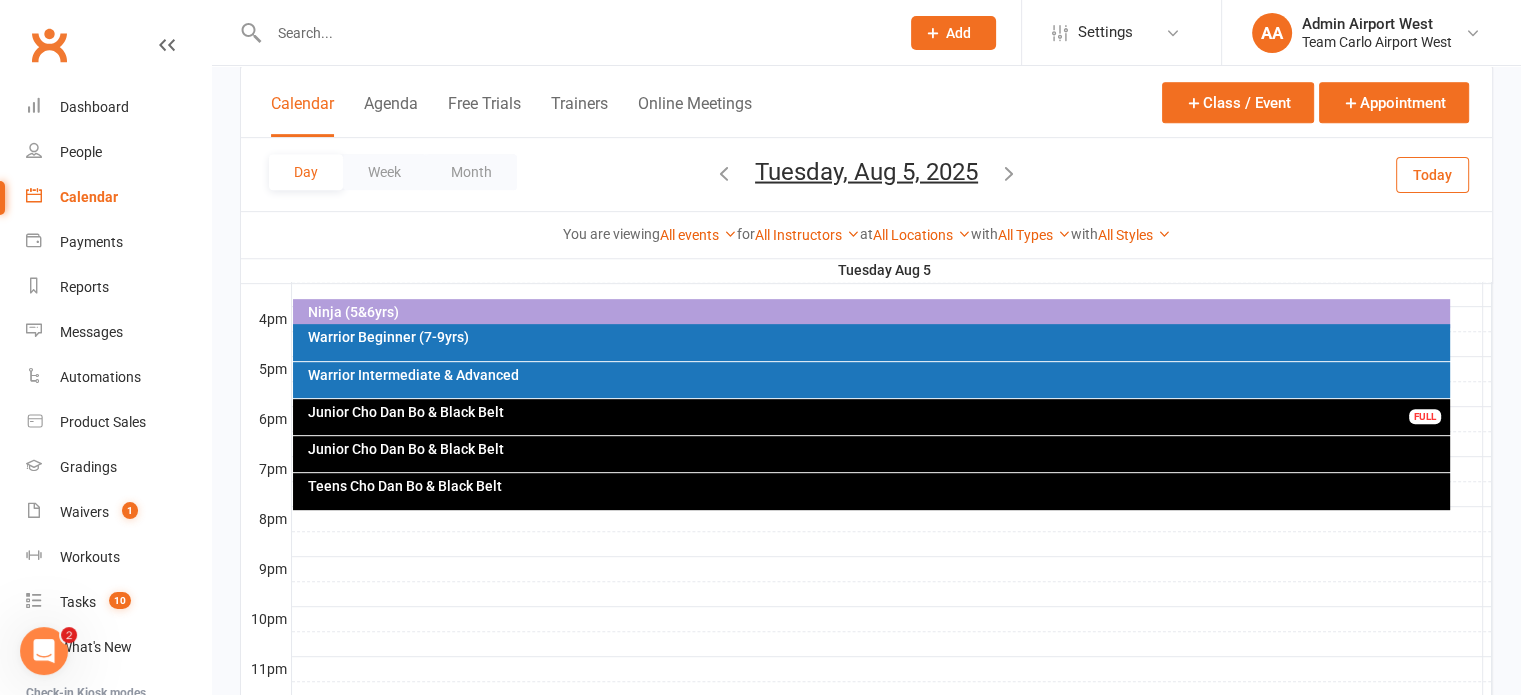 click on "Warrior Intermediate & Advanced" at bounding box center (876, 375) 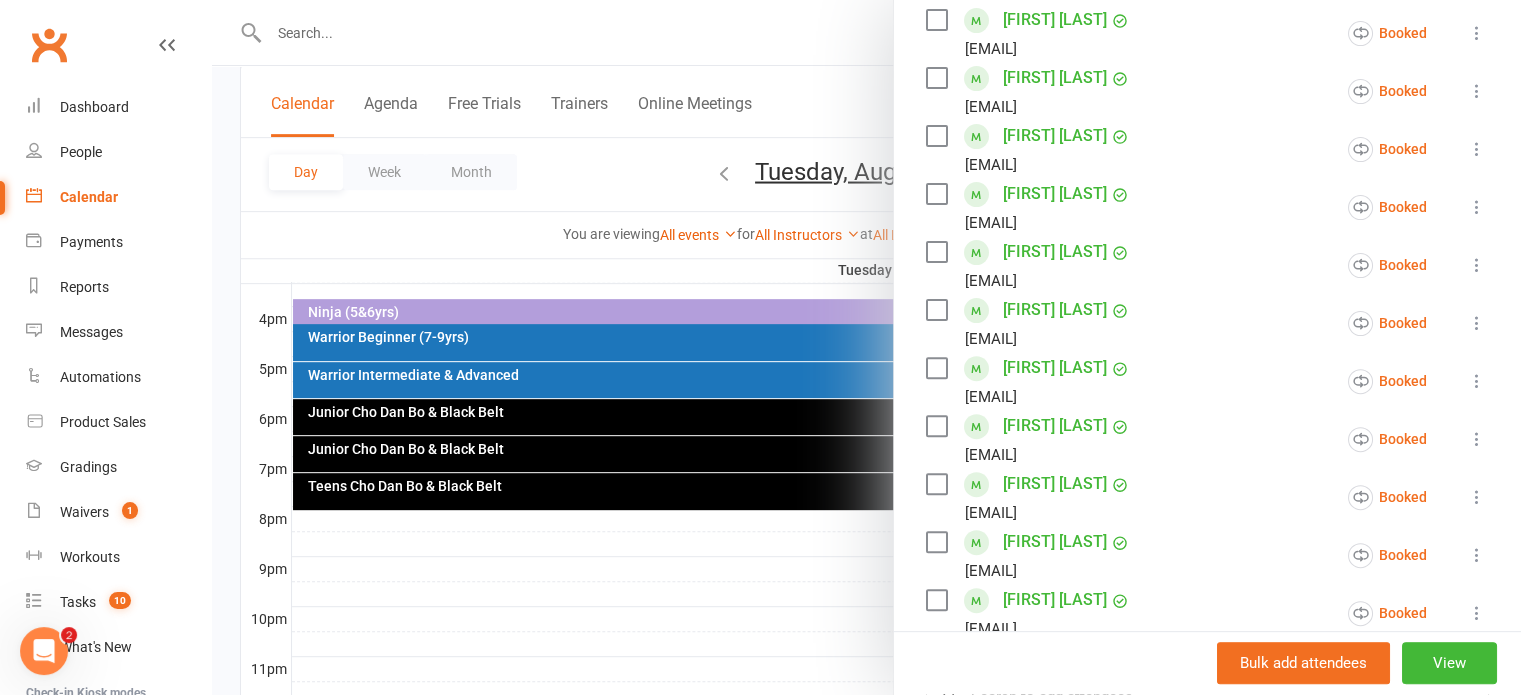scroll, scrollTop: 800, scrollLeft: 0, axis: vertical 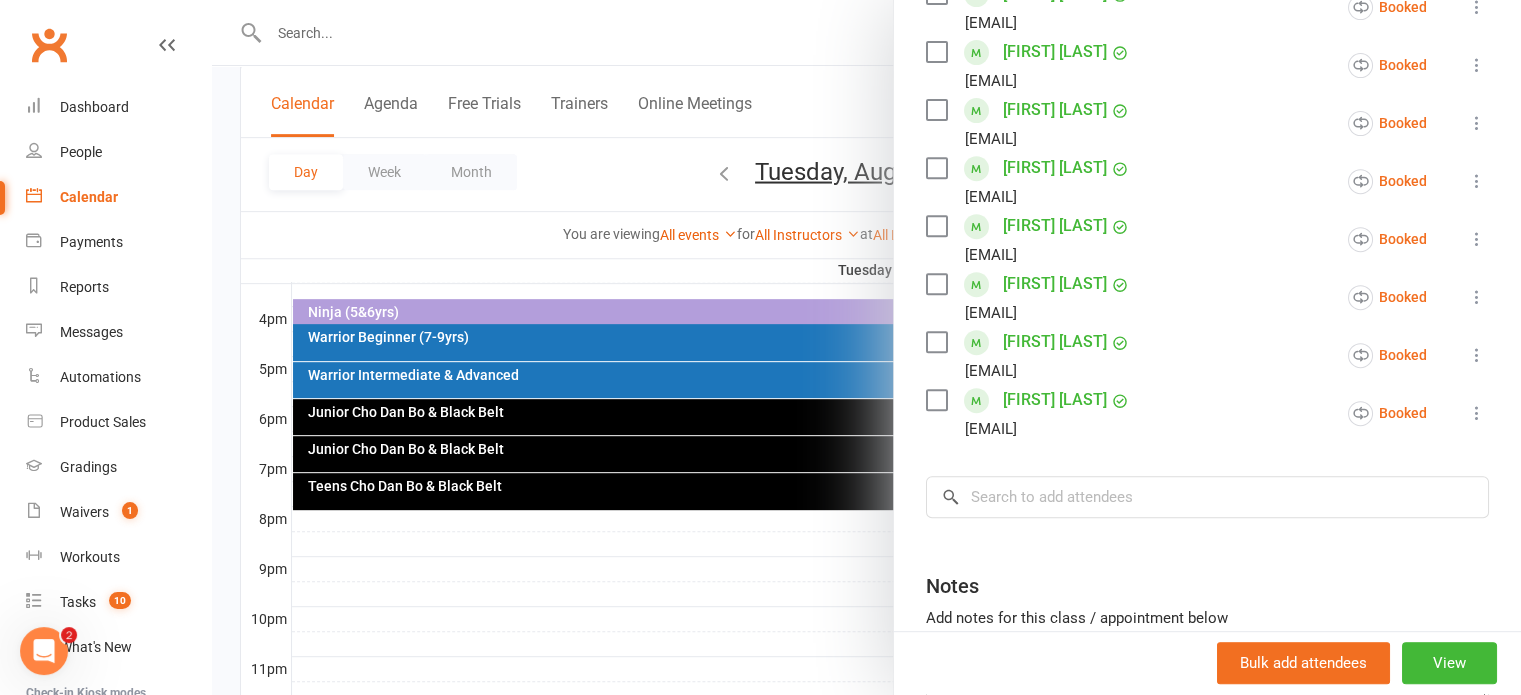 drag, startPoint x: 792, startPoint y: 159, endPoint x: 813, endPoint y: 179, distance: 29 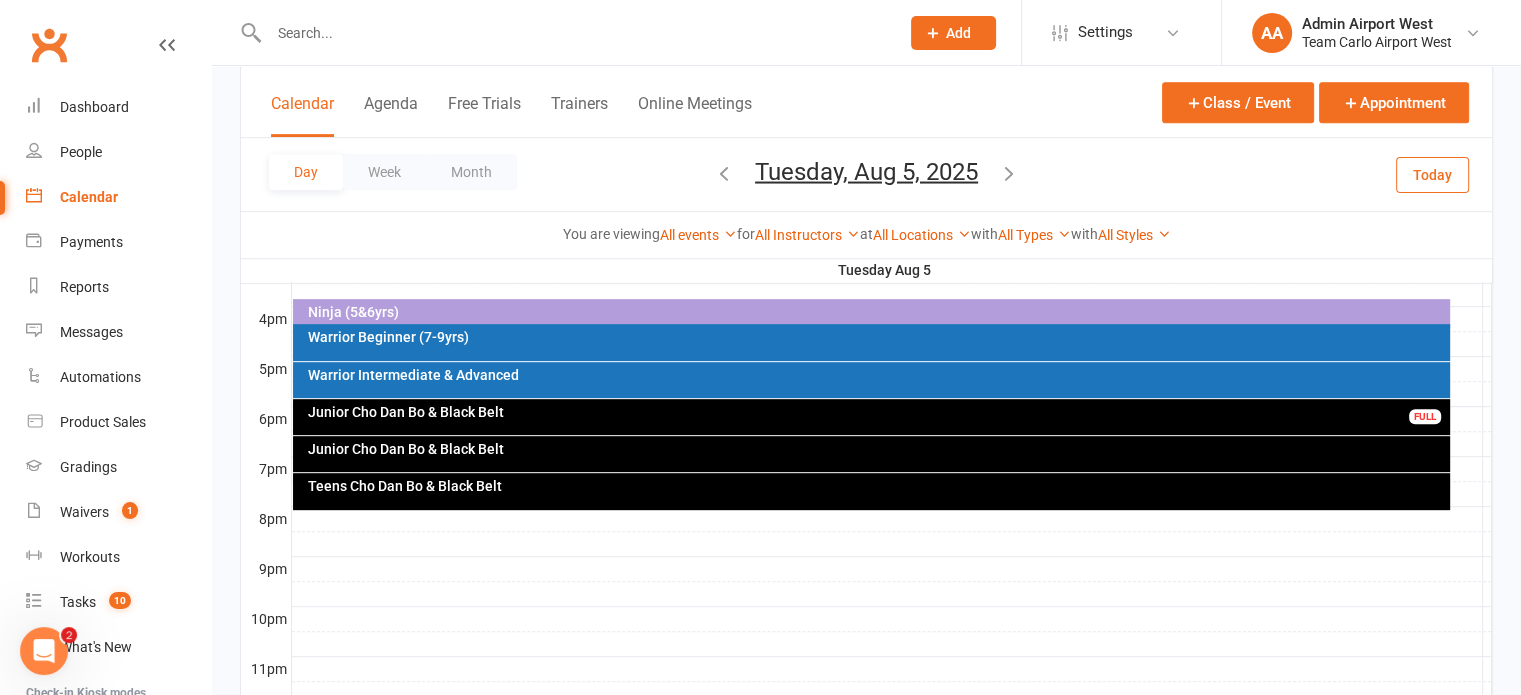 click at bounding box center [1009, 172] 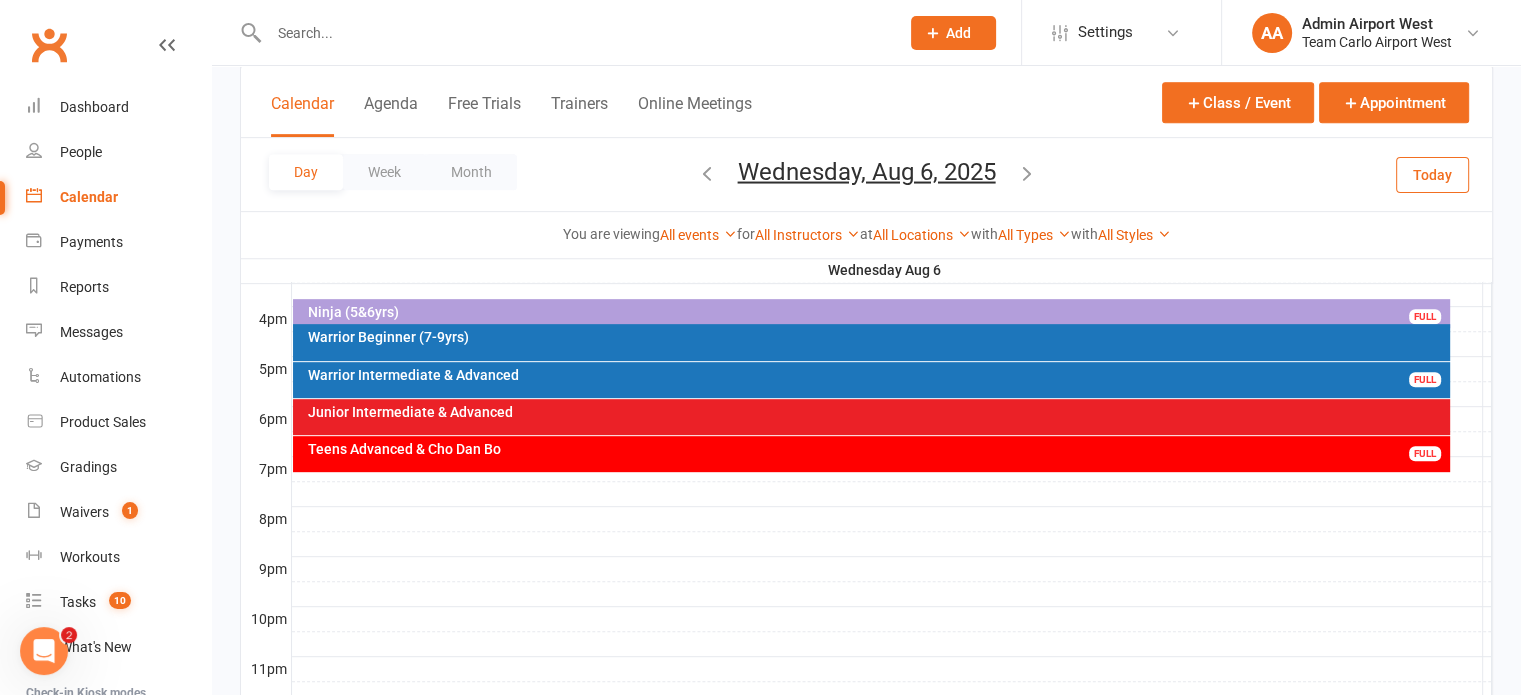 click on "Ninja (5&6yrs)" at bounding box center (876, 312) 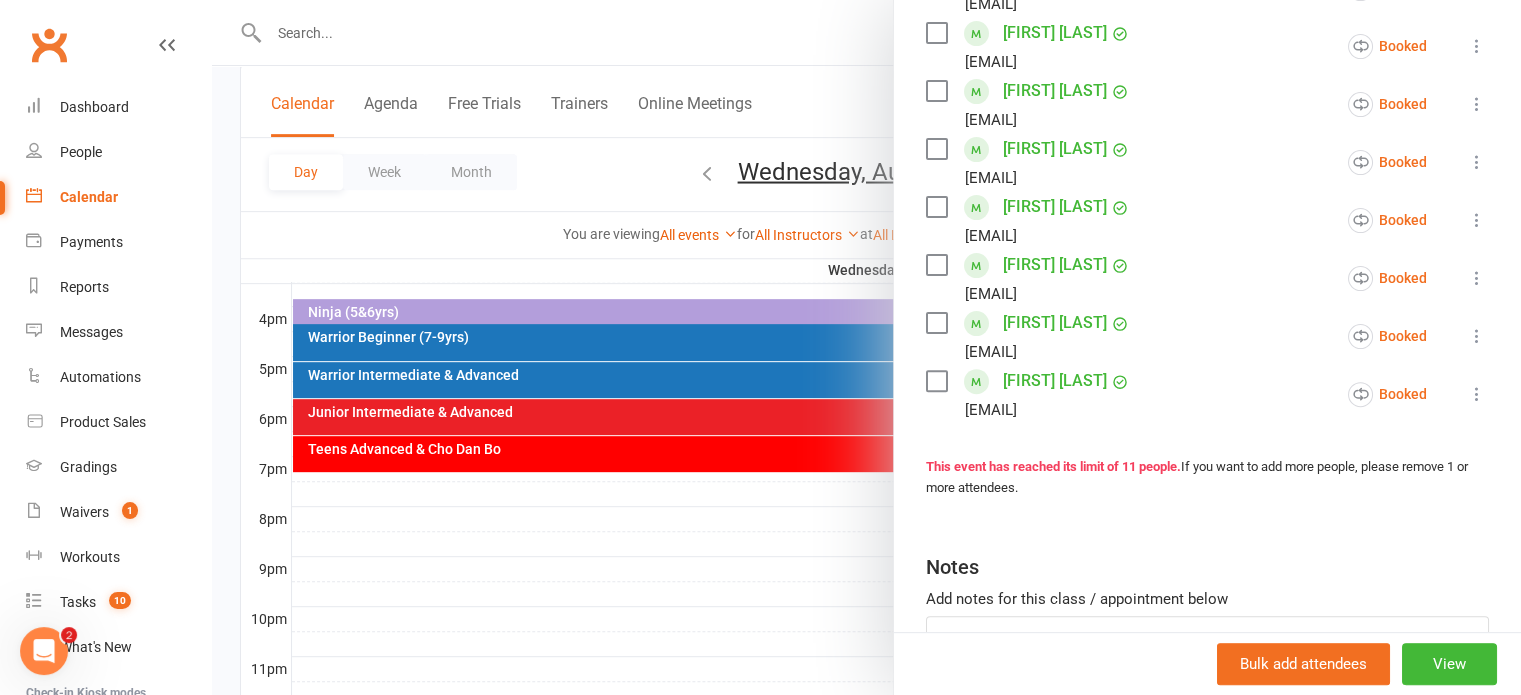 scroll, scrollTop: 600, scrollLeft: 0, axis: vertical 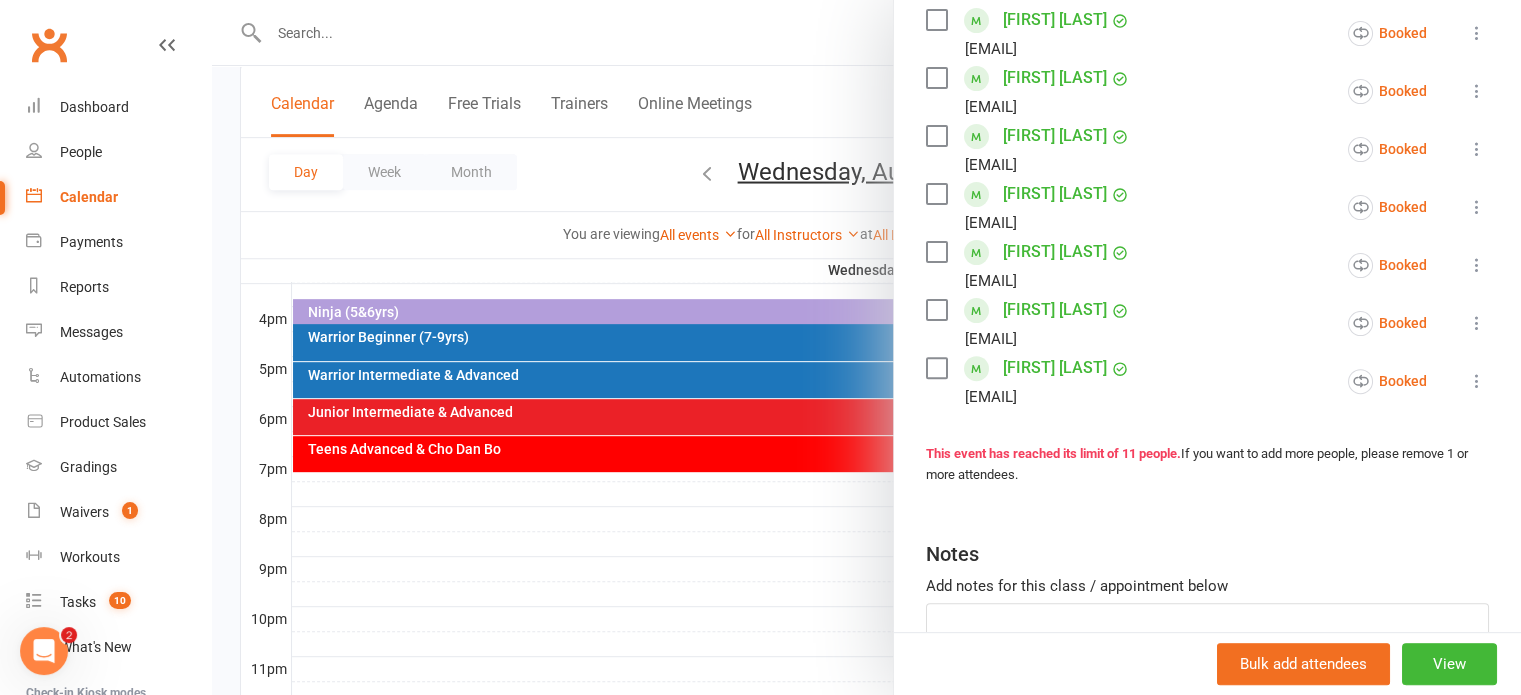 click at bounding box center (866, 347) 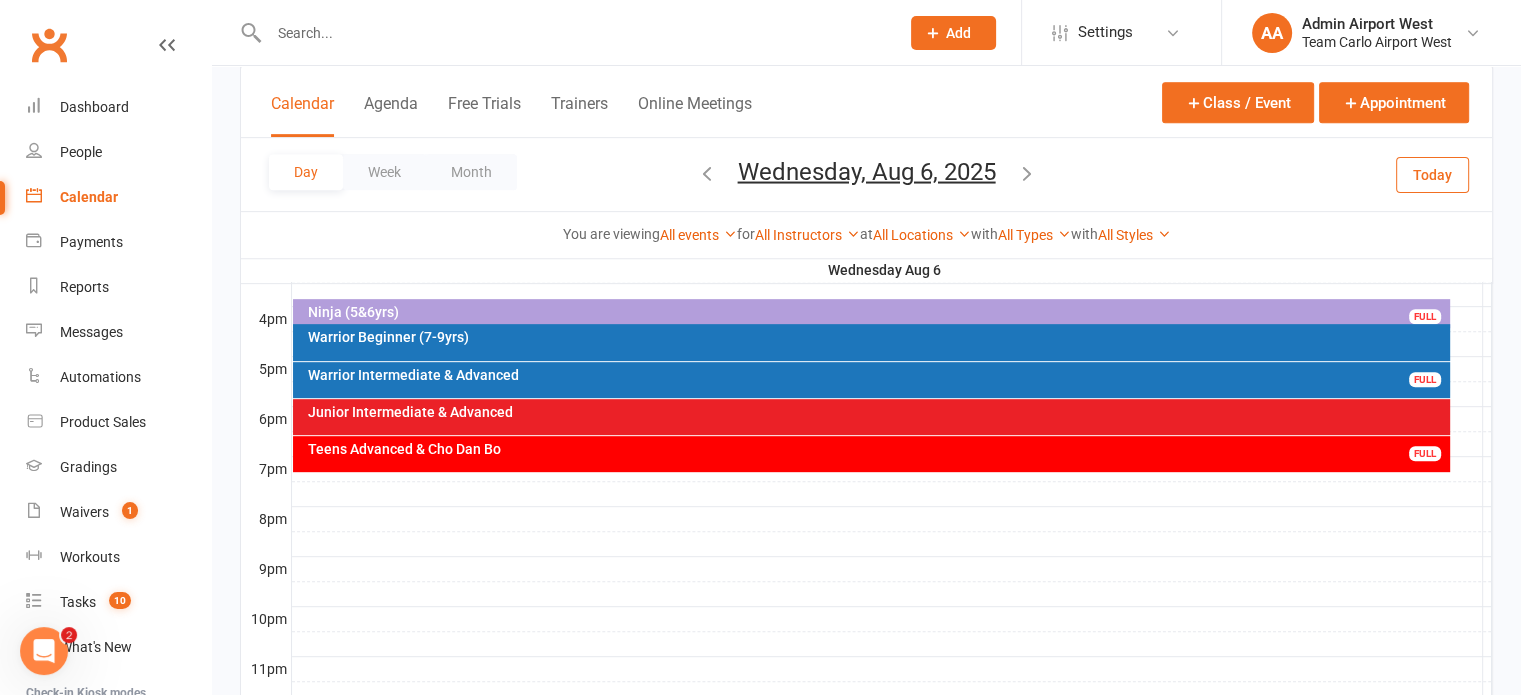 click on "Warrior Beginner (7-9yrs)" at bounding box center (876, 337) 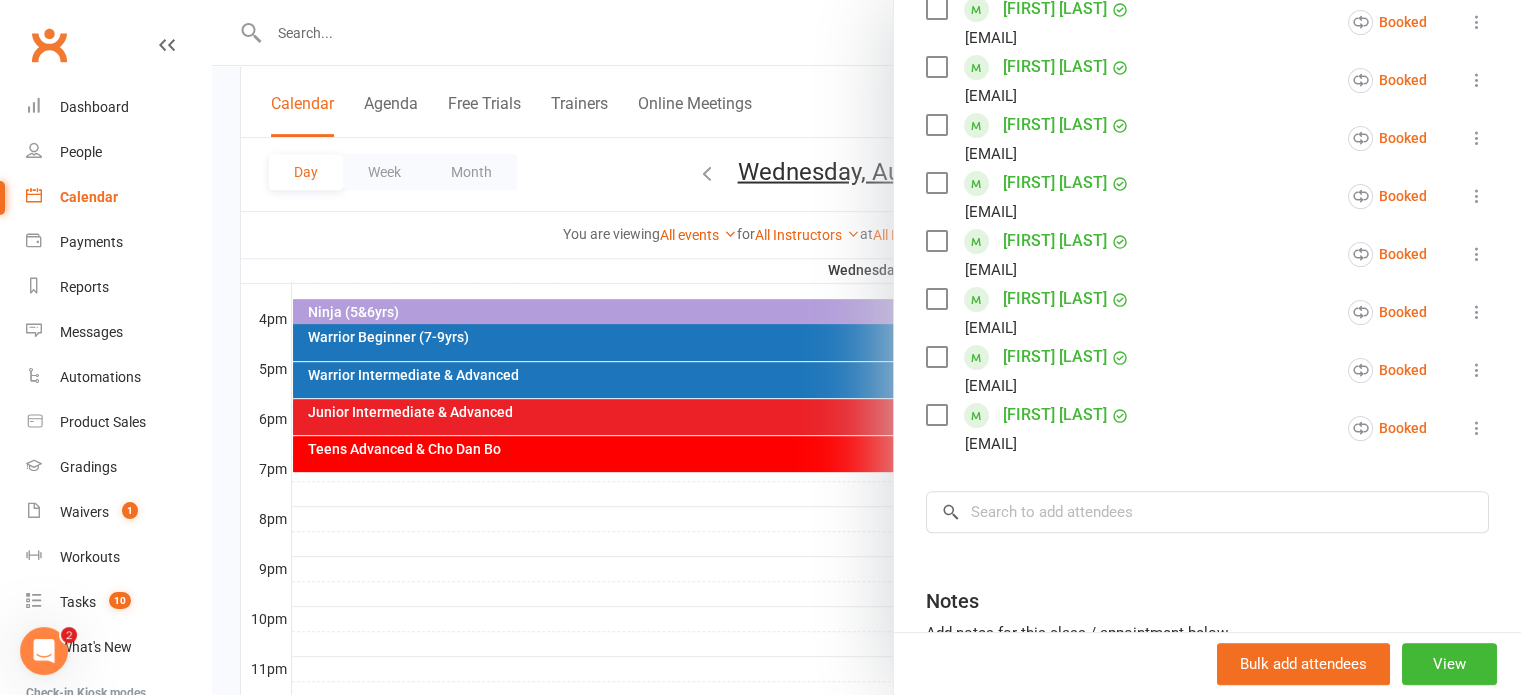 scroll, scrollTop: 500, scrollLeft: 0, axis: vertical 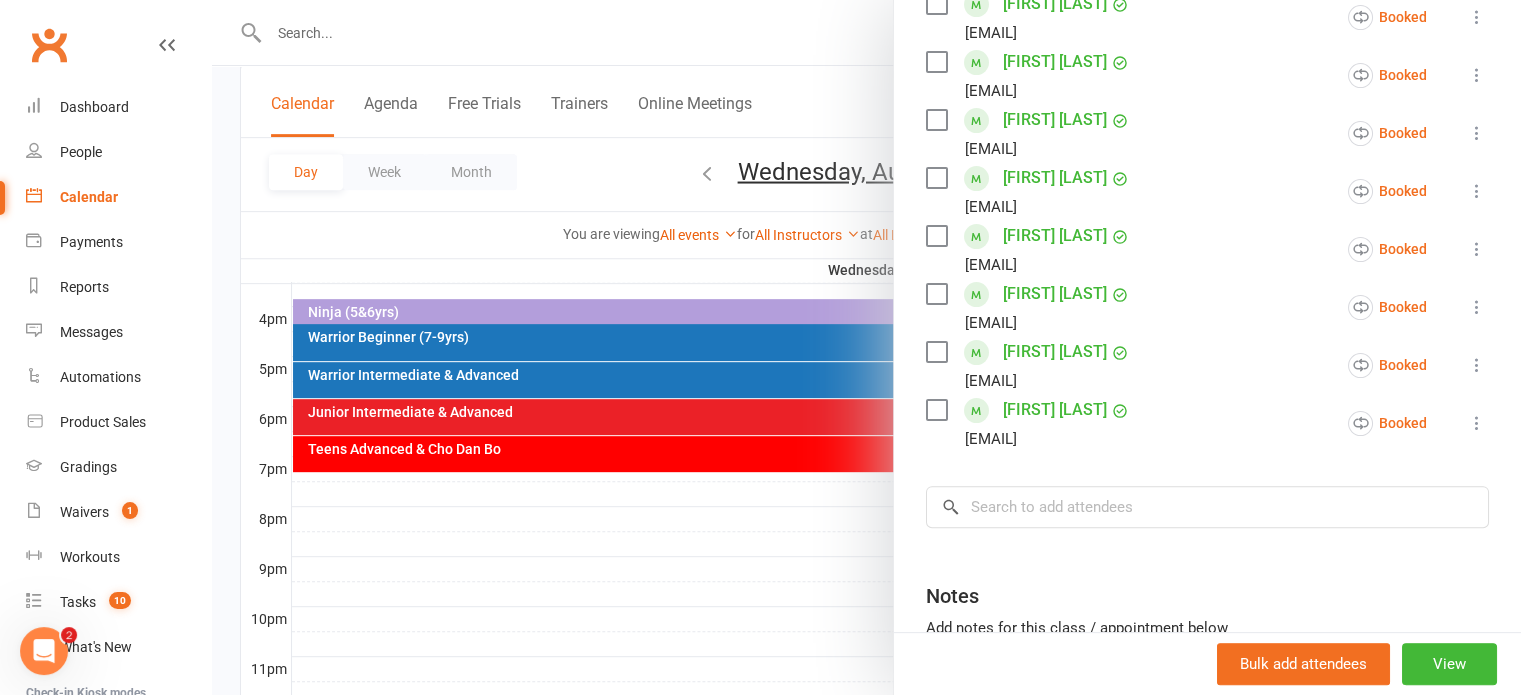 click at bounding box center (866, 347) 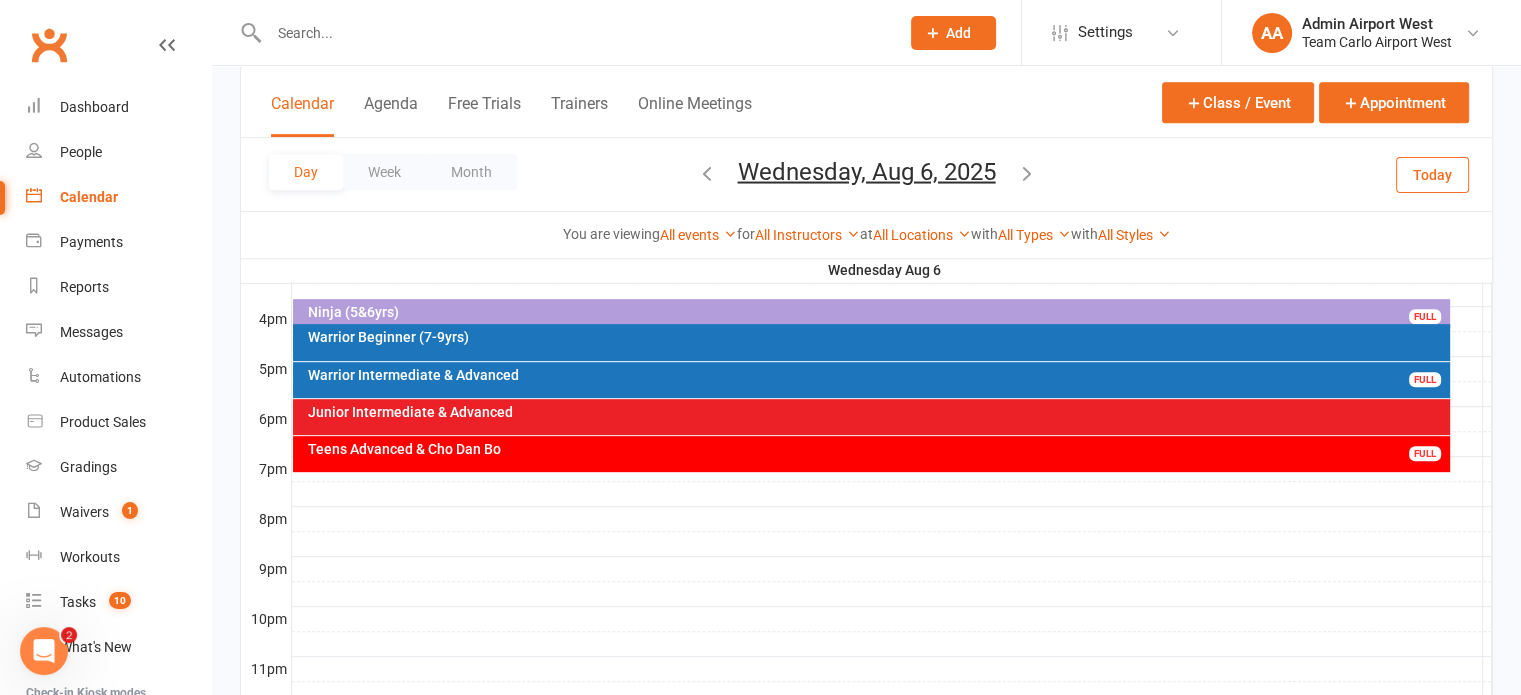 click on "Warrior Intermediate & Advanced FULL" at bounding box center (871, 380) 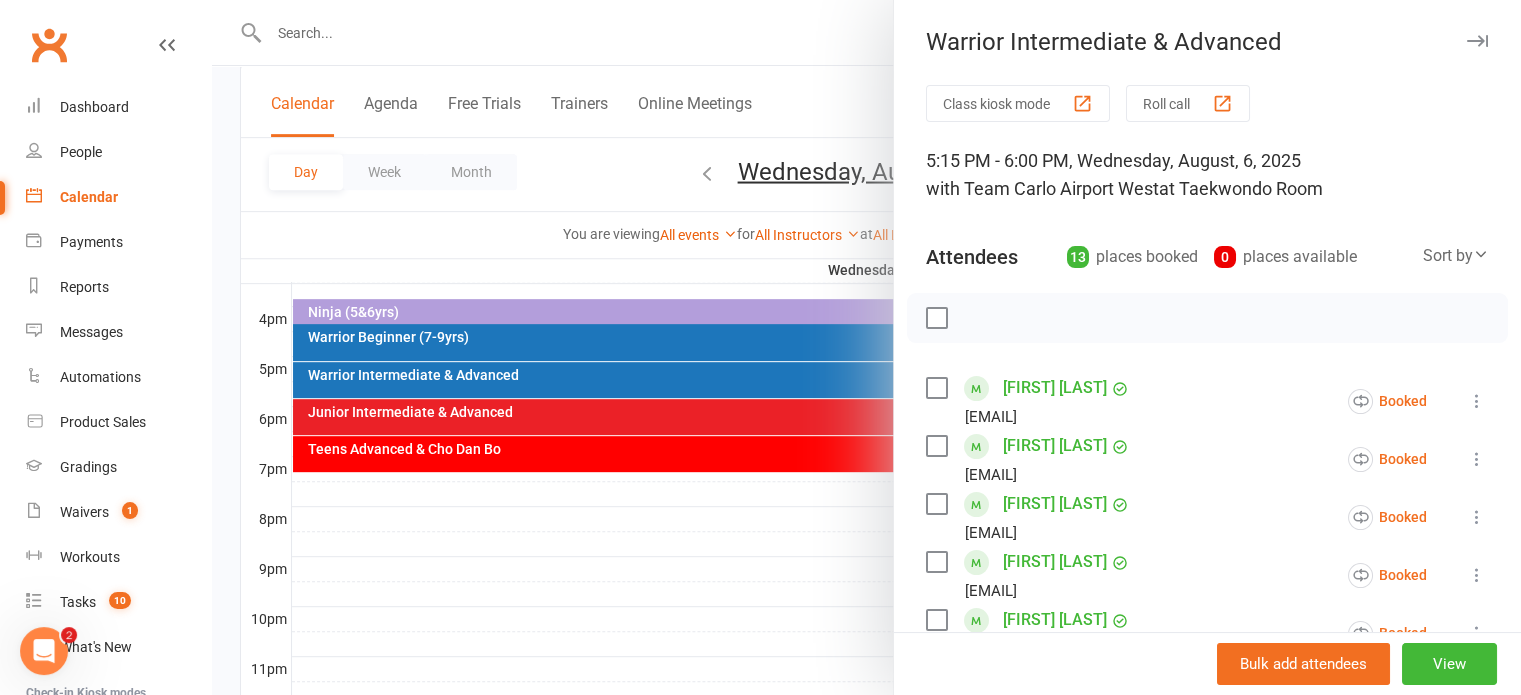 click at bounding box center [866, 347] 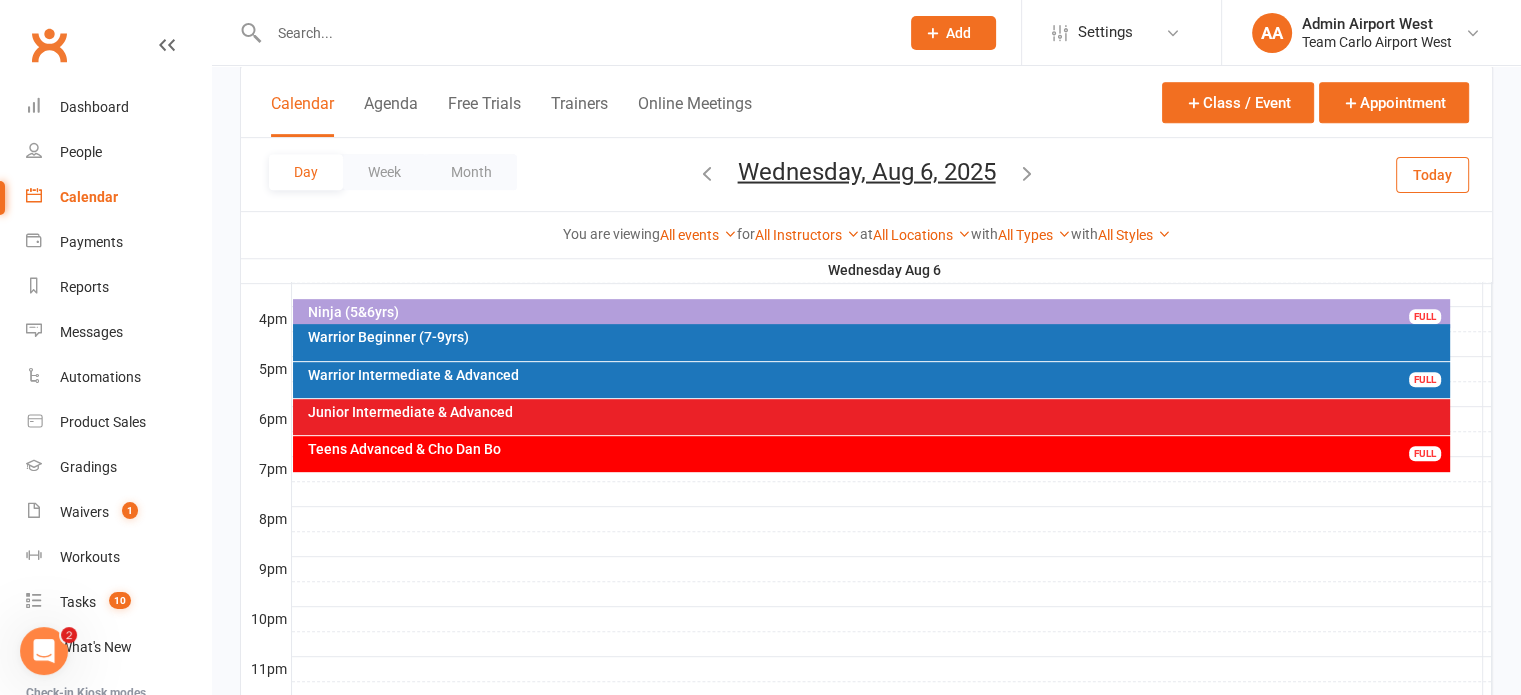 click at bounding box center (1027, 172) 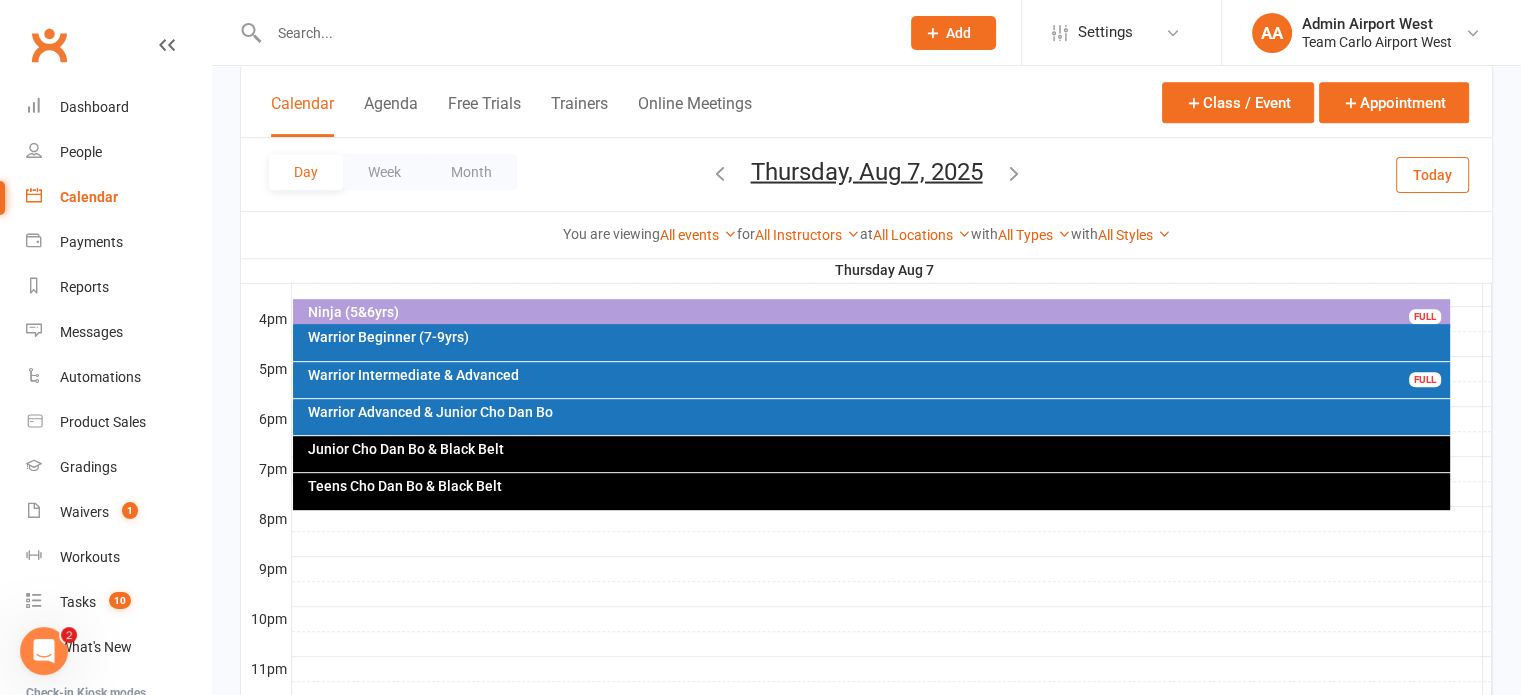 click on "Ninja (5&6yrs)" at bounding box center [876, 312] 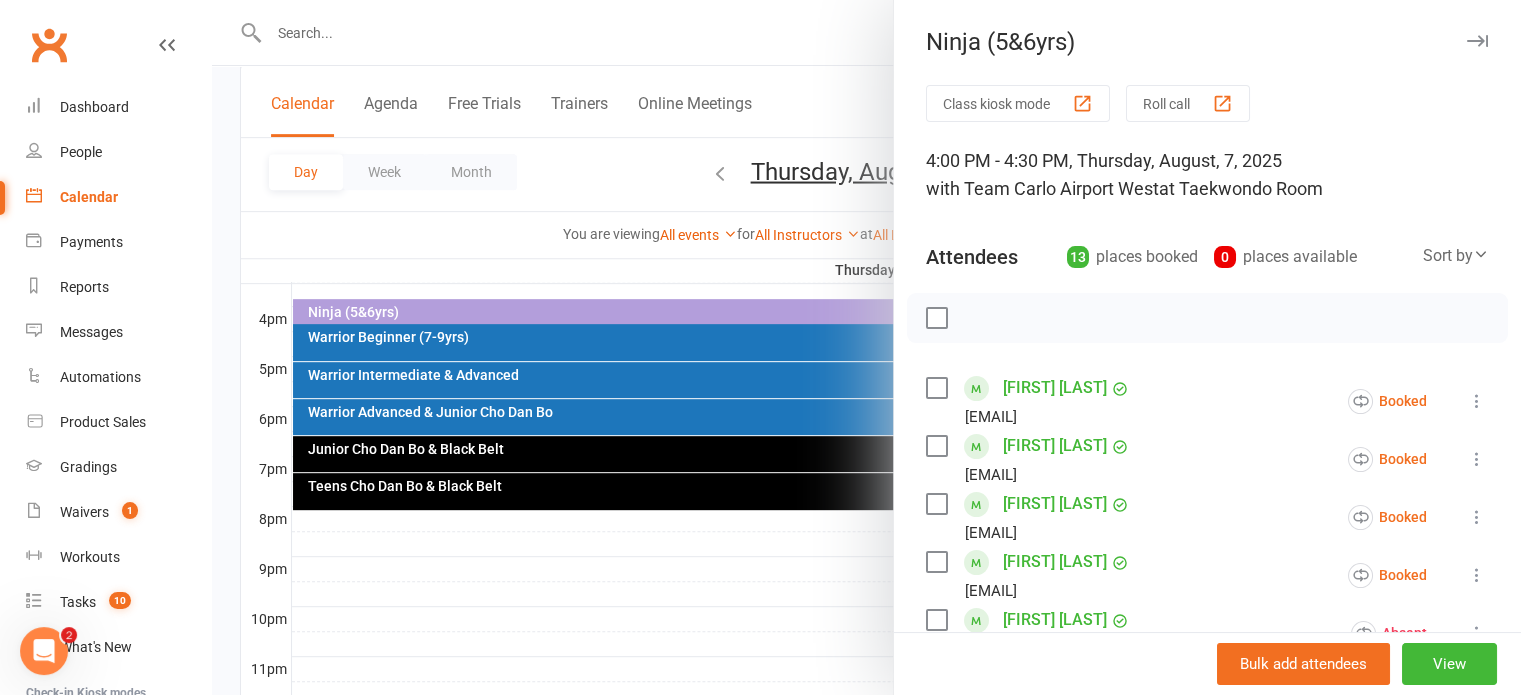 scroll, scrollTop: 600, scrollLeft: 0, axis: vertical 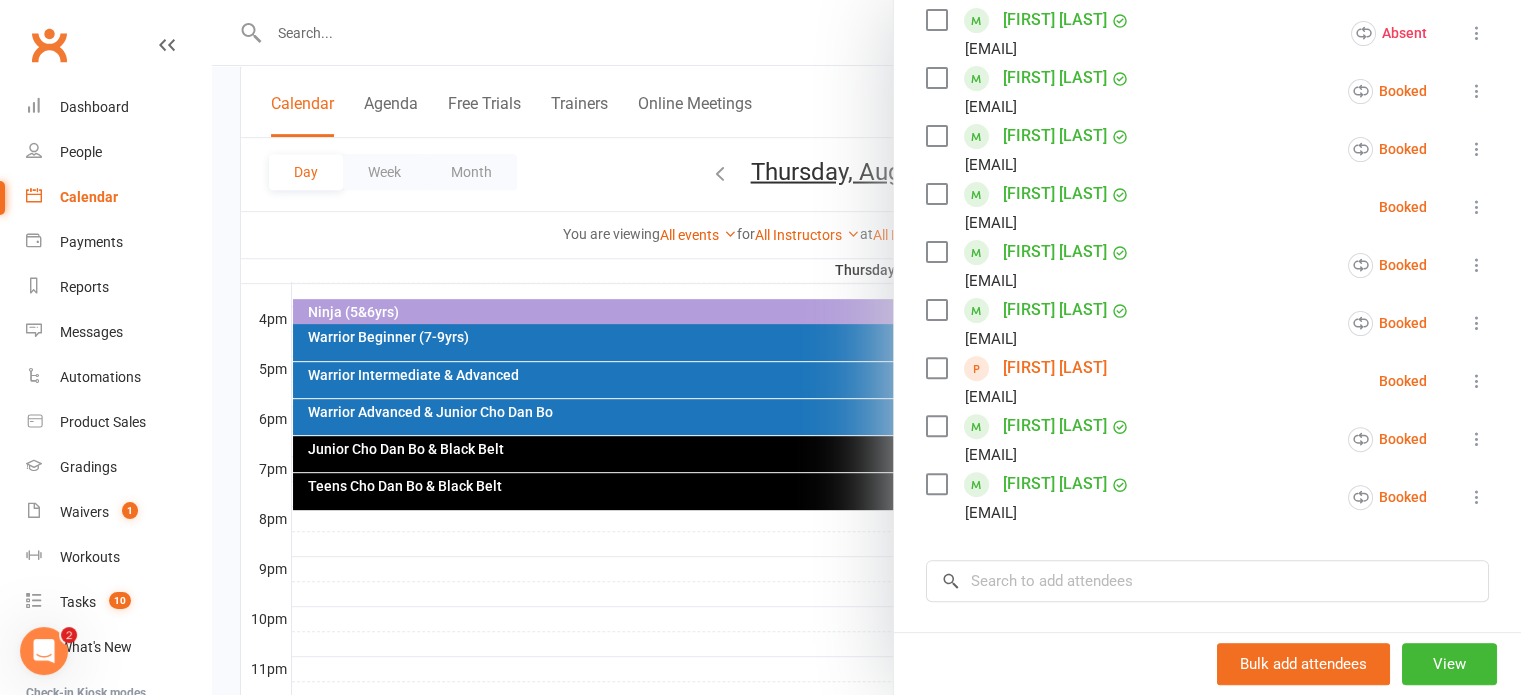 click on "[FIRST] [LAST]" at bounding box center [1055, 368] 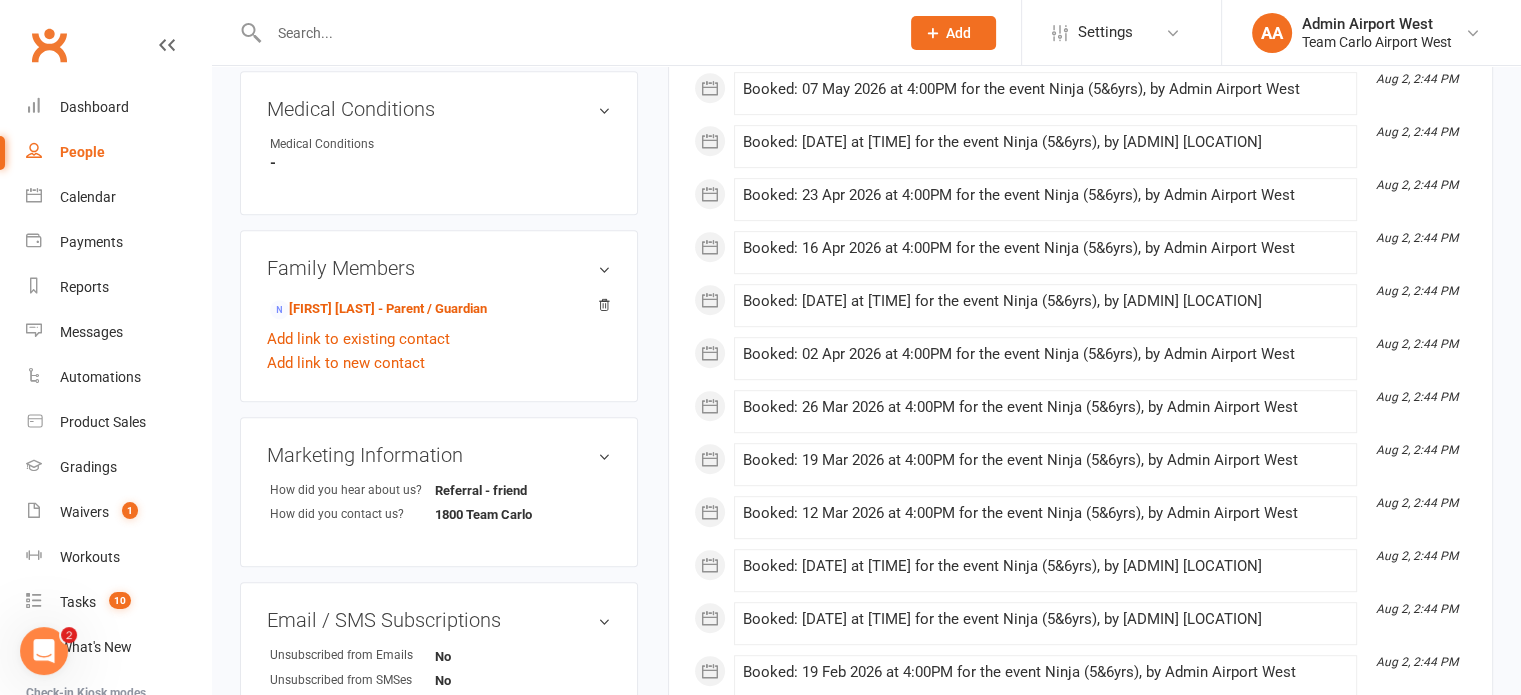 scroll, scrollTop: 1000, scrollLeft: 0, axis: vertical 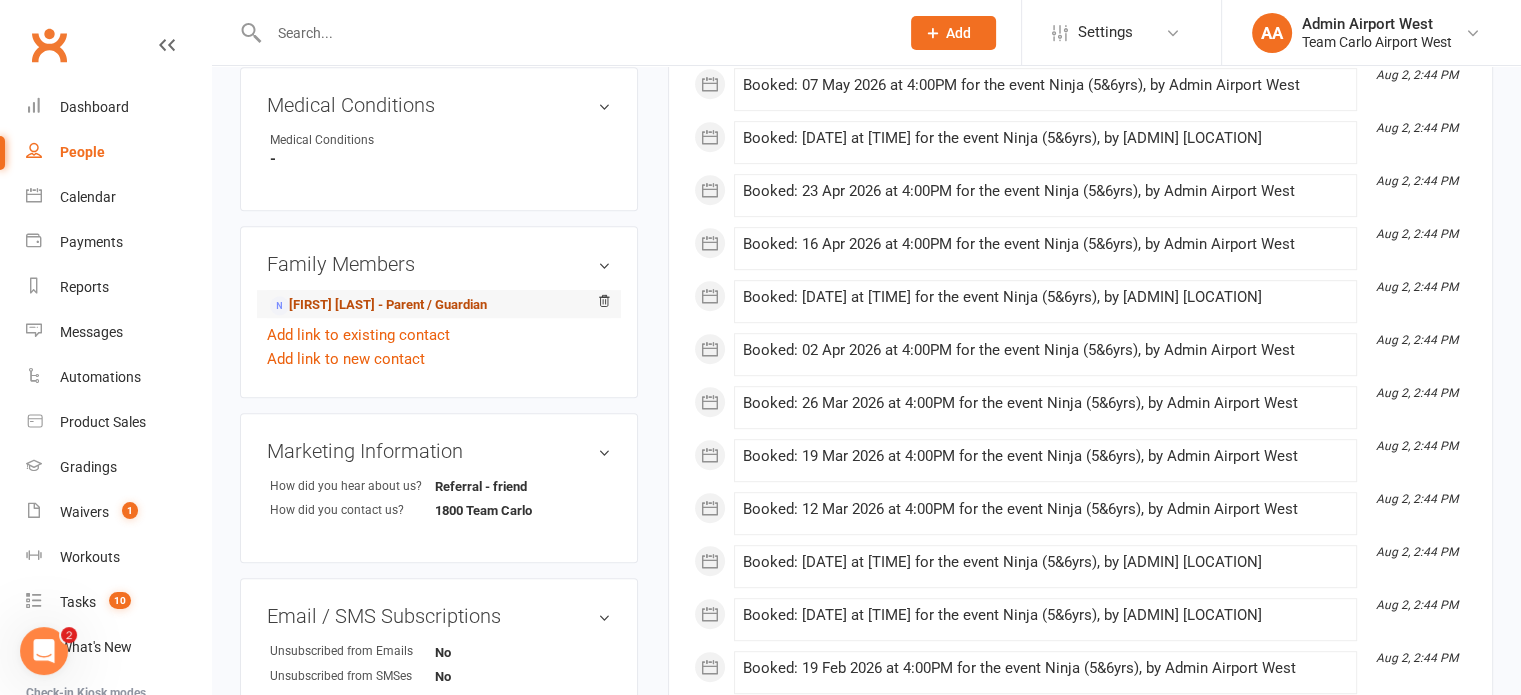 click on "Vittoria Presta - Parent / Guardian" at bounding box center [378, 305] 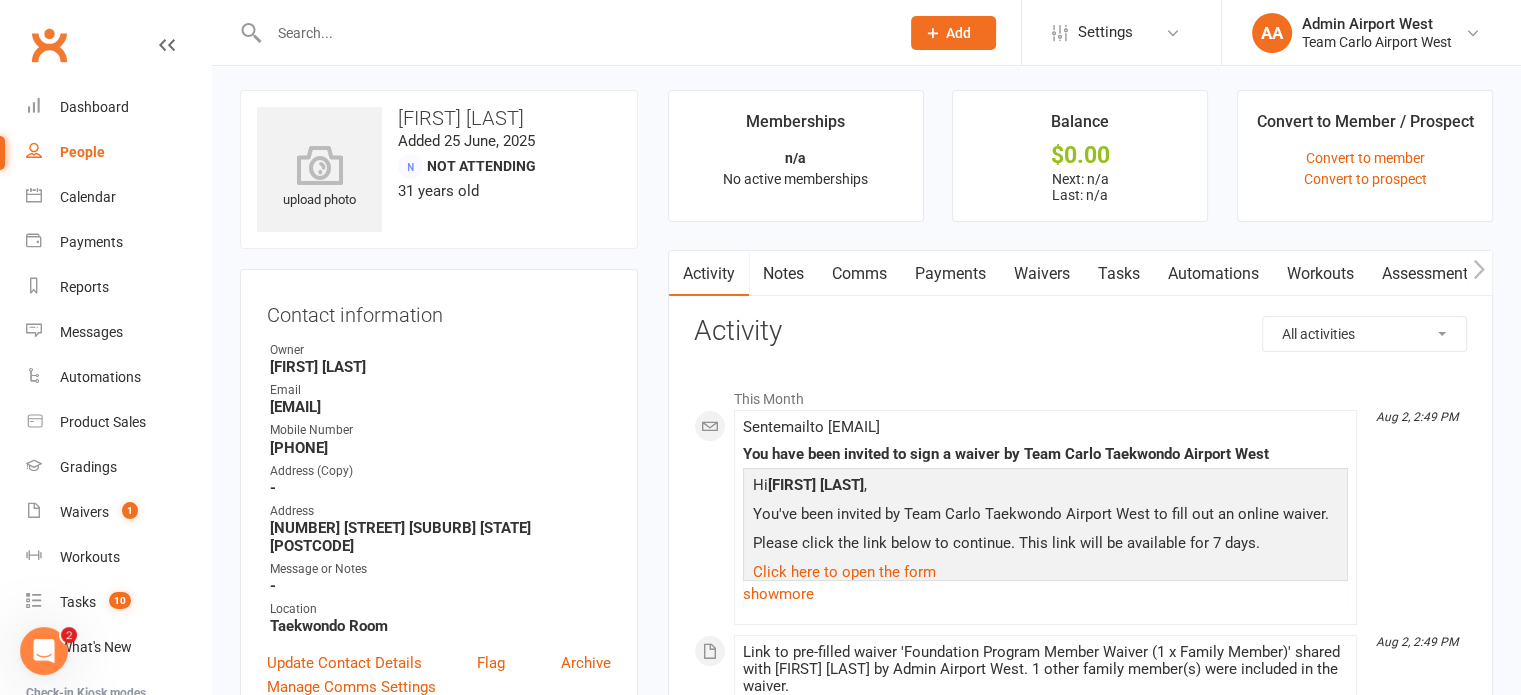 scroll, scrollTop: 0, scrollLeft: 0, axis: both 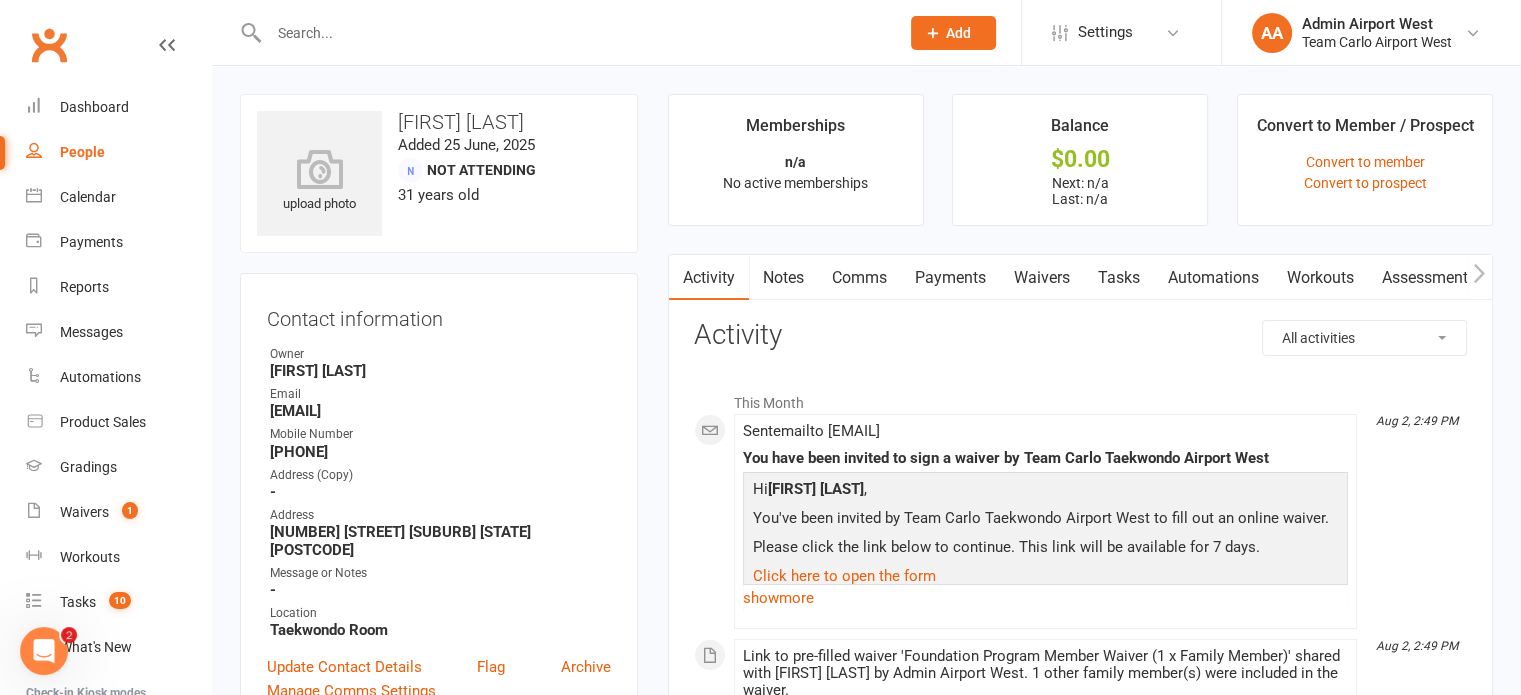 click on "Waivers" at bounding box center (1042, 278) 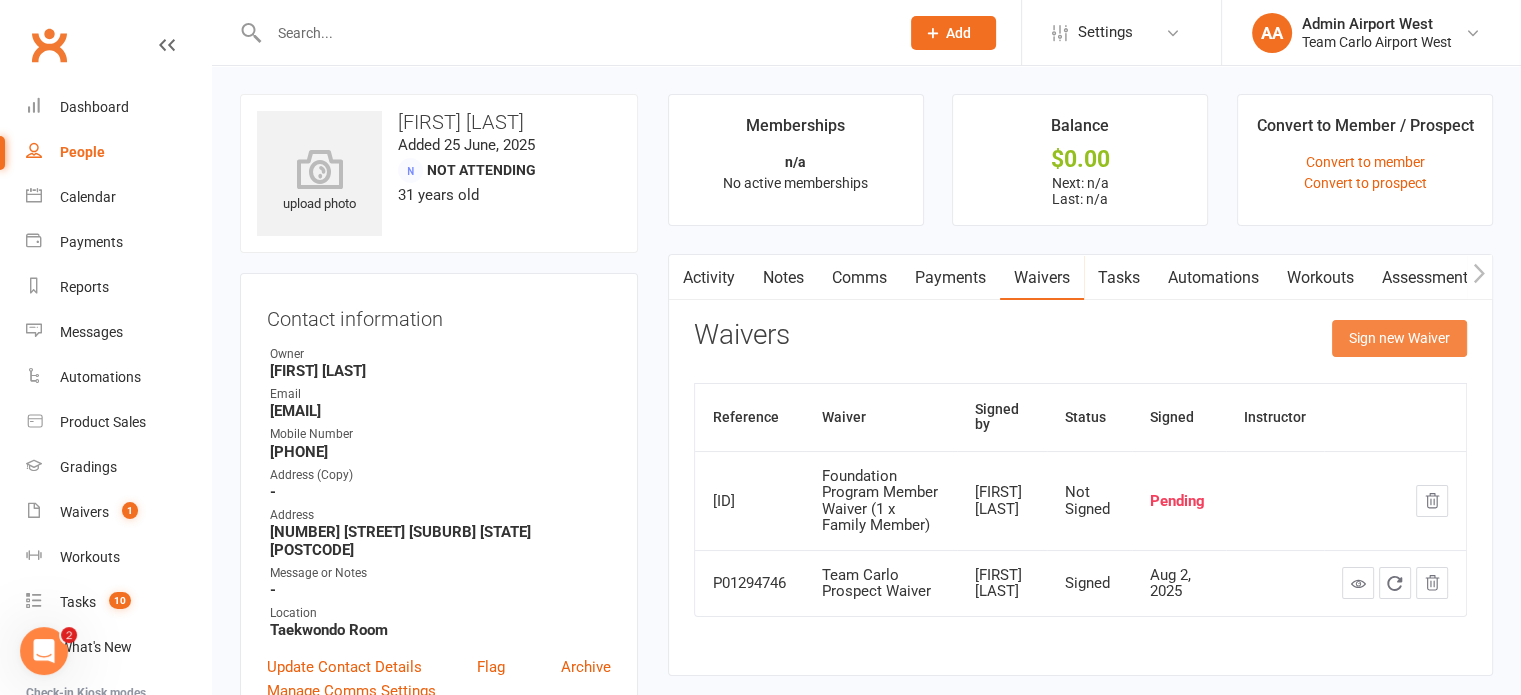 click on "Sign new Waiver" at bounding box center [1399, 338] 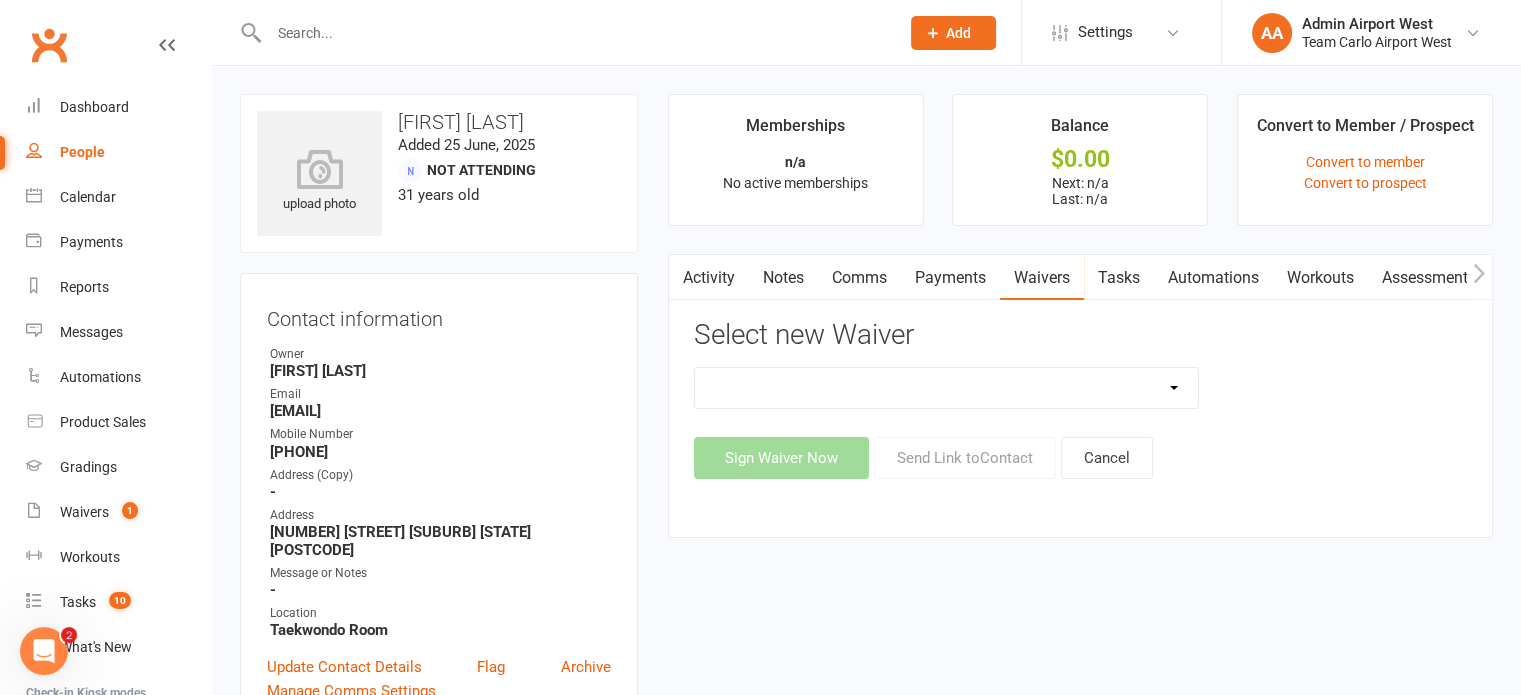 click on "Family Program Combination Member Waiver (3+ Family Members) Family Program Combination Member Waiver (Foundation + Taekwondo) Foundation Program Member Waiver (1 x Family Member) Foundation Program Member Waiver (2 x Family Member) Taekwondo Program Member Waiver (1 x Family Member) Taekwondo Program Member Waiver (2 x Family Member) Team Carlo Direct Debit Account Update Team Carlo Personal Contact Details Update Team Carlo Prospect Waiver Team Carlo Student Location Transfer" at bounding box center [947, 388] 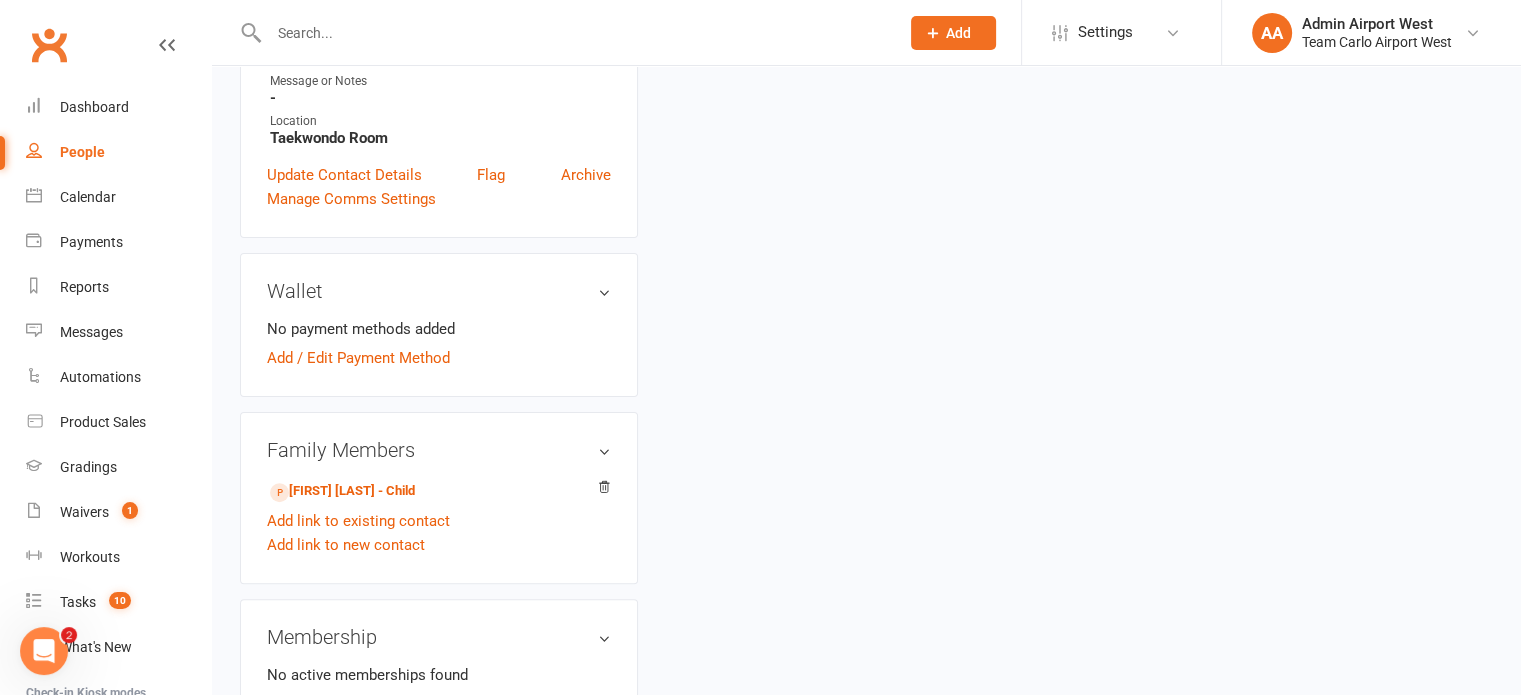 scroll, scrollTop: 500, scrollLeft: 0, axis: vertical 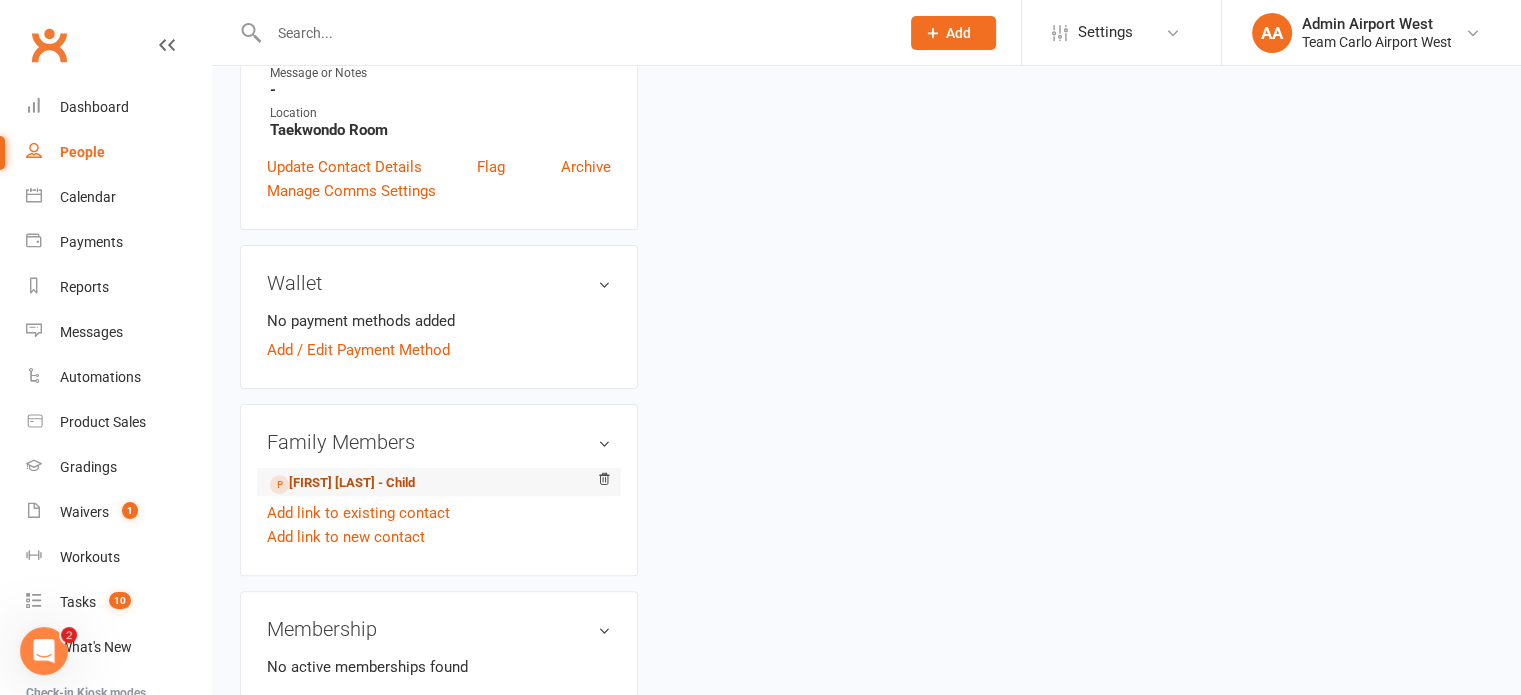 click on "Tyvaris Presta - Child" at bounding box center (342, 483) 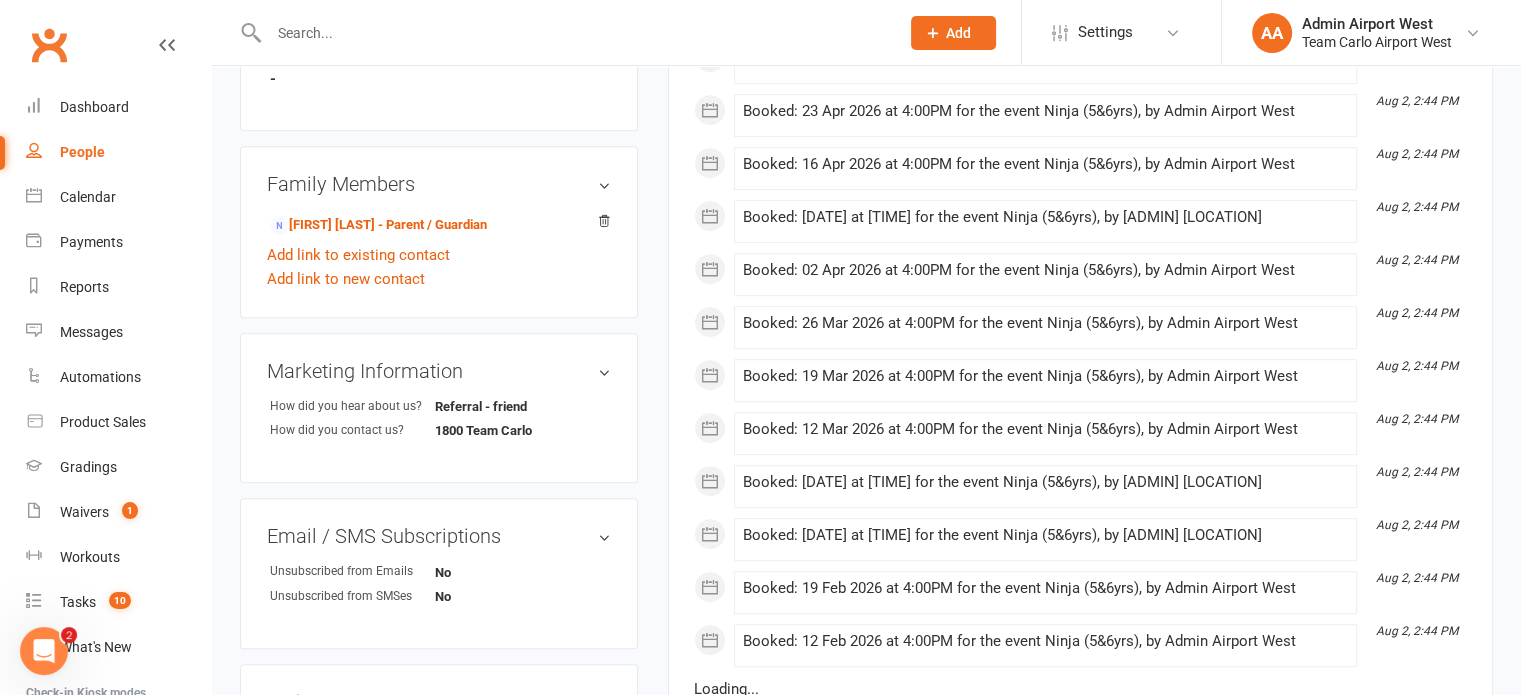 scroll, scrollTop: 1100, scrollLeft: 0, axis: vertical 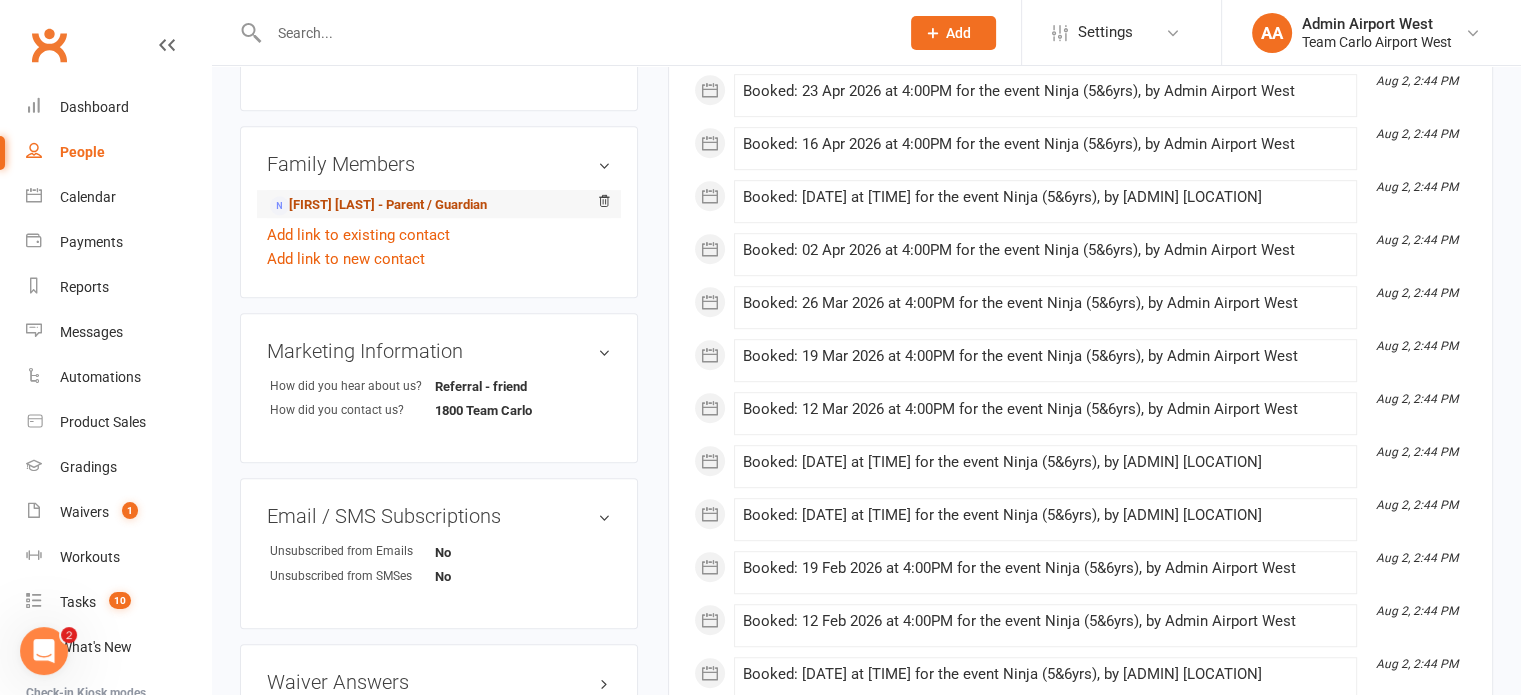 click on "Vittoria Presta - Parent / Guardian" at bounding box center [378, 205] 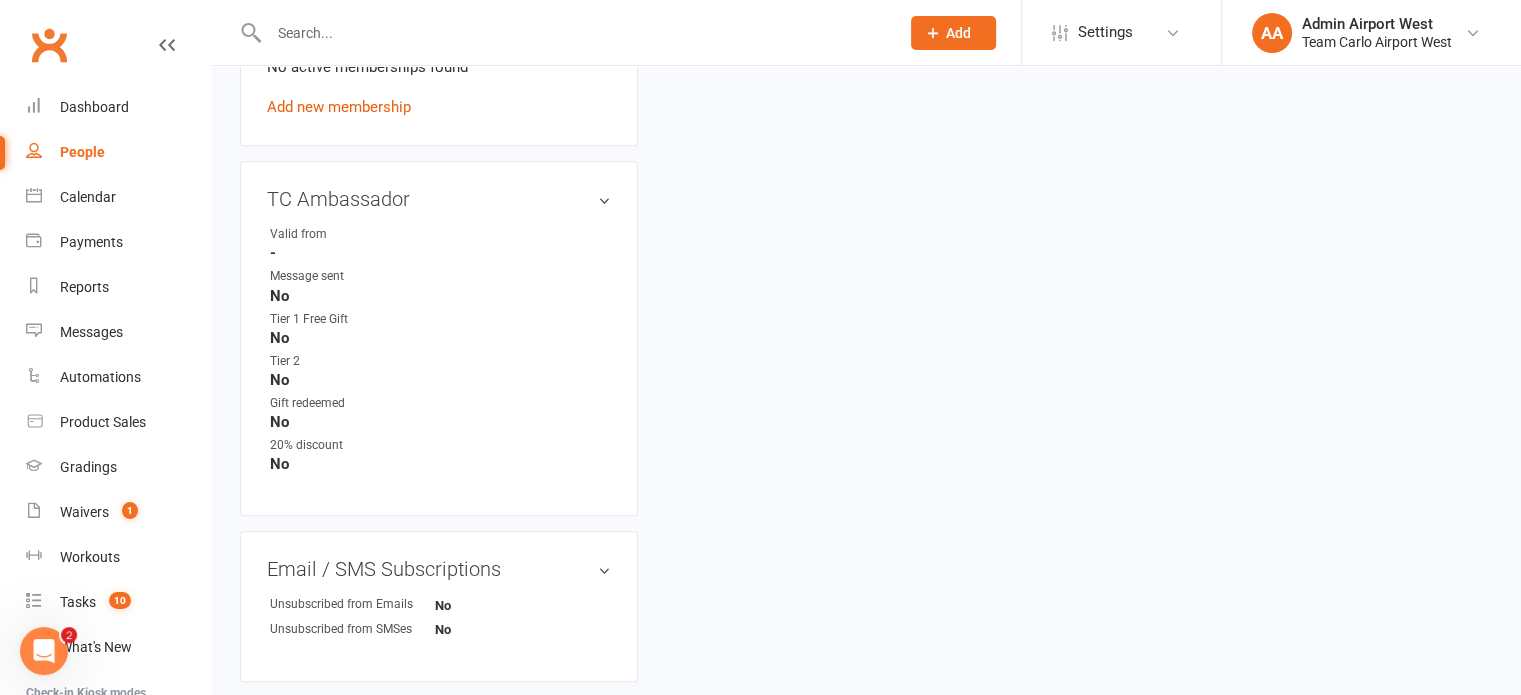 scroll, scrollTop: 0, scrollLeft: 0, axis: both 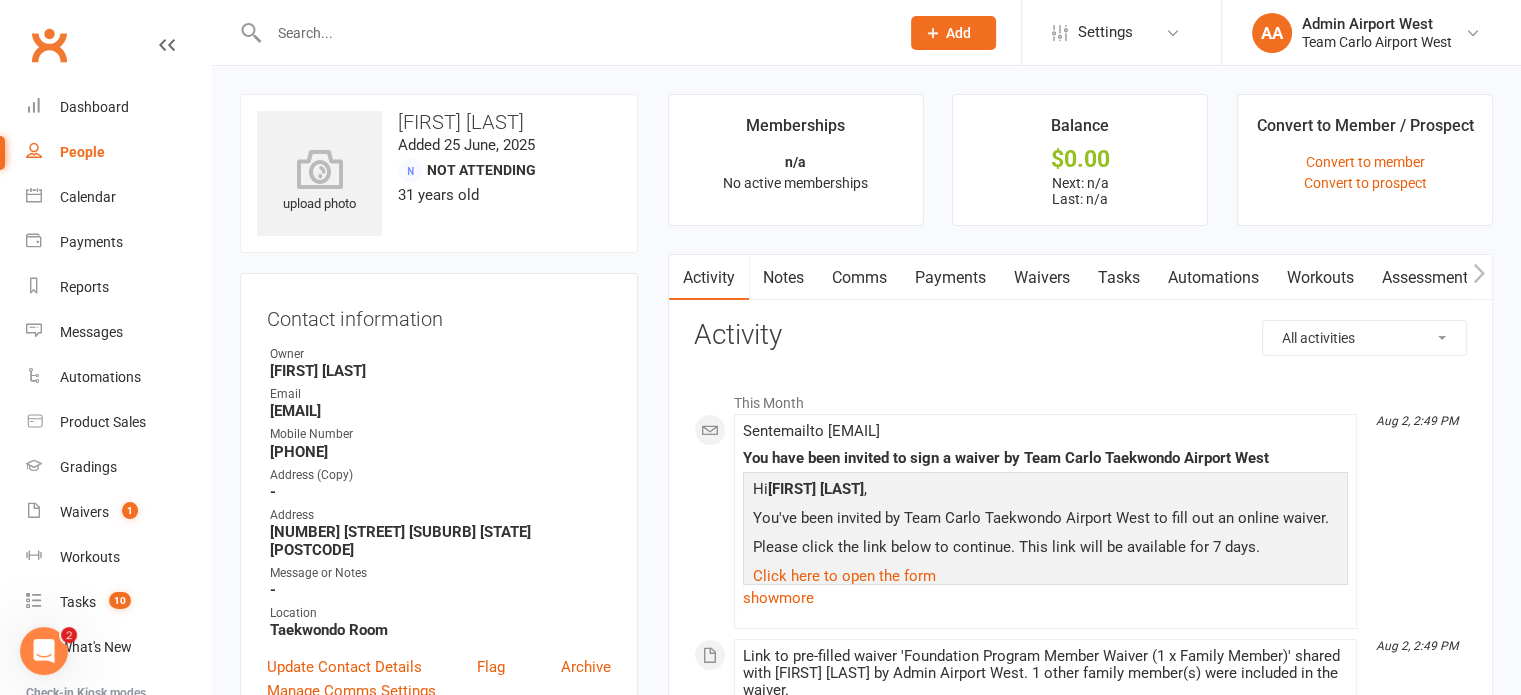 click on "Waivers" at bounding box center [1042, 278] 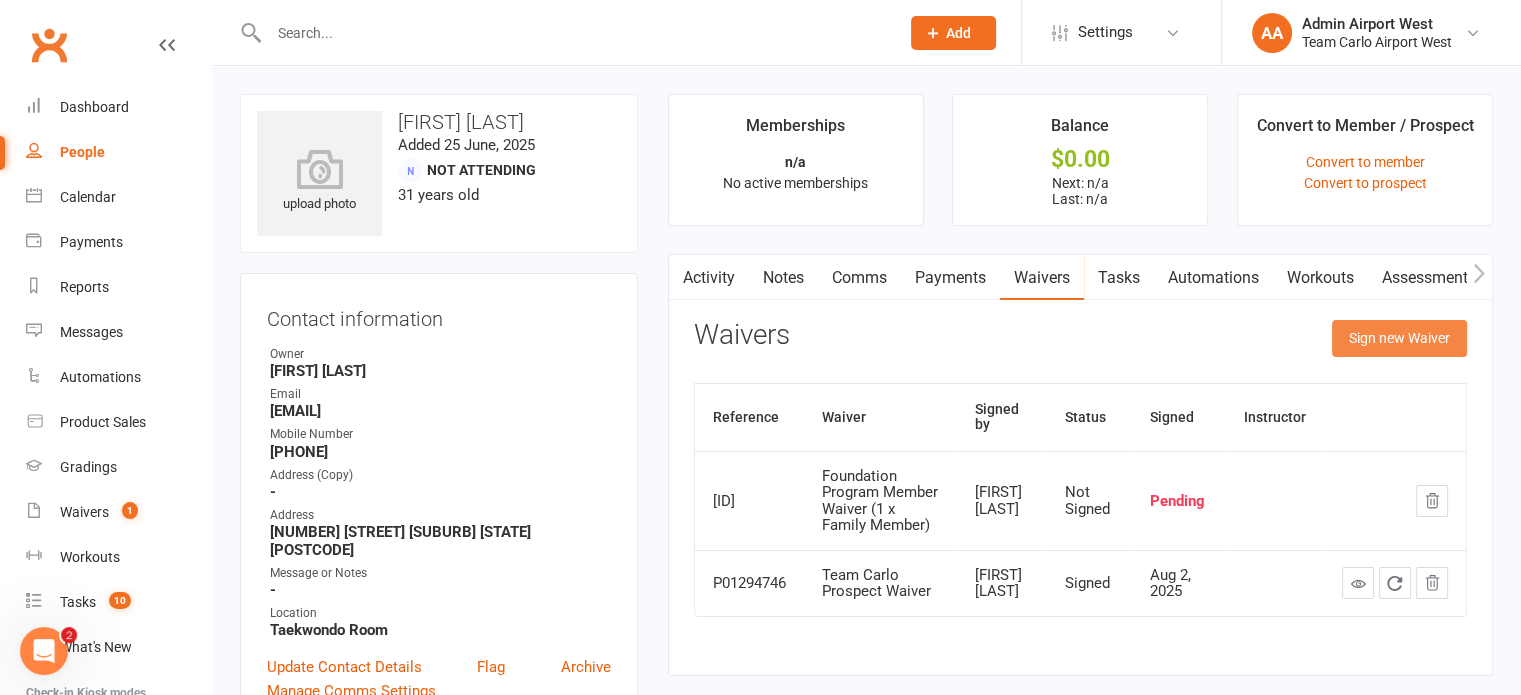 click on "Sign new Waiver" at bounding box center [1399, 338] 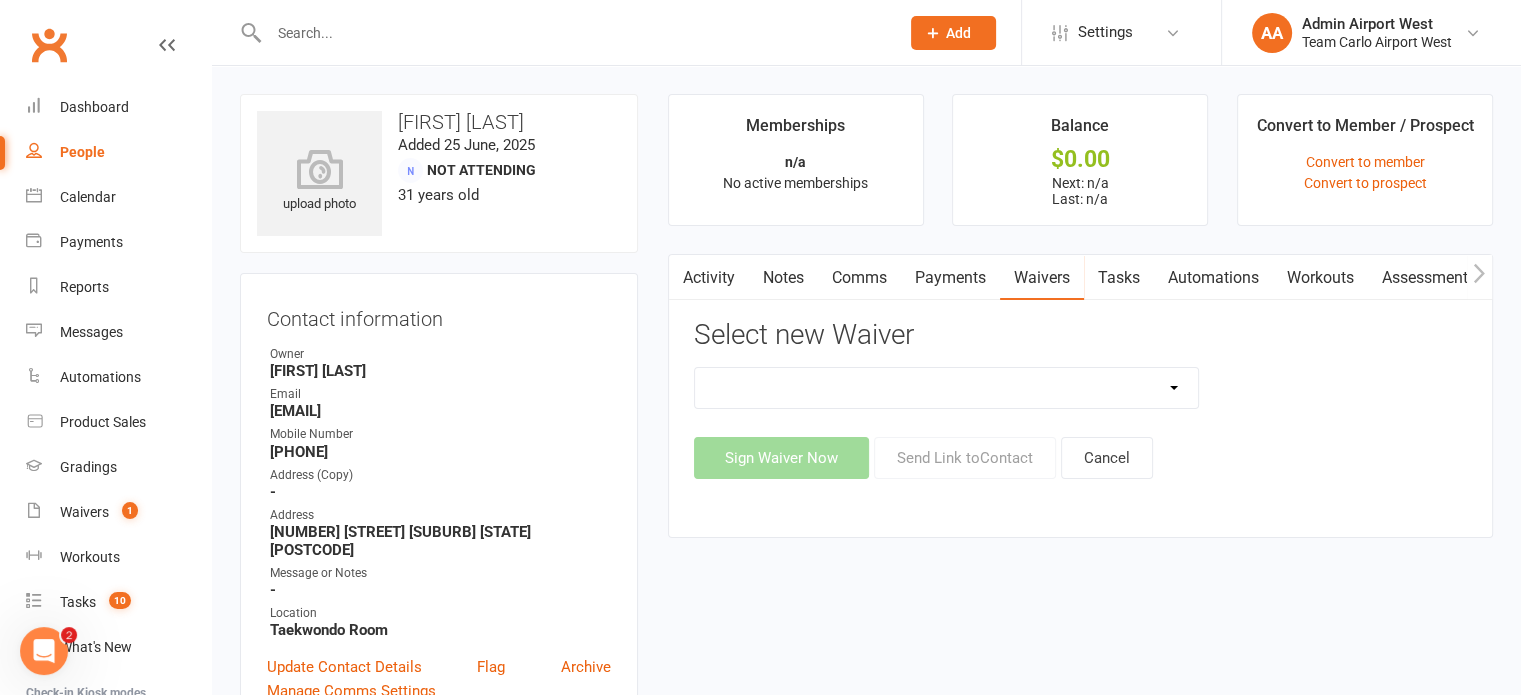 click on "Family Program Combination Member Waiver (3+ Family Members) Family Program Combination Member Waiver (Foundation + Taekwondo) Foundation Program Member Waiver (1 x Family Member) Foundation Program Member Waiver (2 x Family Member) Taekwondo Program Member Waiver (1 x Family Member) Taekwondo Program Member Waiver (2 x Family Member) Team Carlo Direct Debit Account Update Team Carlo Personal Contact Details Update Team Carlo Prospect Waiver Team Carlo Student Location Transfer" at bounding box center (947, 388) 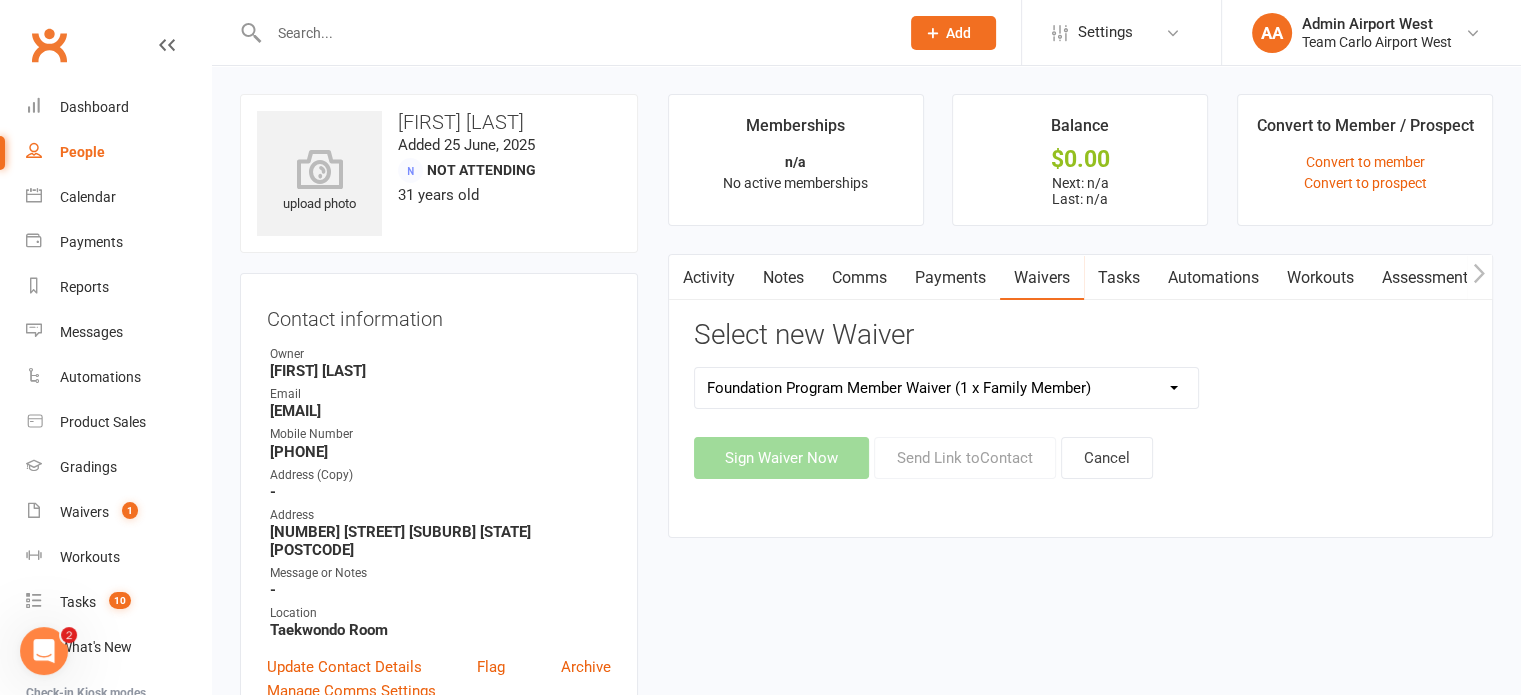 click on "Family Program Combination Member Waiver (3+ Family Members) Family Program Combination Member Waiver (Foundation + Taekwondo) Foundation Program Member Waiver (1 x Family Member) Foundation Program Member Waiver (2 x Family Member) Taekwondo Program Member Waiver (1 x Family Member) Taekwondo Program Member Waiver (2 x Family Member) Team Carlo Direct Debit Account Update Team Carlo Personal Contact Details Update Team Carlo Prospect Waiver Team Carlo Student Location Transfer" at bounding box center (947, 388) 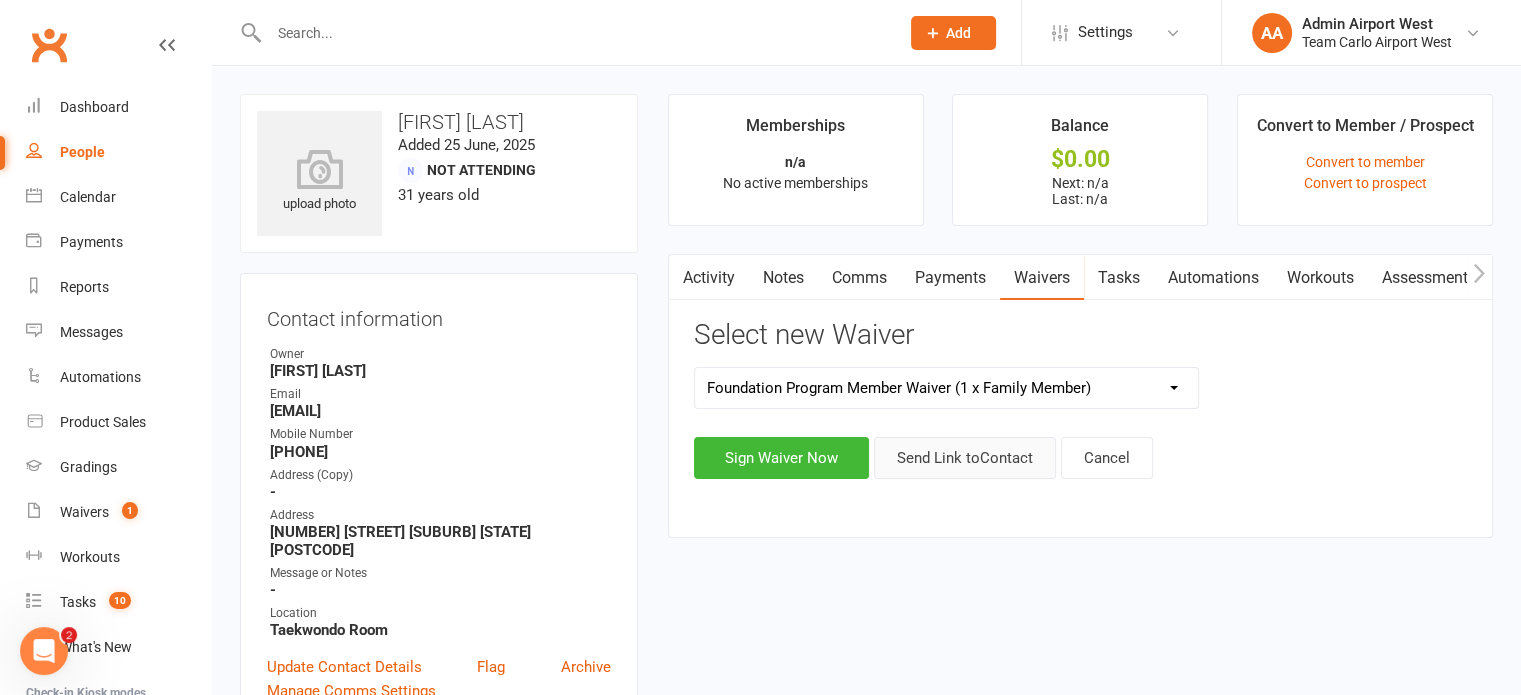 click on "Send Link to  Contact" at bounding box center [965, 458] 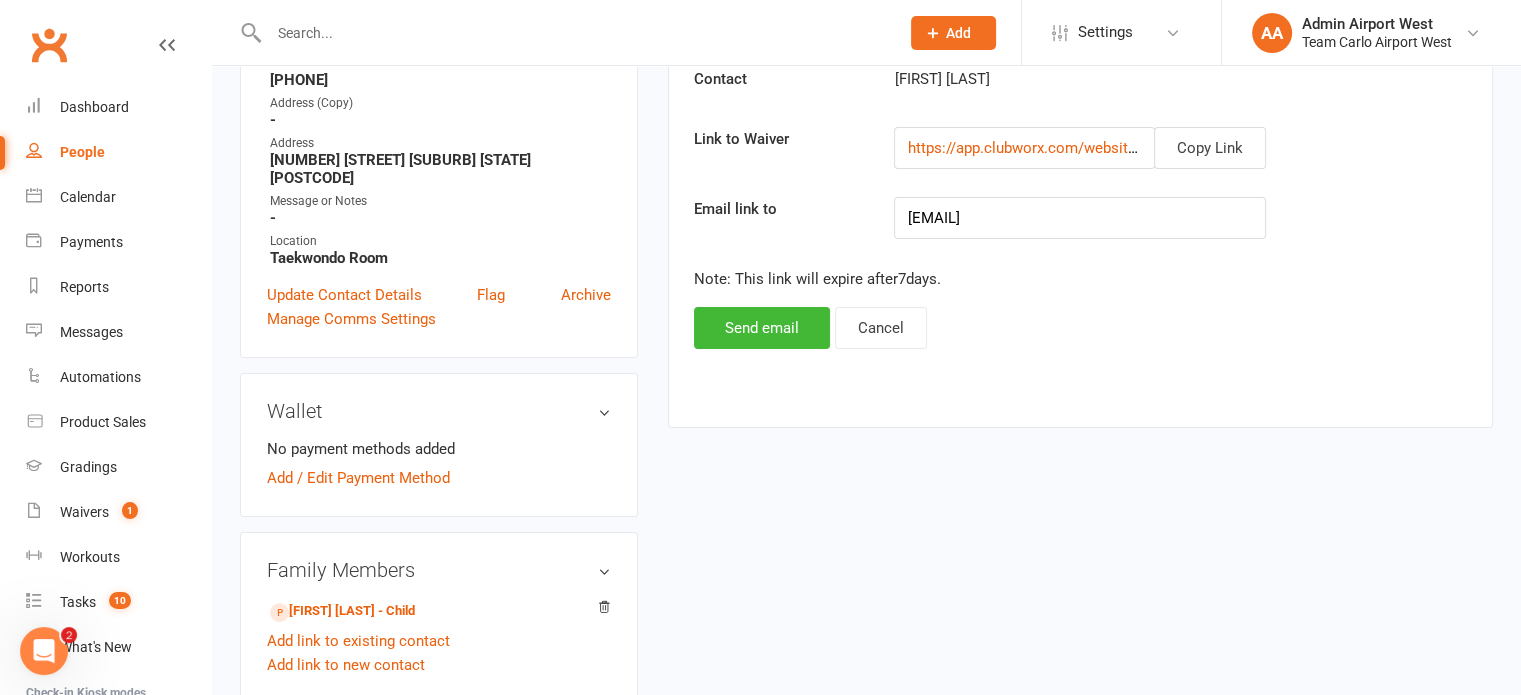 scroll, scrollTop: 400, scrollLeft: 0, axis: vertical 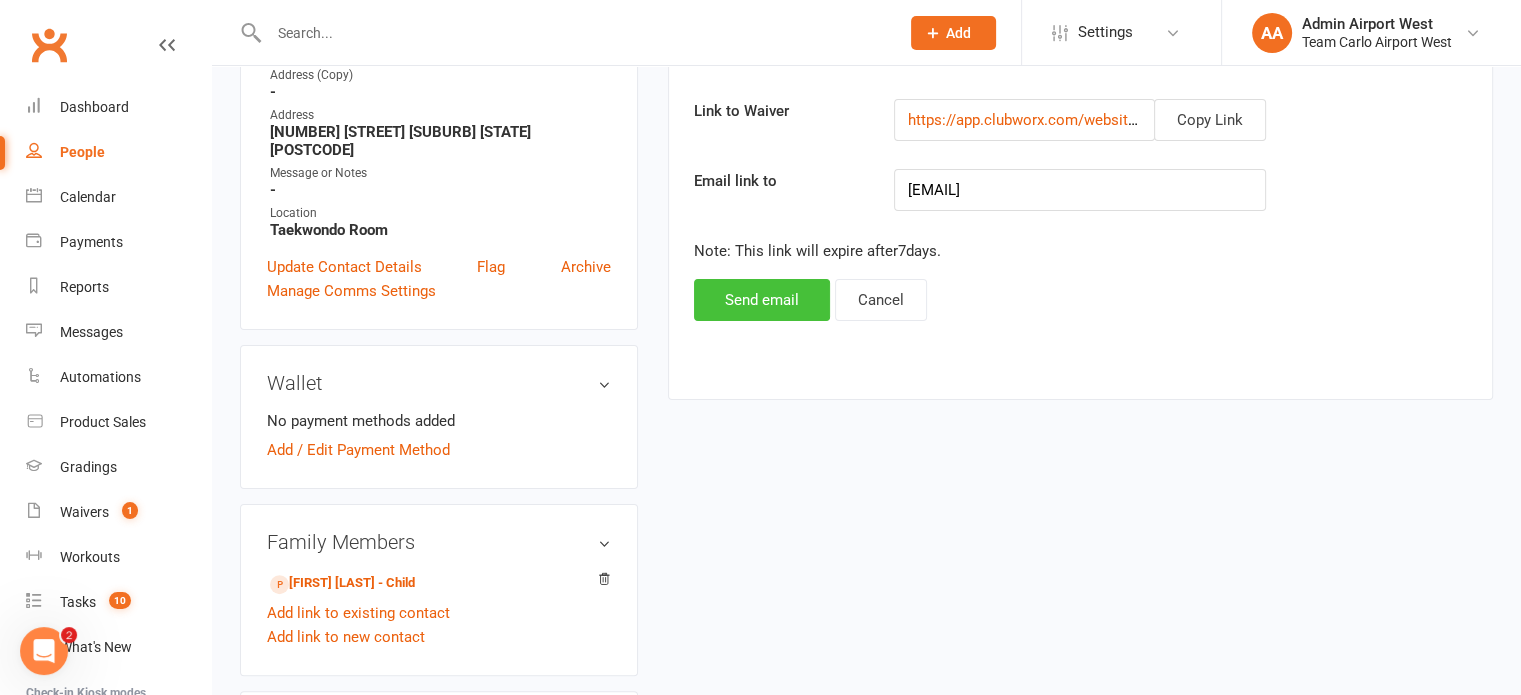 click on "Send email" at bounding box center [762, 300] 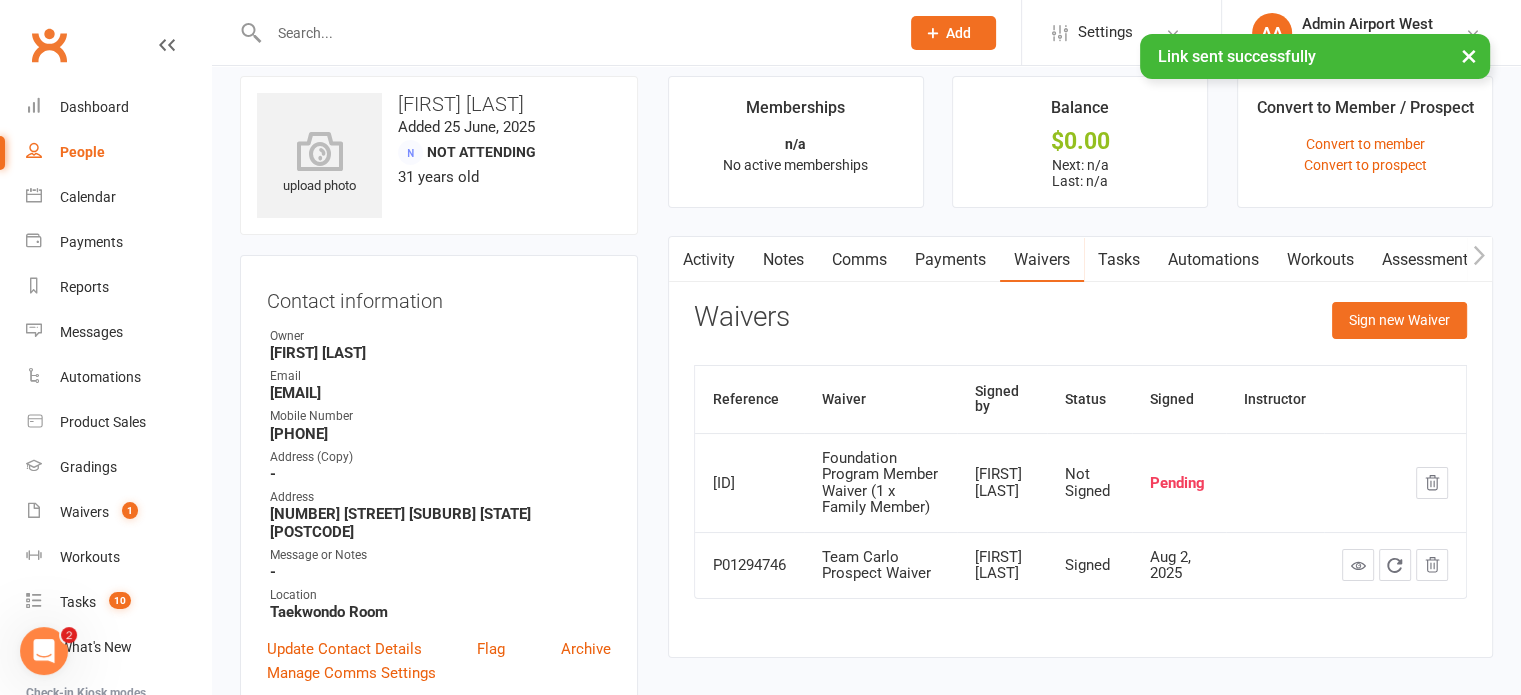 scroll, scrollTop: 0, scrollLeft: 0, axis: both 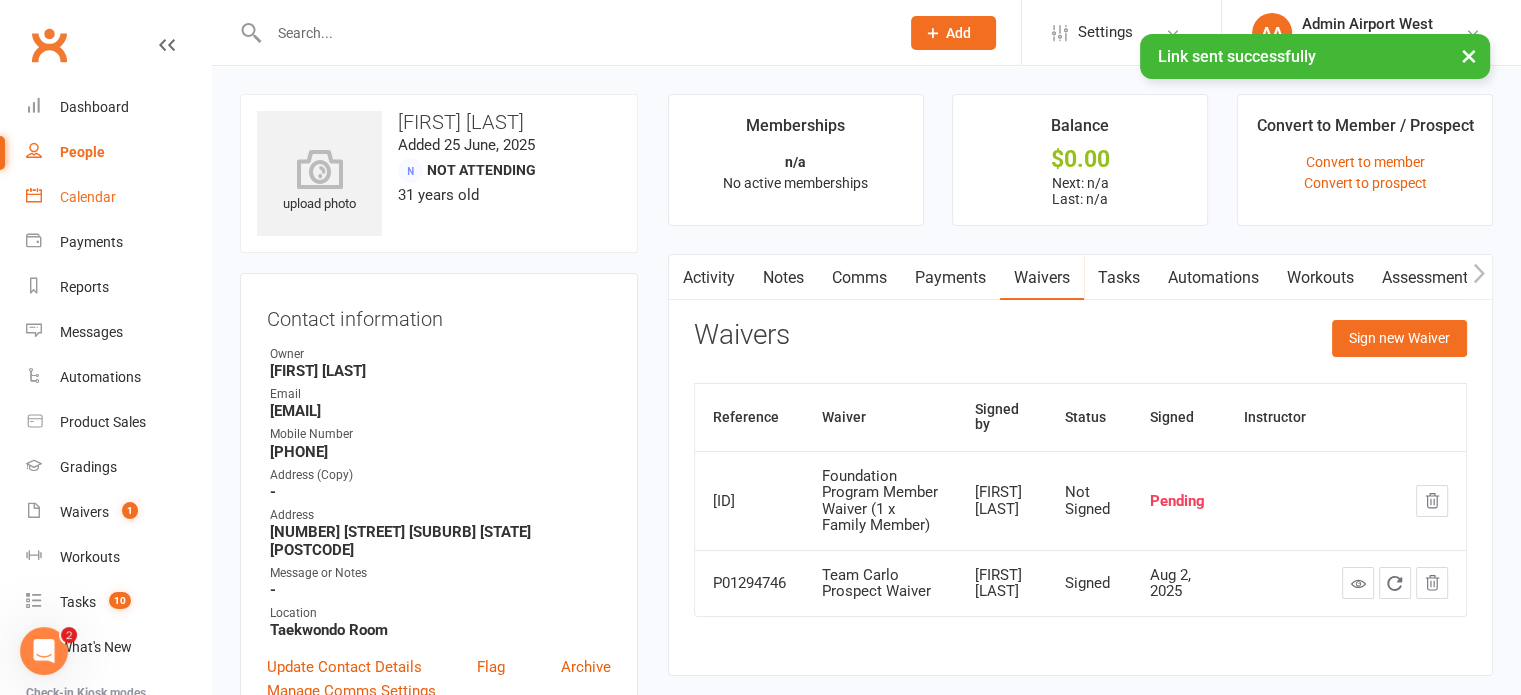 click on "Calendar" at bounding box center [88, 197] 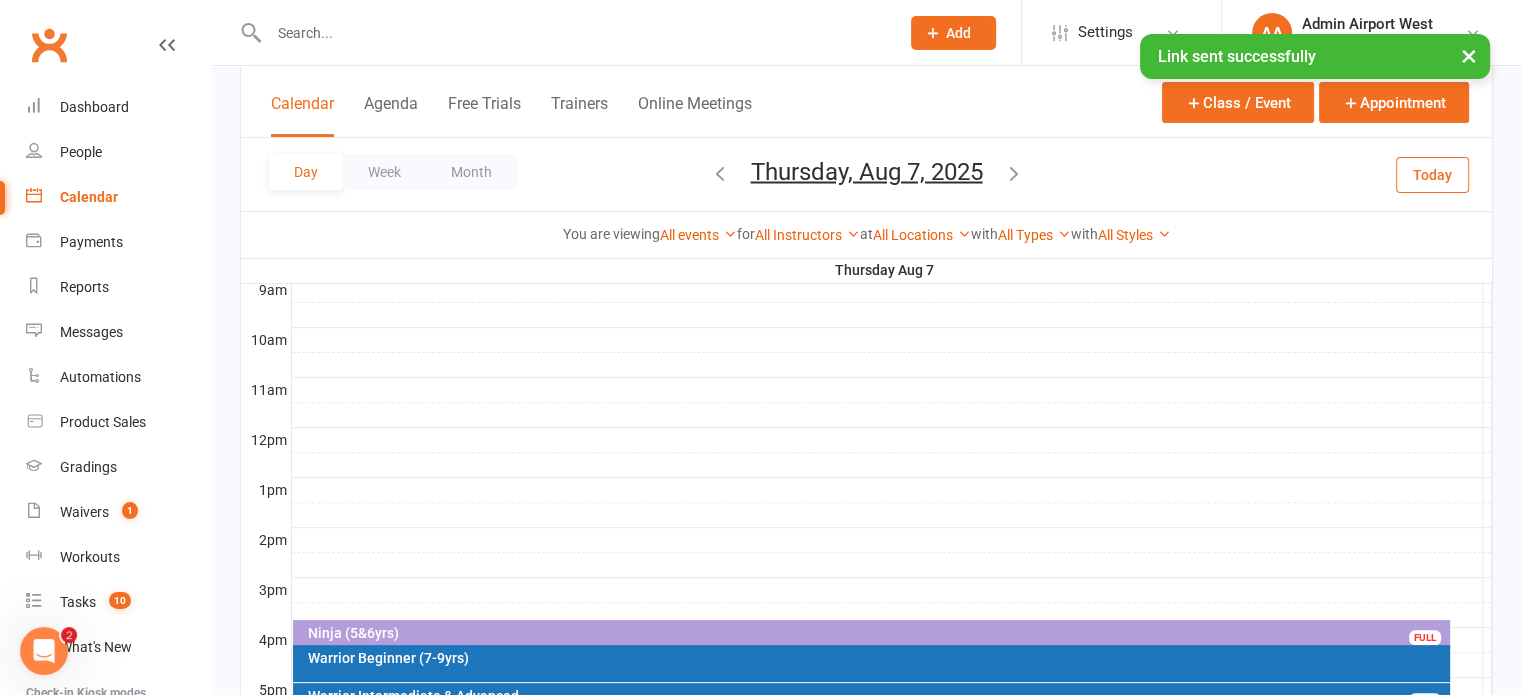 scroll, scrollTop: 800, scrollLeft: 0, axis: vertical 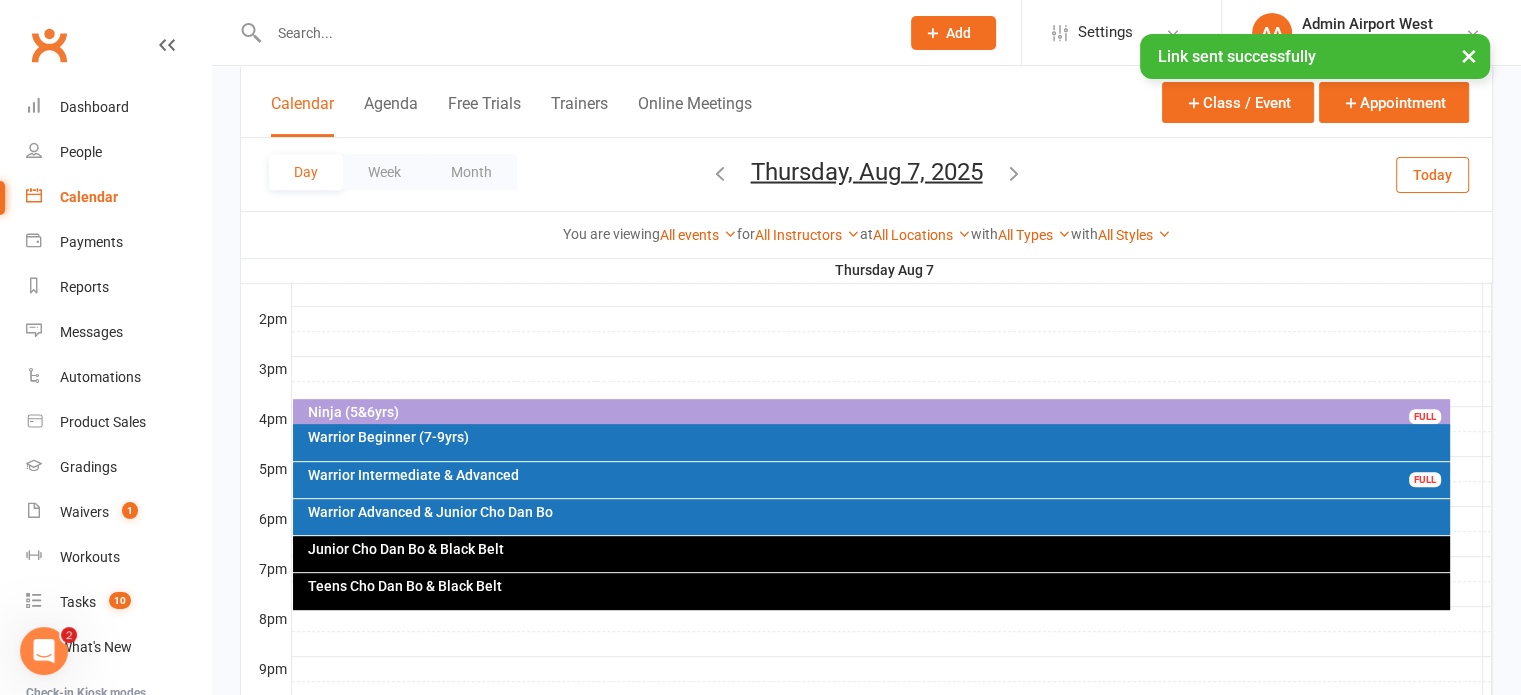 click on "Warrior Beginner (7-9yrs)" at bounding box center [876, 437] 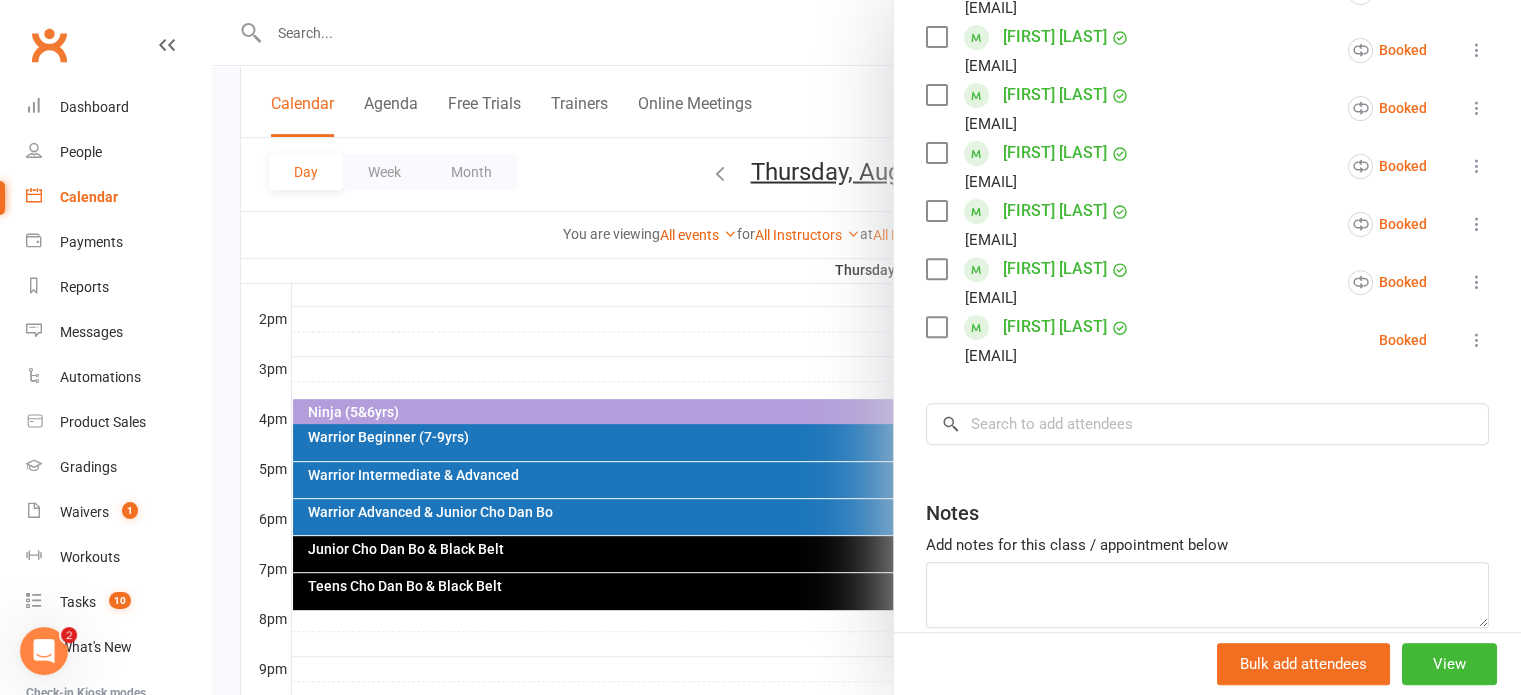 scroll, scrollTop: 700, scrollLeft: 0, axis: vertical 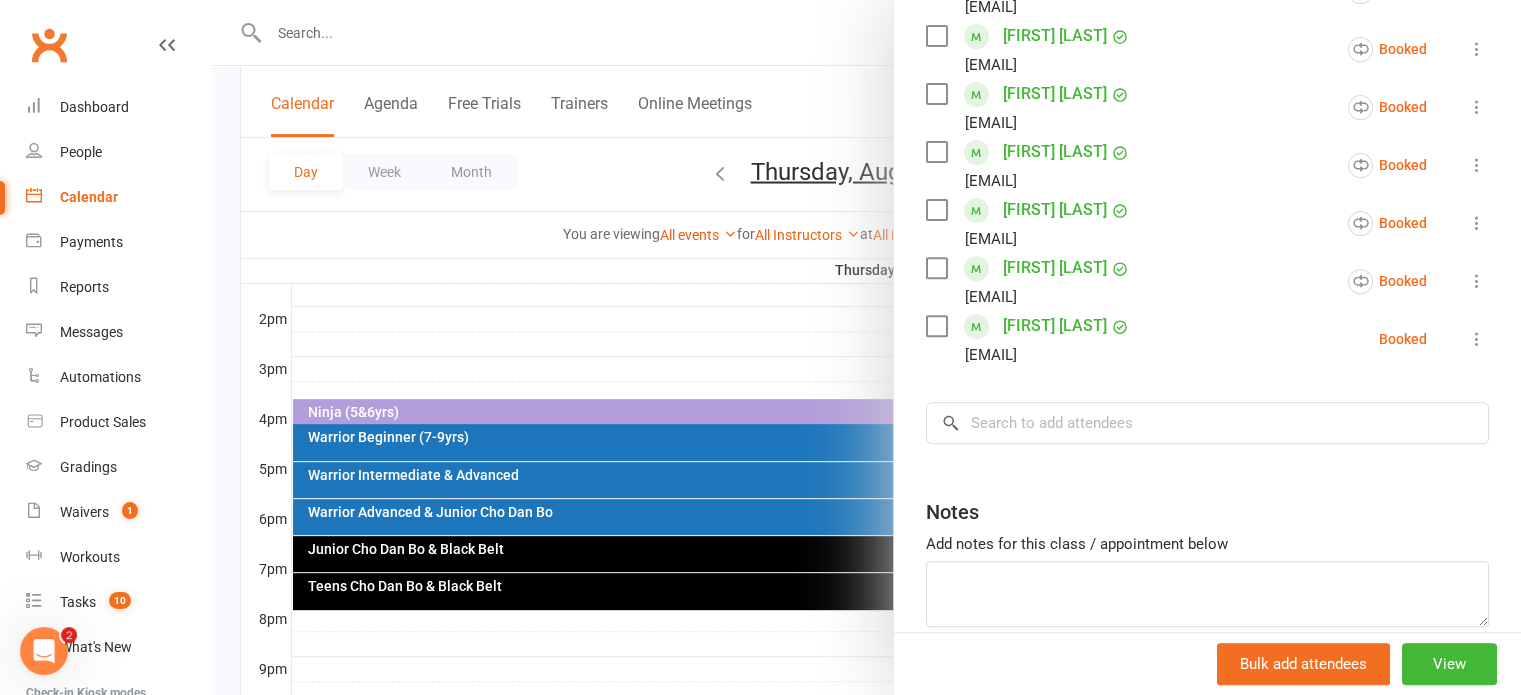 click at bounding box center [866, 347] 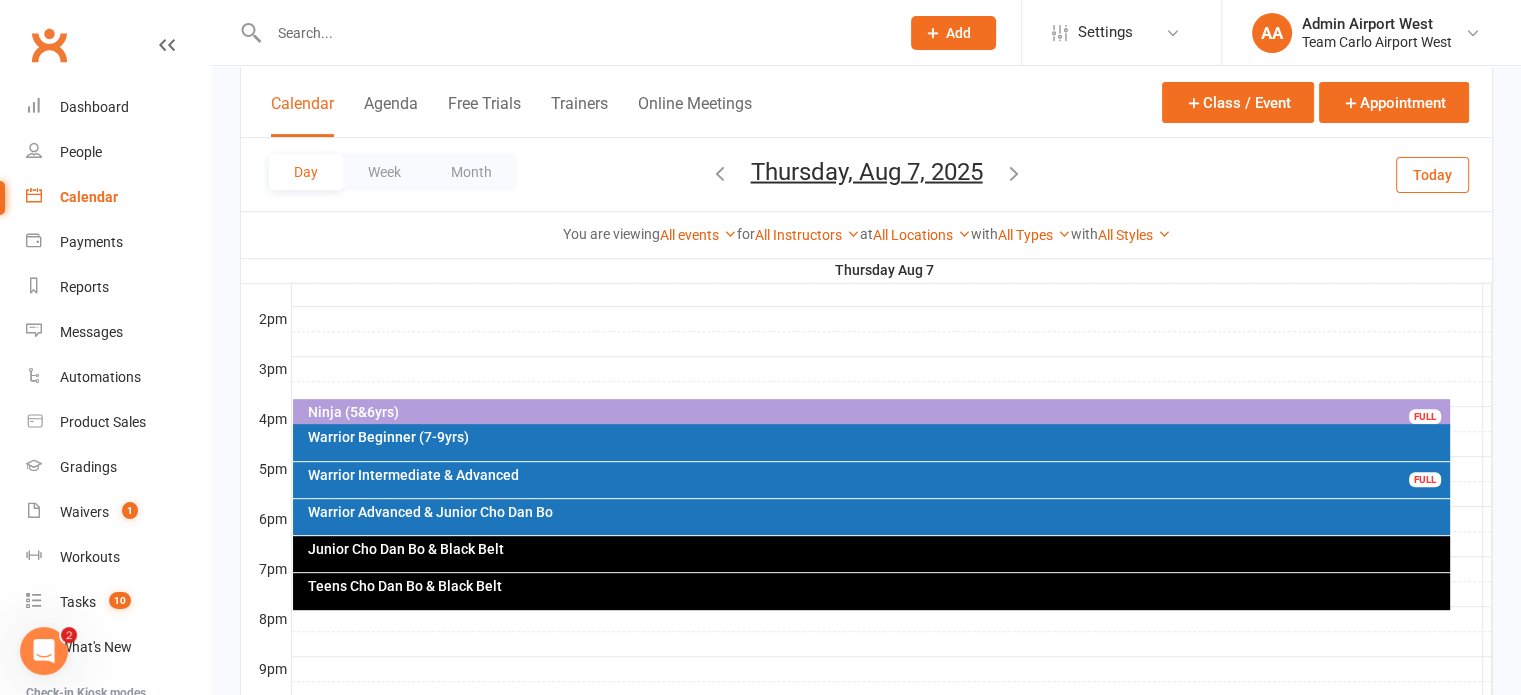 click on "Warrior Intermediate & Advanced" at bounding box center (876, 475) 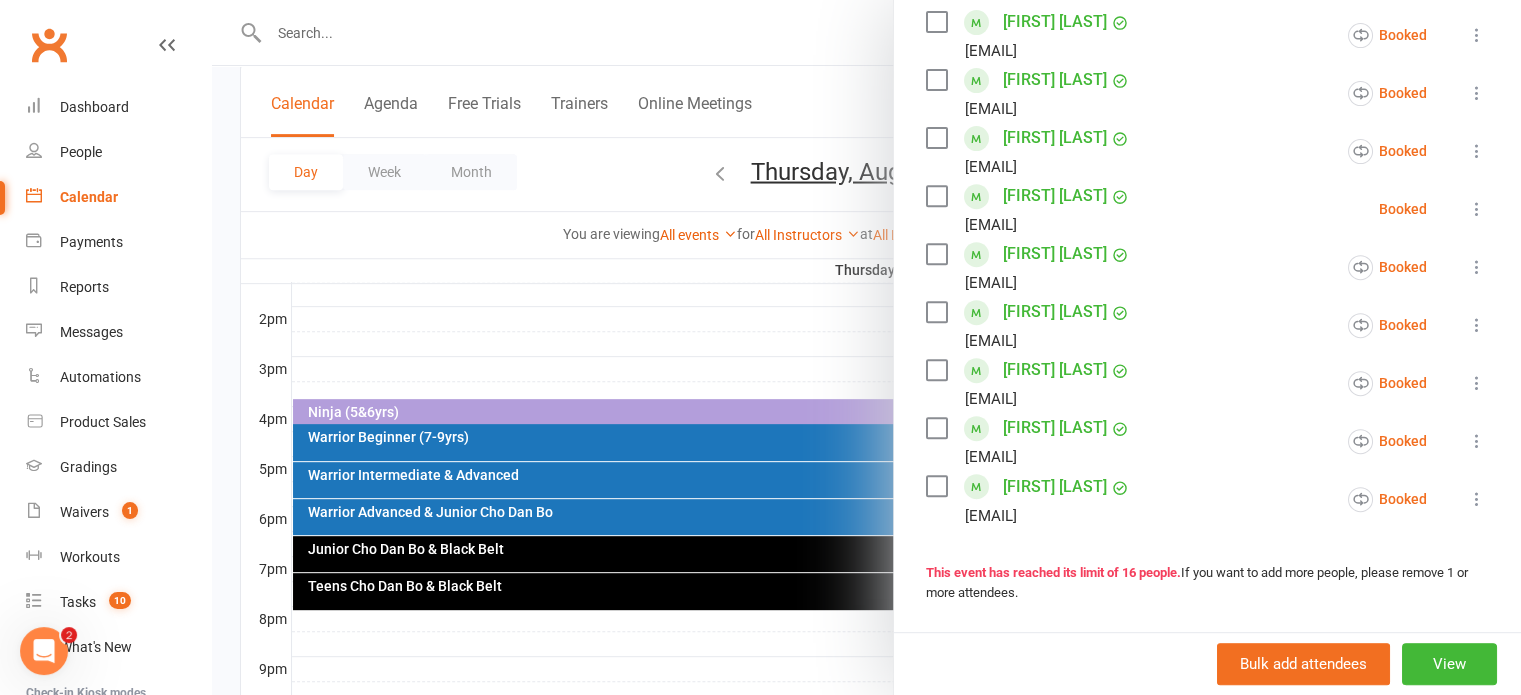 scroll, scrollTop: 800, scrollLeft: 0, axis: vertical 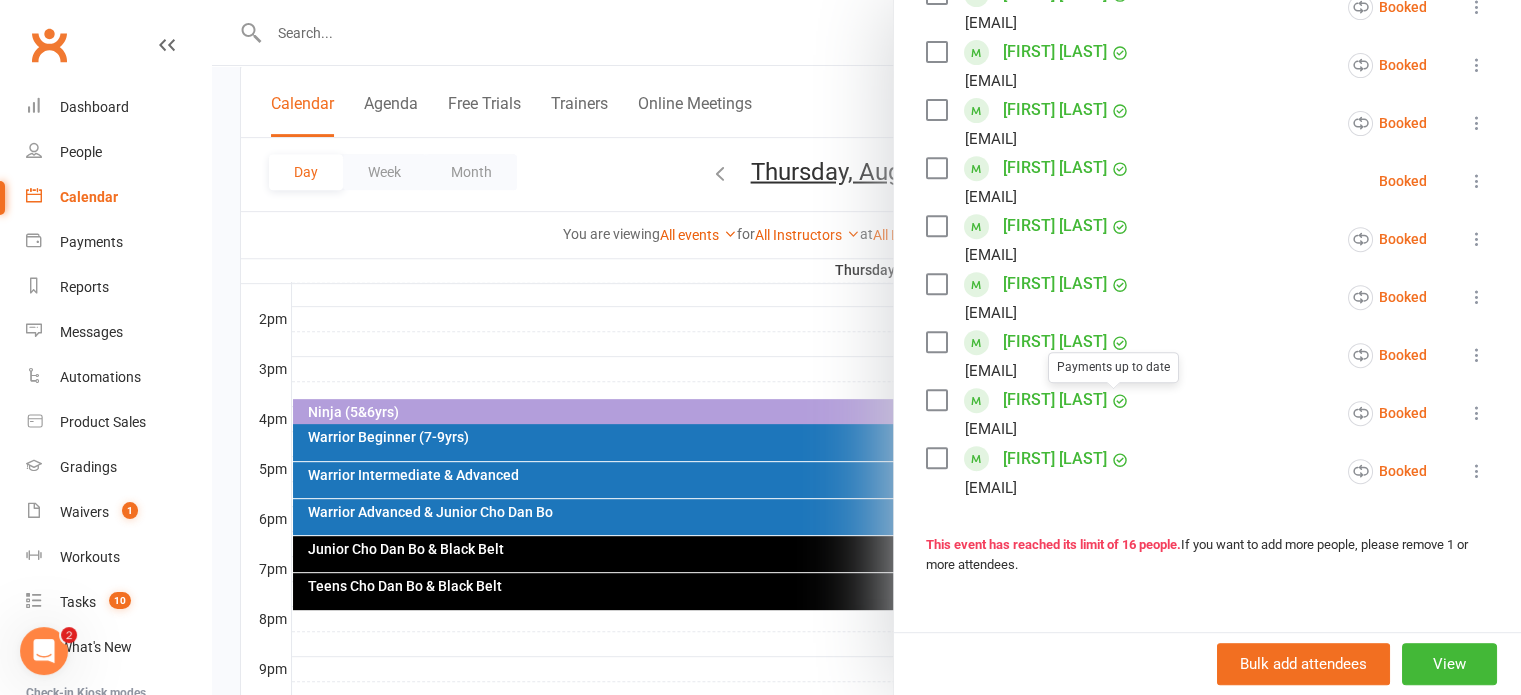 click at bounding box center [866, 347] 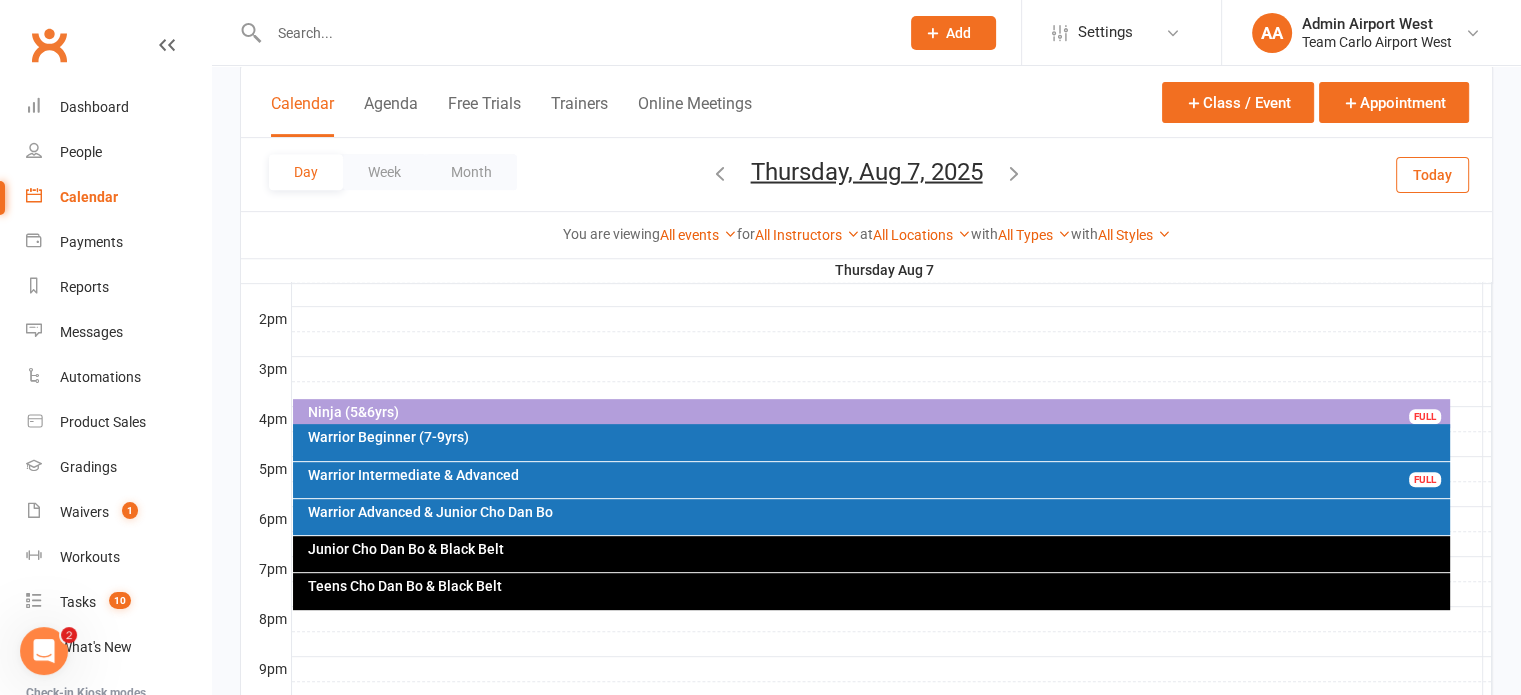 drag, startPoint x: 1004, startPoint y: 163, endPoint x: 1023, endPoint y: 154, distance: 21.023796 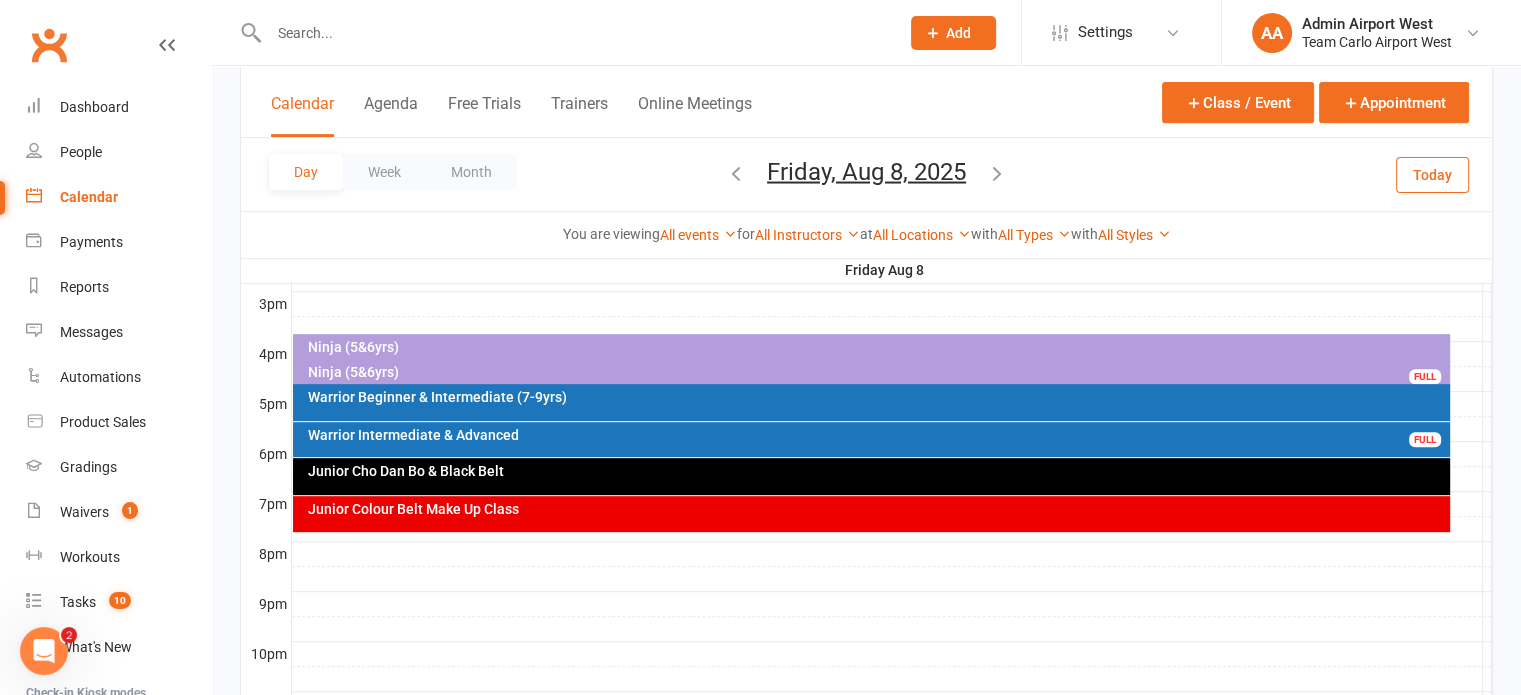 scroll, scrollTop: 900, scrollLeft: 0, axis: vertical 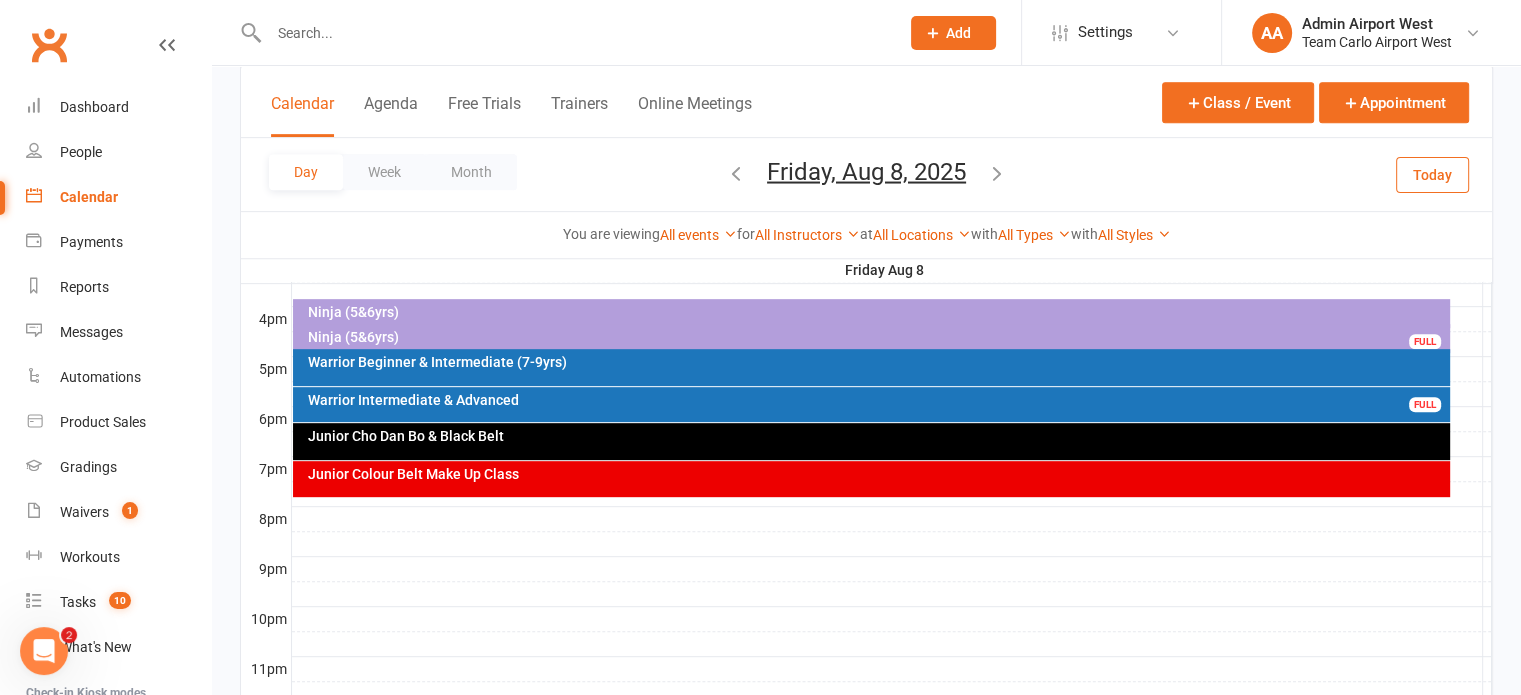 click on "Ninja (5&6yrs)" at bounding box center [871, 313] 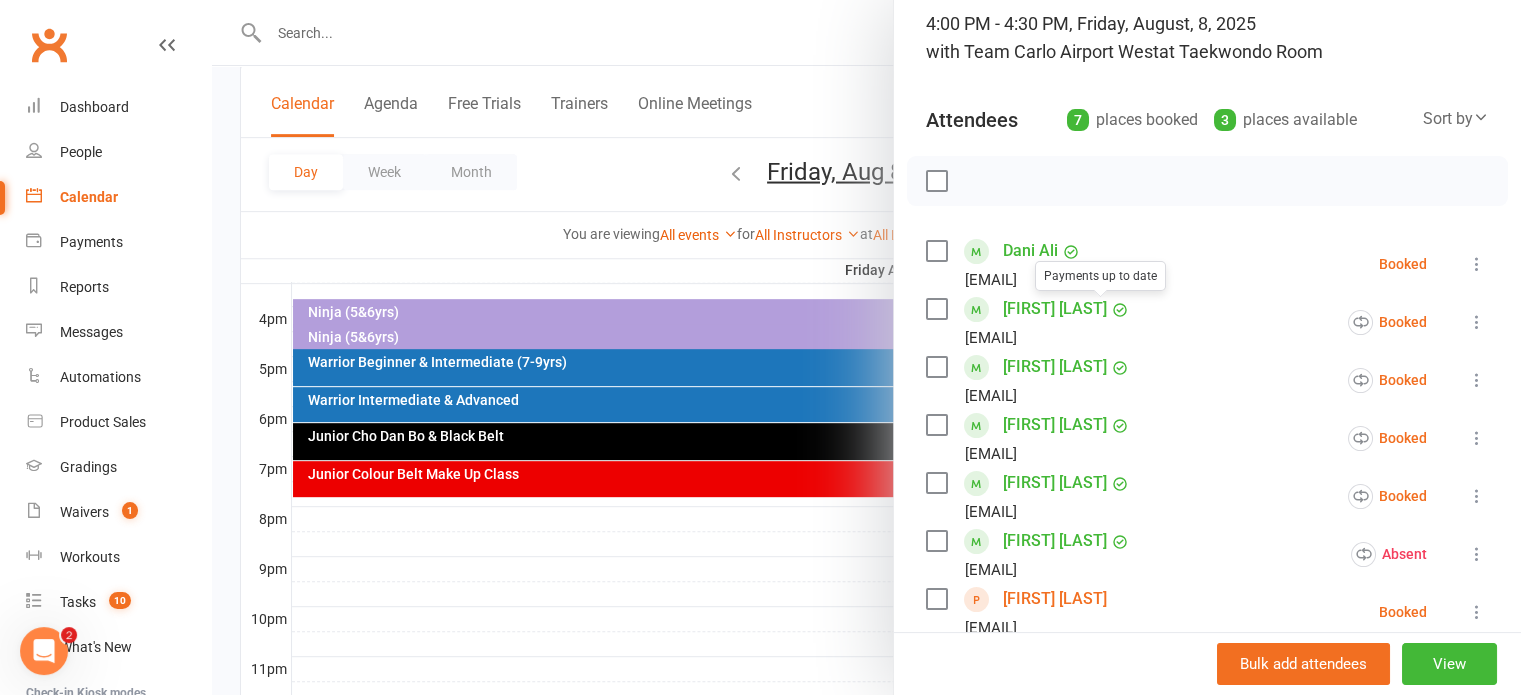 scroll, scrollTop: 300, scrollLeft: 0, axis: vertical 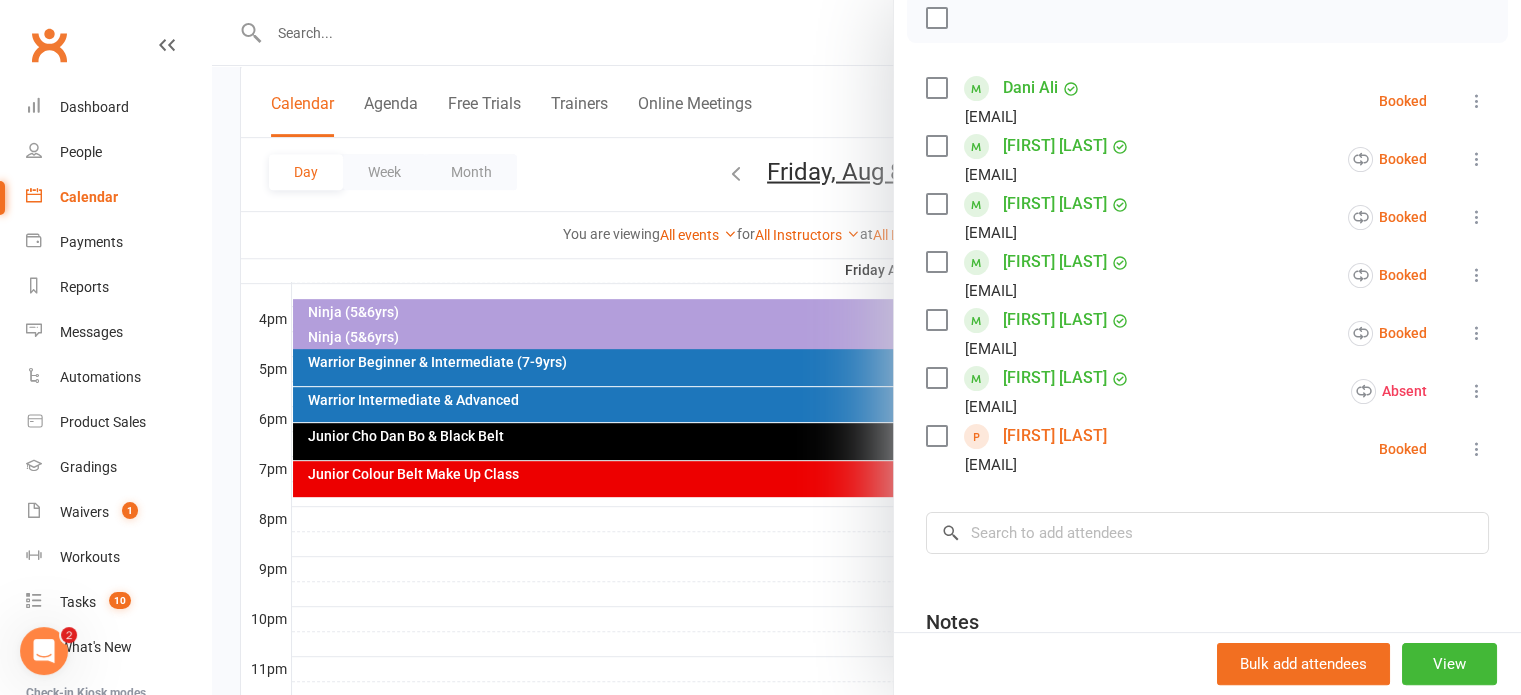 click at bounding box center [866, 347] 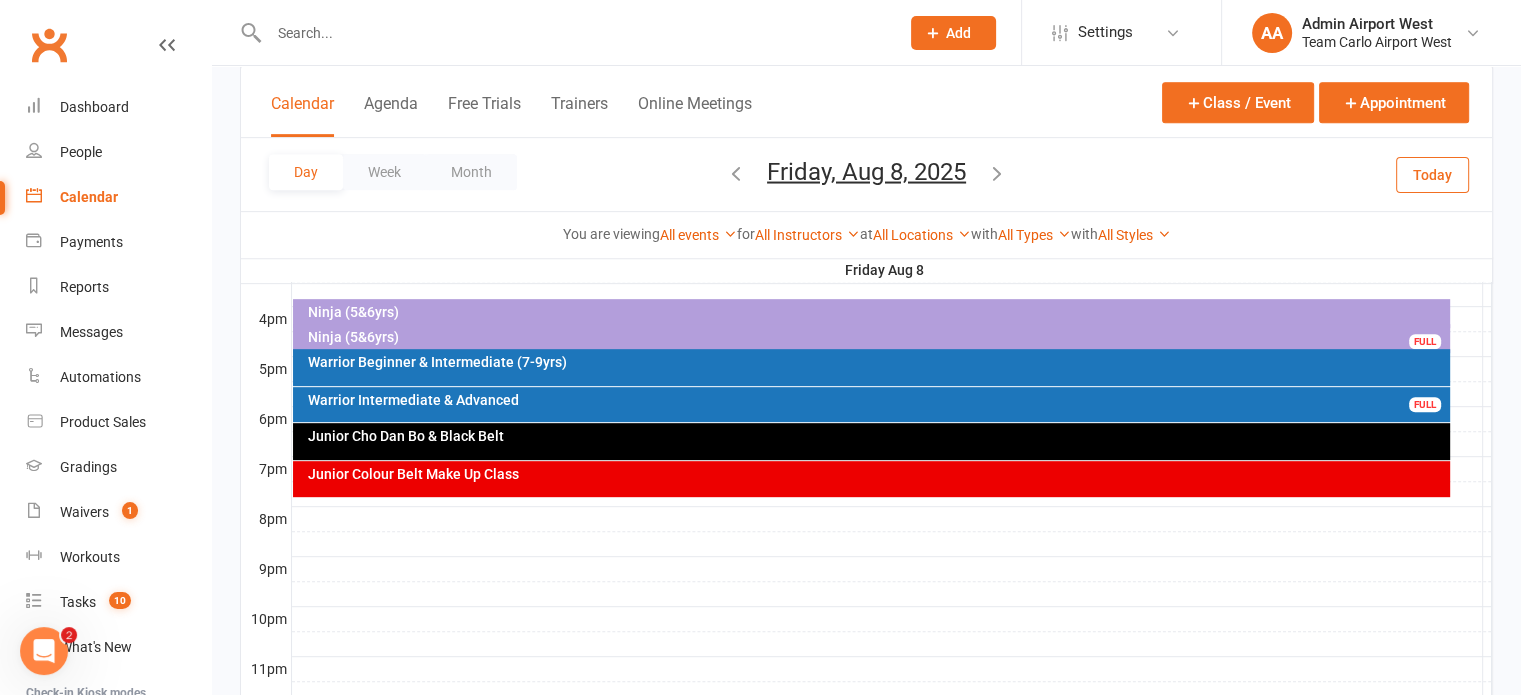 click on "Ninja (5&6yrs)" at bounding box center (876, 337) 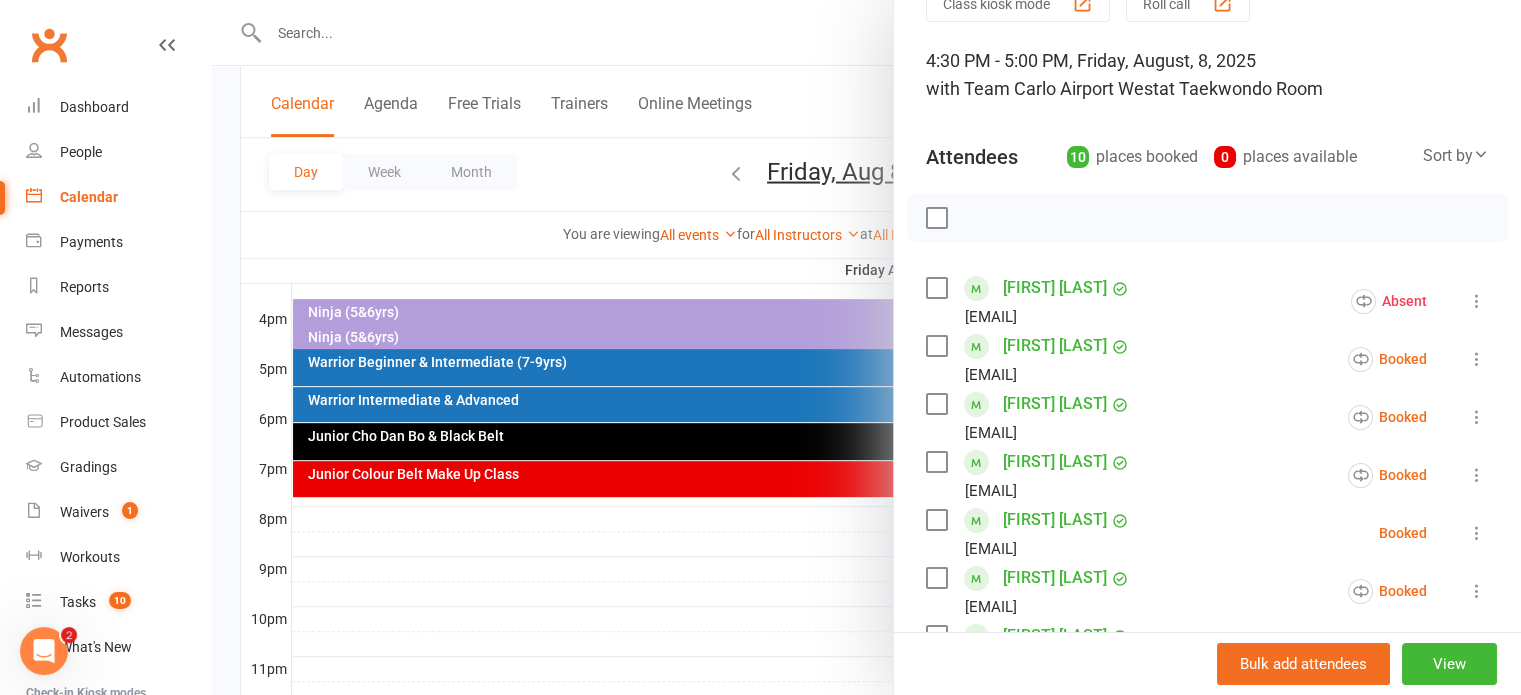 scroll, scrollTop: 100, scrollLeft: 0, axis: vertical 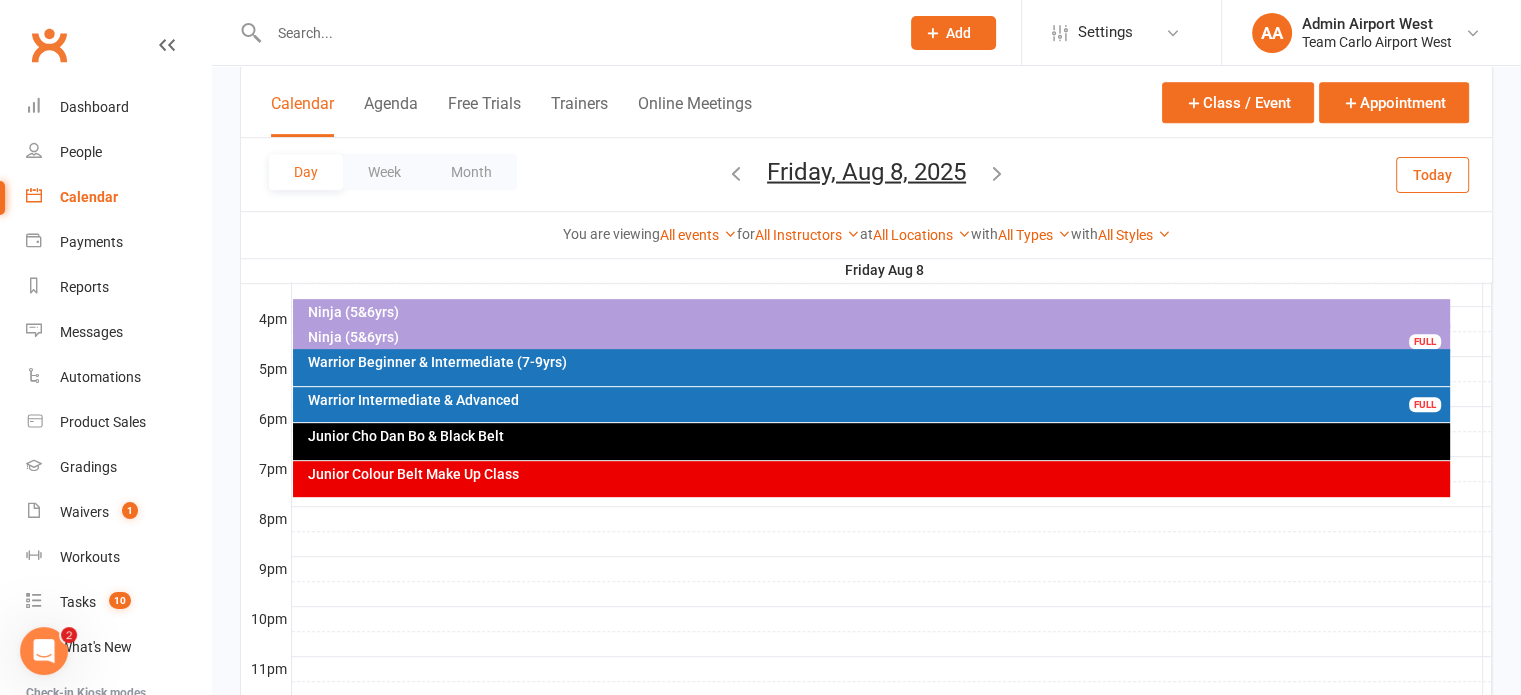 click on "Warrior Beginner & Intermediate (7-9yrs)" at bounding box center [876, 362] 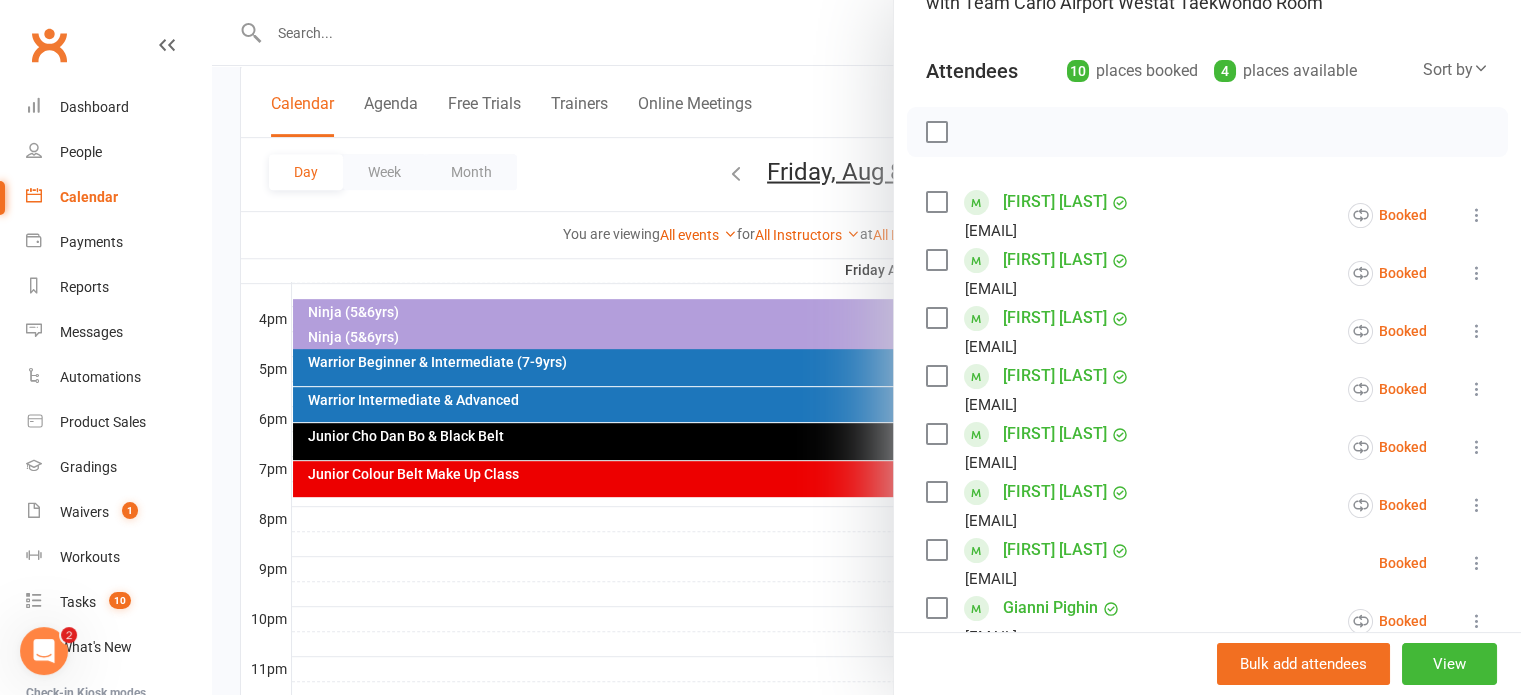 scroll, scrollTop: 0, scrollLeft: 0, axis: both 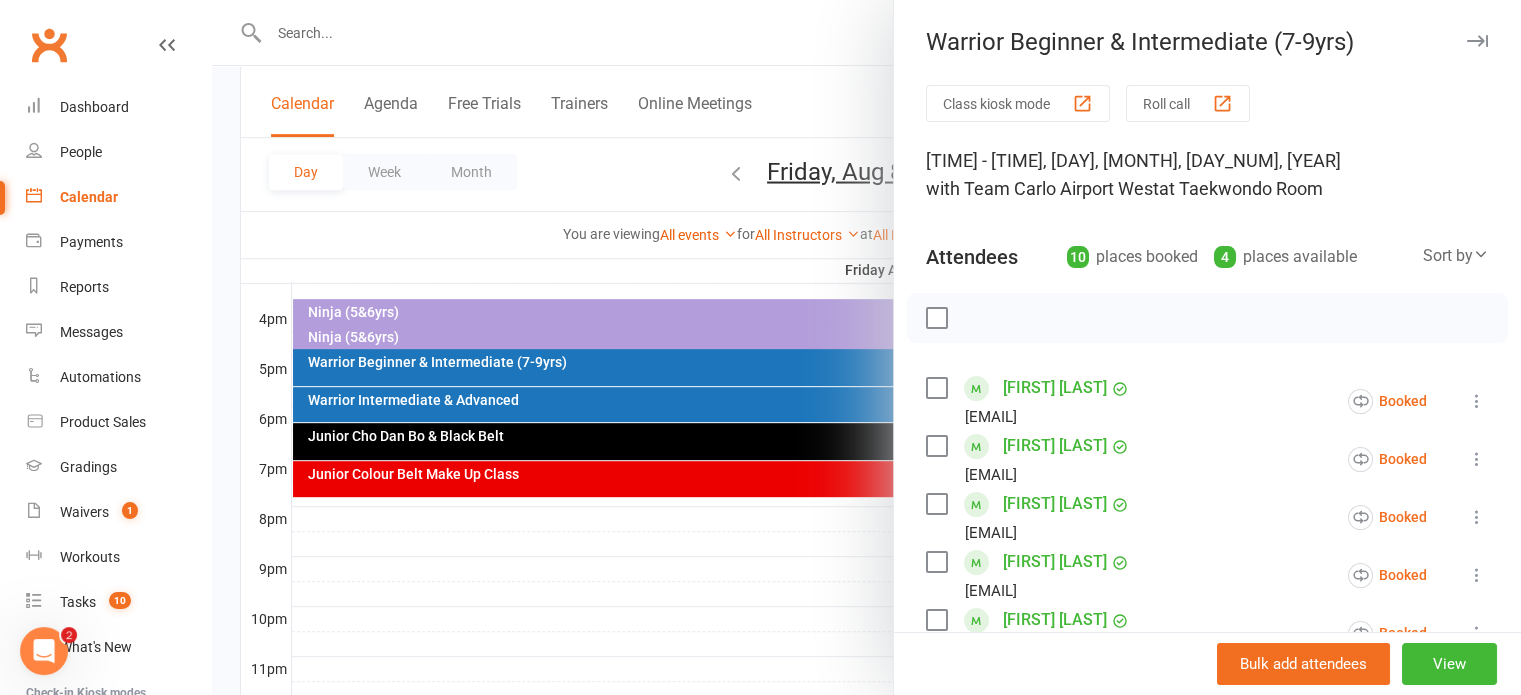click at bounding box center (866, 347) 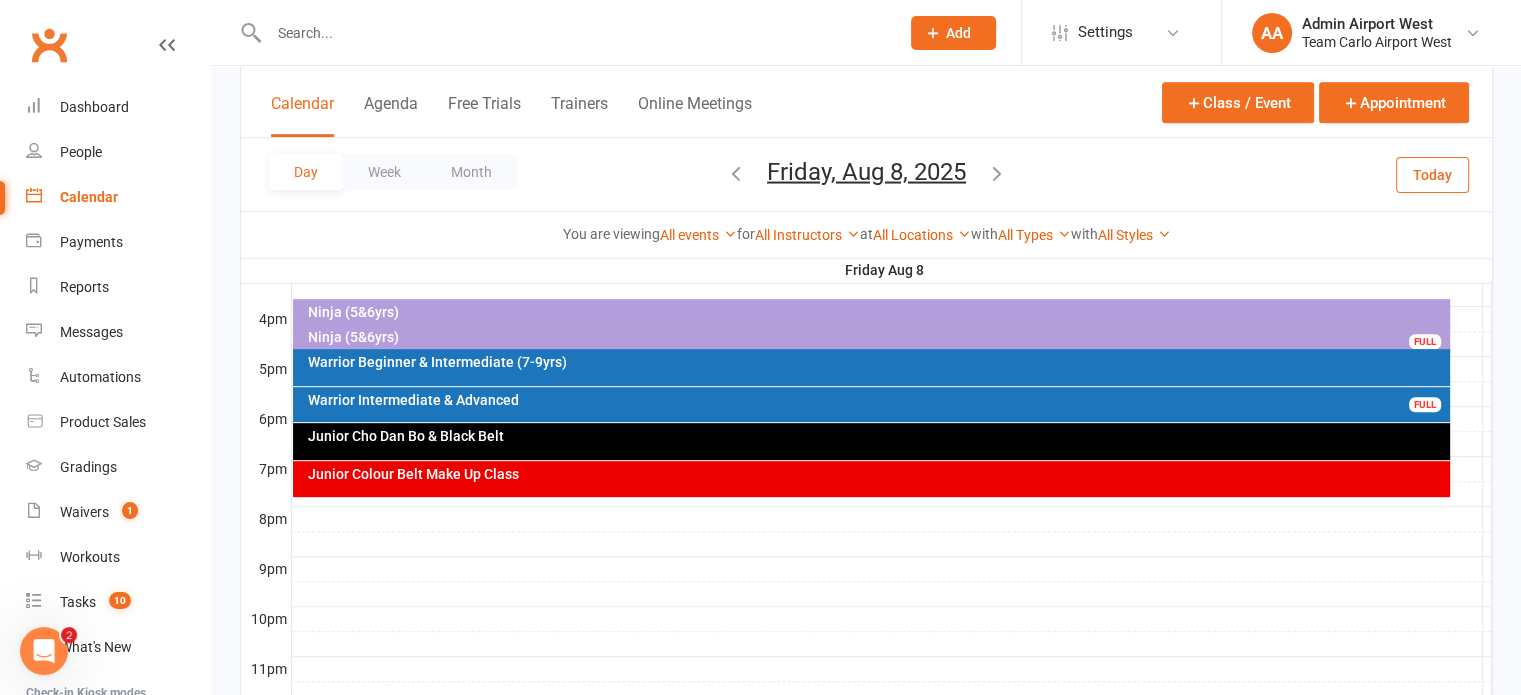 click at bounding box center [997, 172] 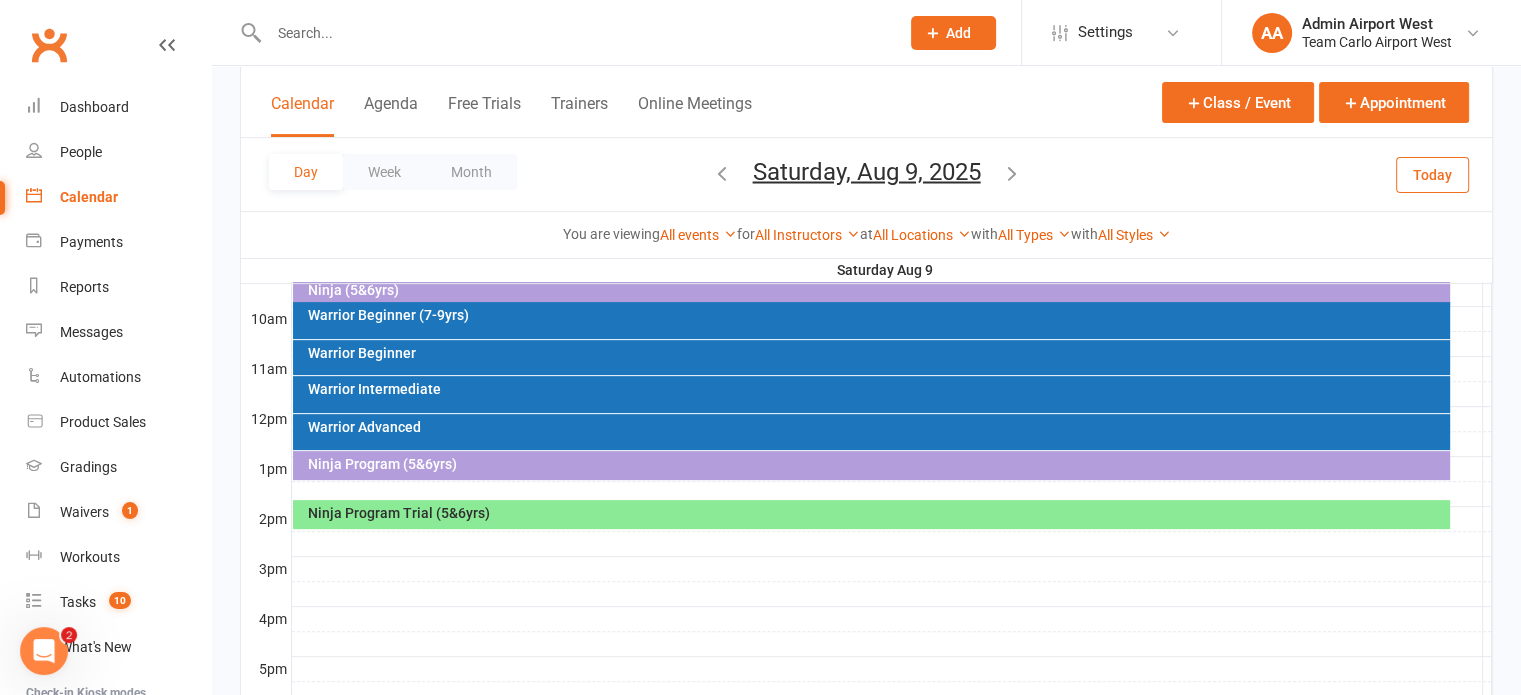 scroll, scrollTop: 500, scrollLeft: 0, axis: vertical 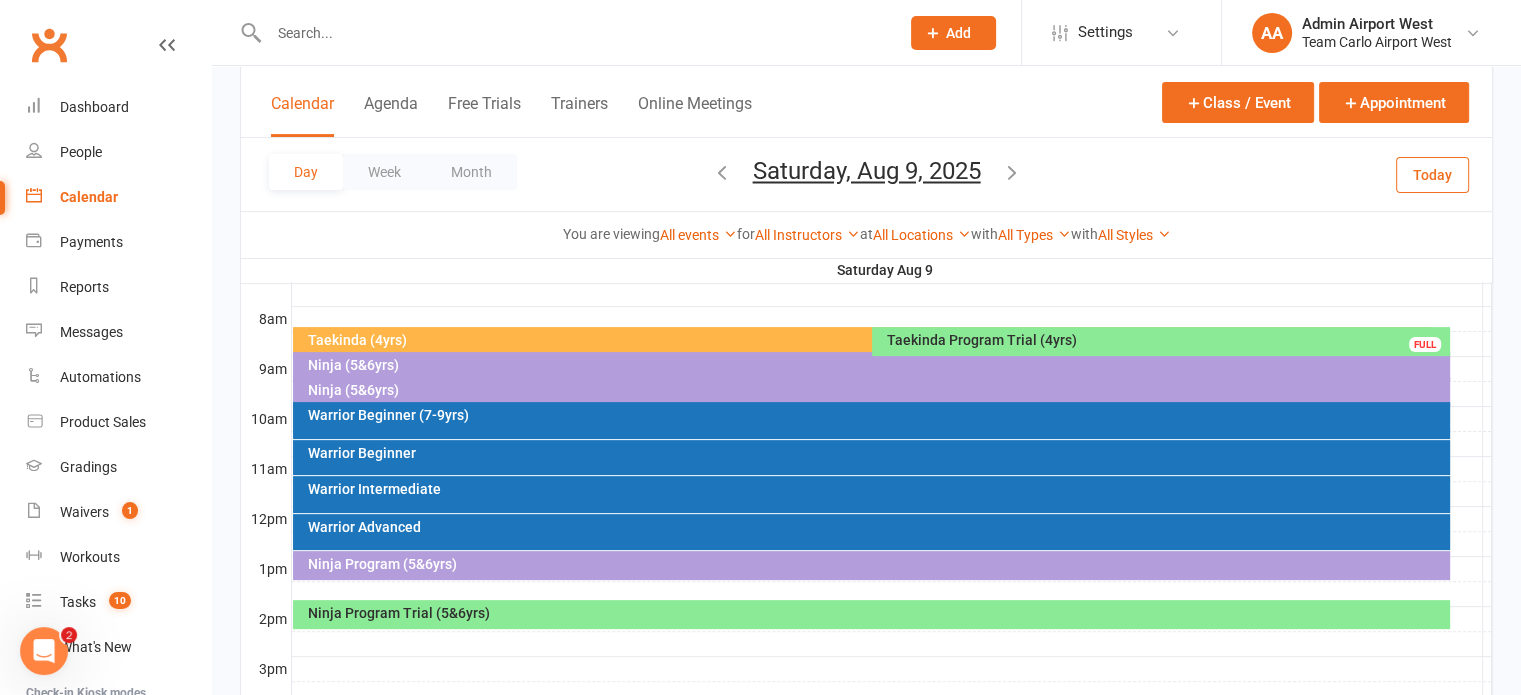 click on "Ninja (5&6yrs)" at bounding box center [876, 365] 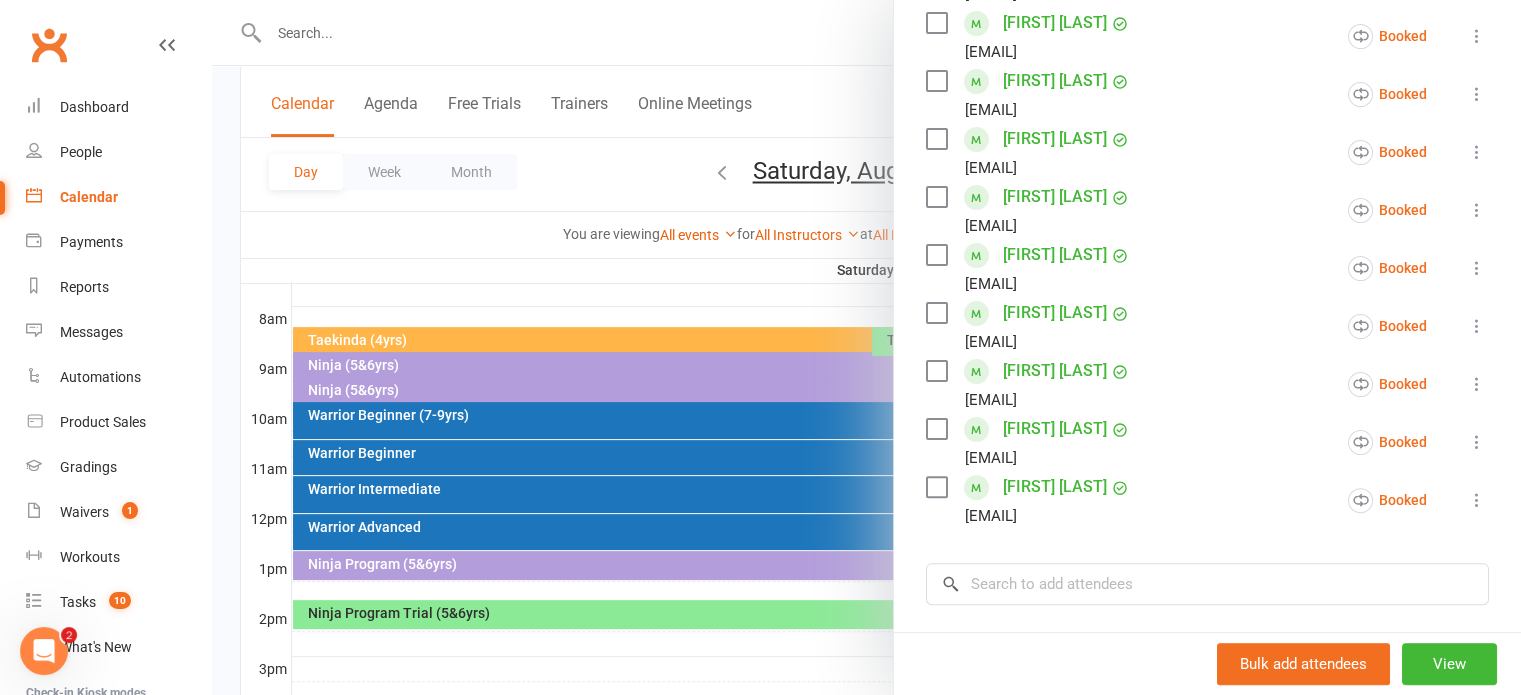 scroll, scrollTop: 500, scrollLeft: 0, axis: vertical 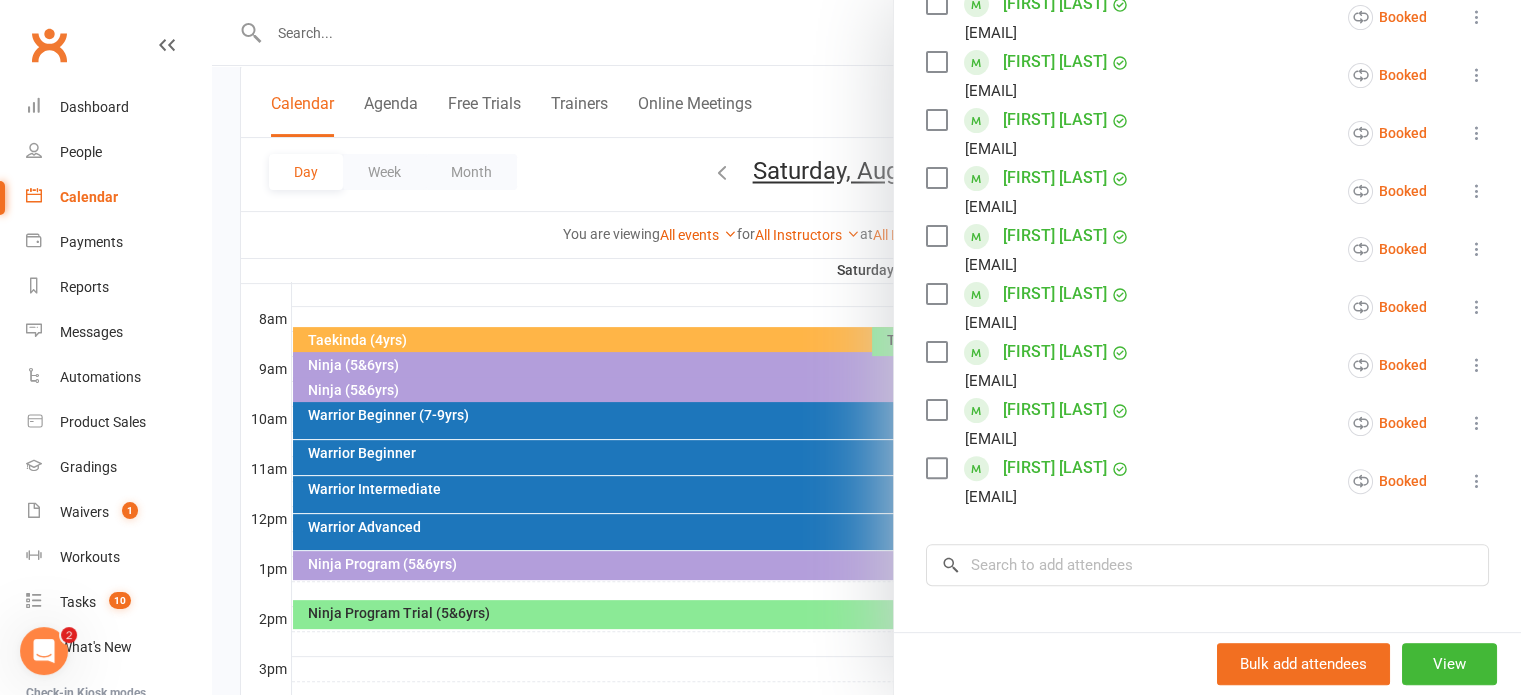 click at bounding box center [866, 347] 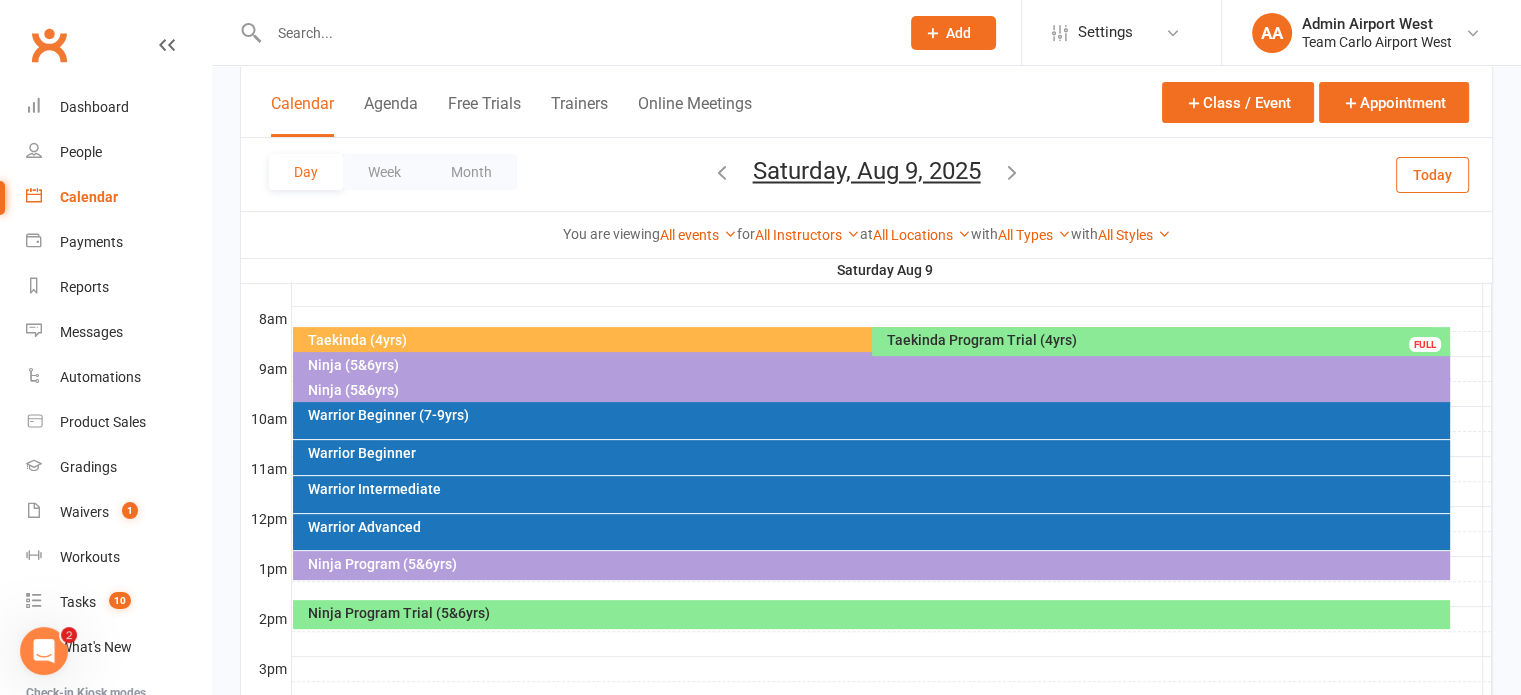 click on "Ninja (5&6yrs)" at bounding box center (876, 390) 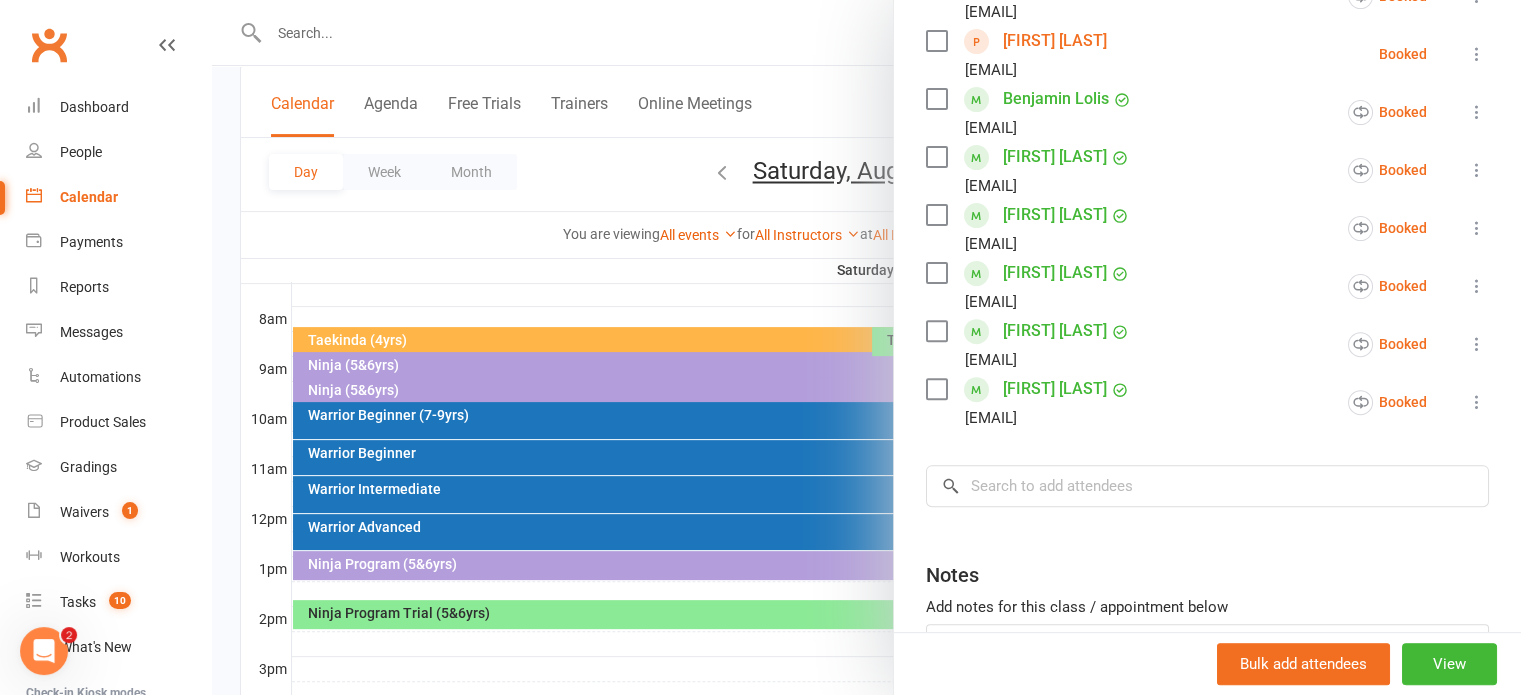 scroll, scrollTop: 700, scrollLeft: 0, axis: vertical 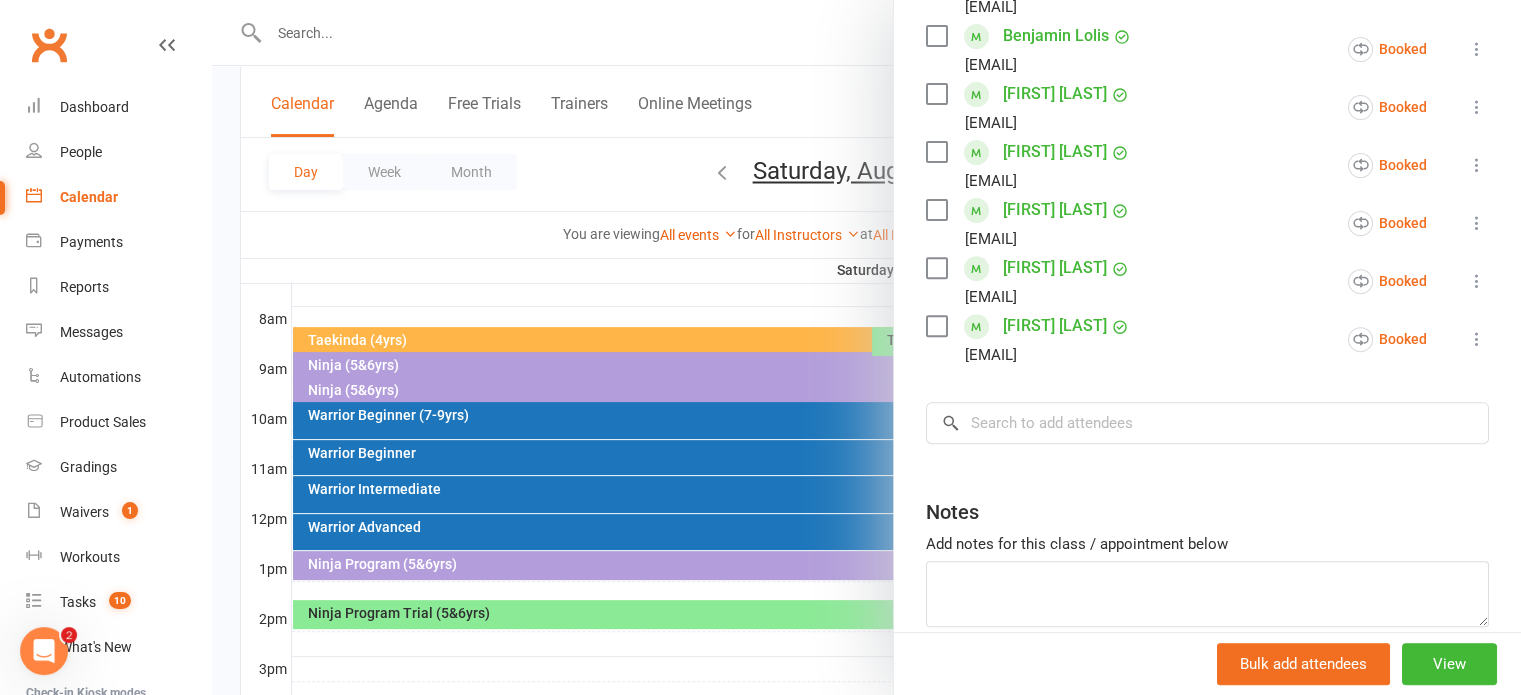 click at bounding box center (866, 347) 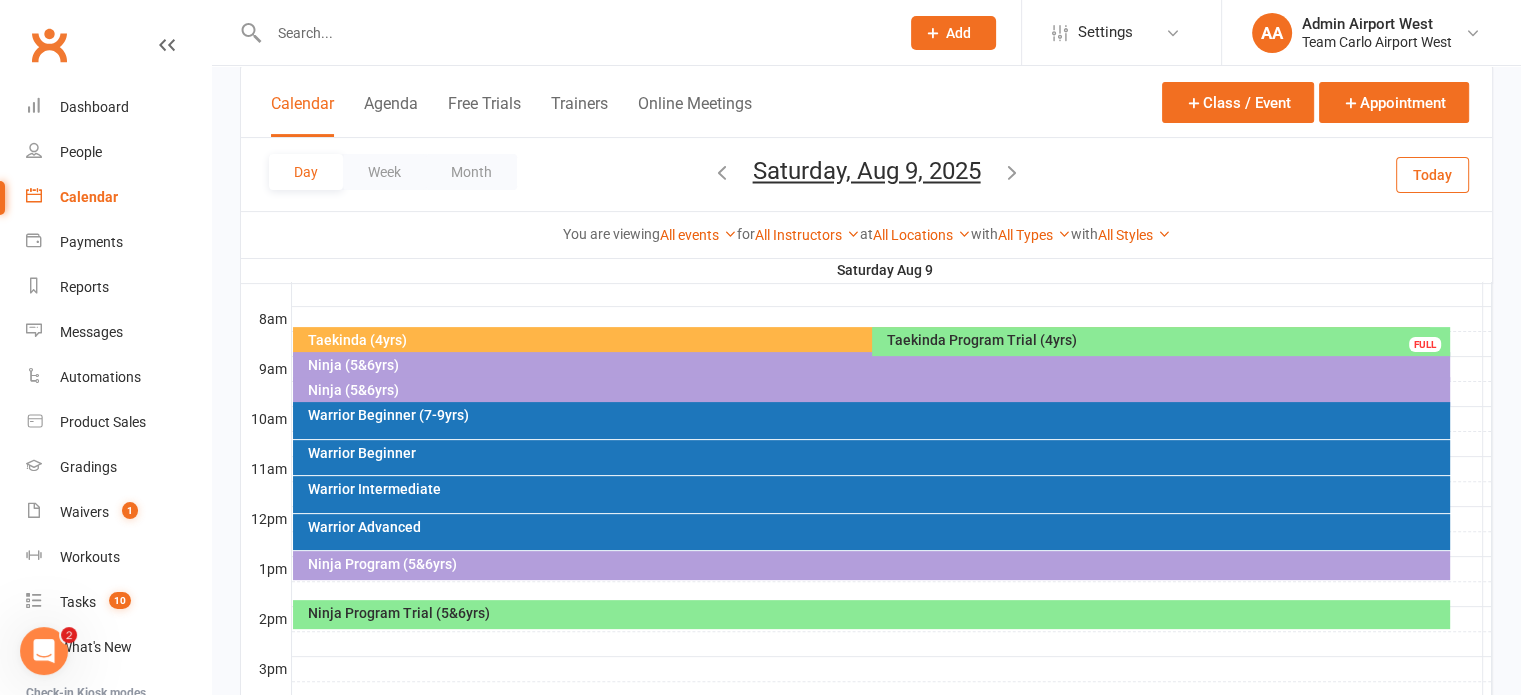 click on "Warrior Beginner (7-9yrs)" at bounding box center (876, 415) 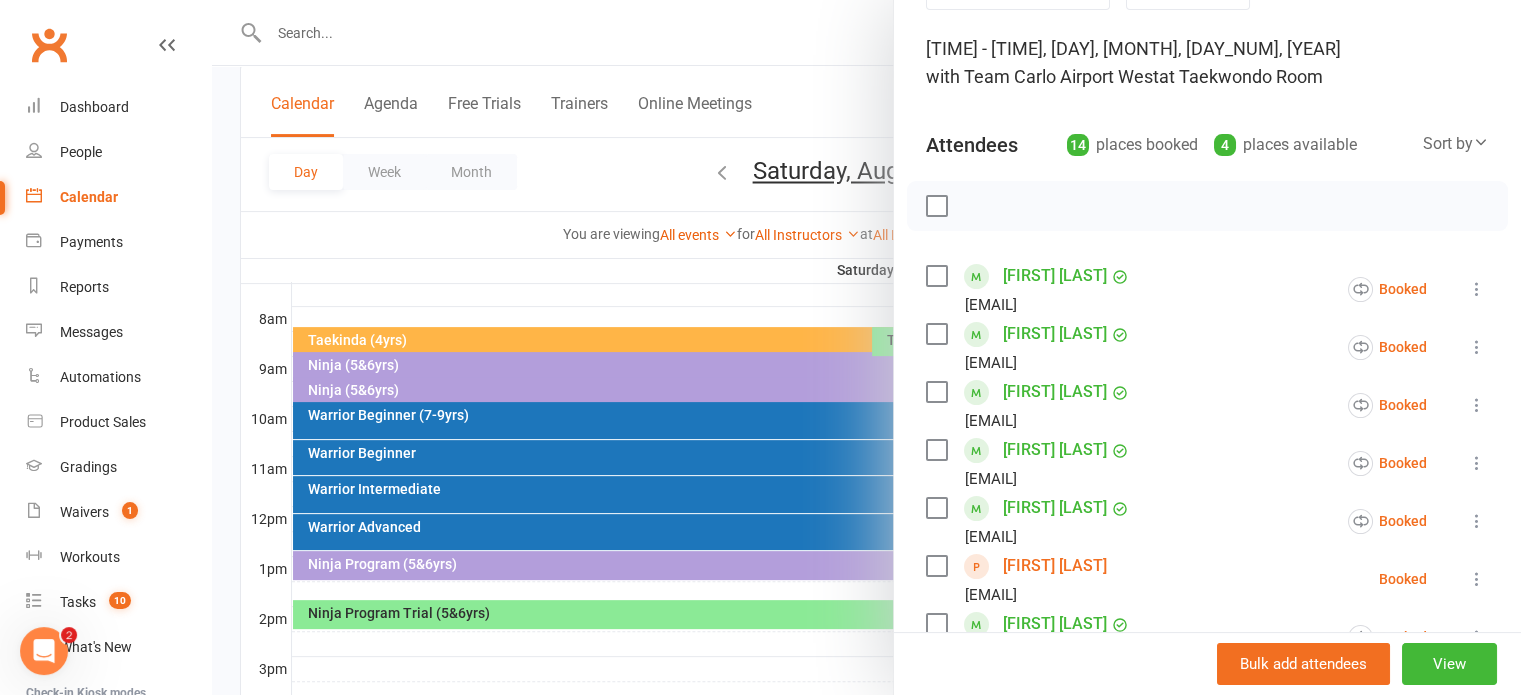 scroll, scrollTop: 0, scrollLeft: 0, axis: both 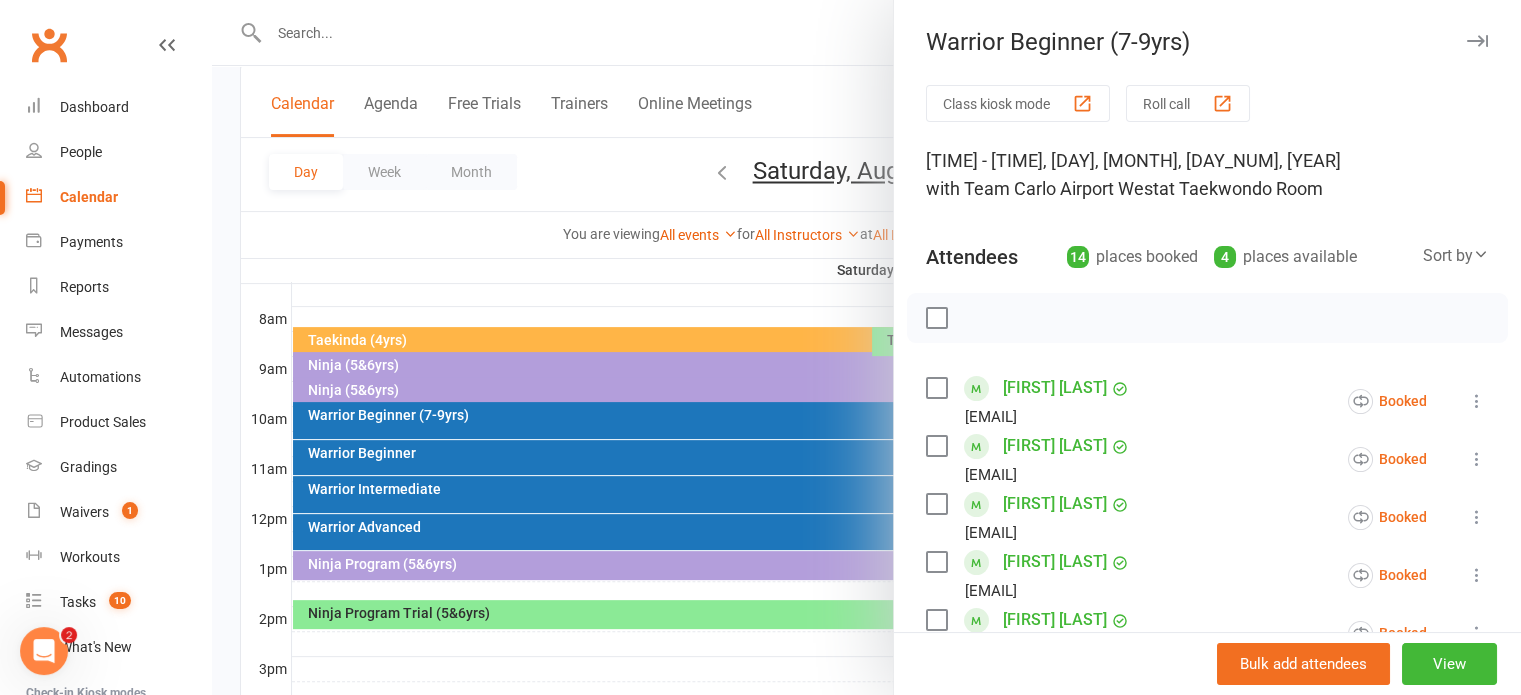 click at bounding box center (866, 347) 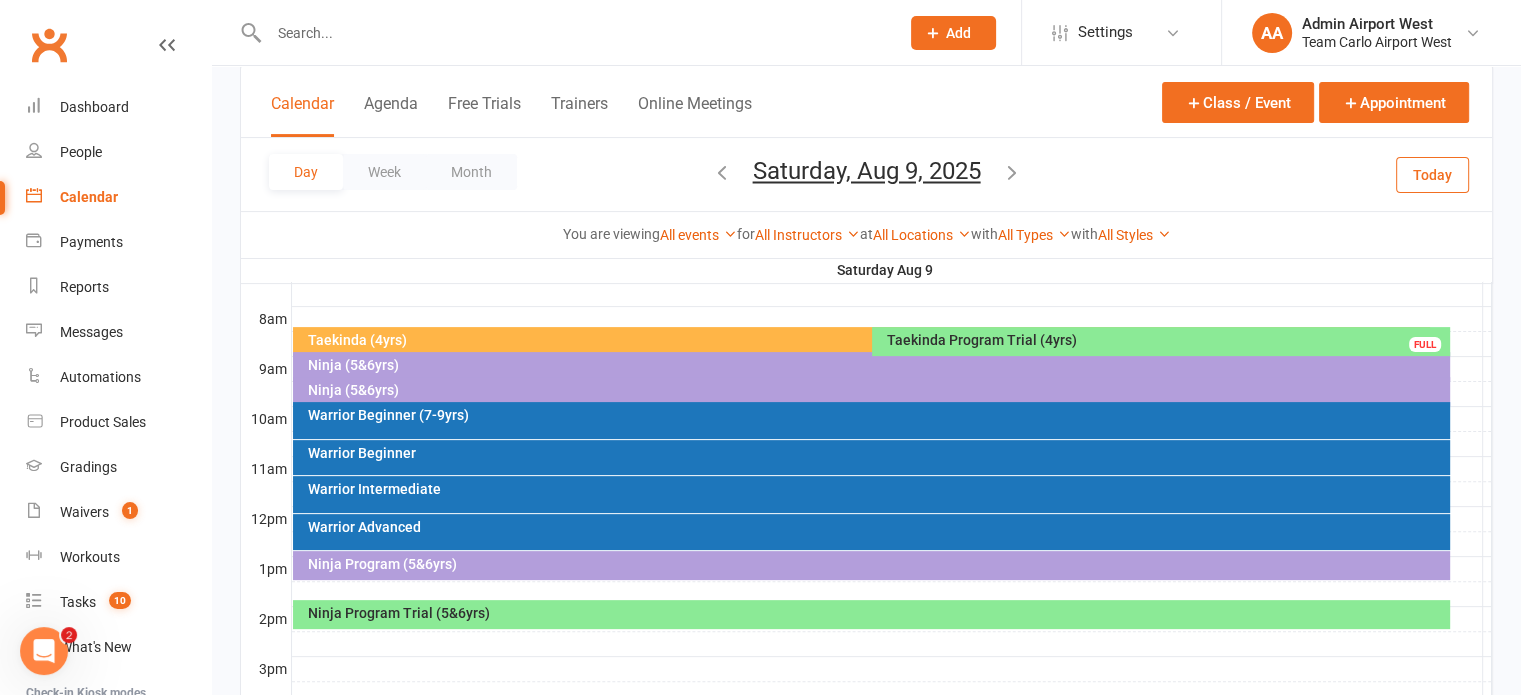 click on "Ninja Program Trial (5&6yrs)" at bounding box center (876, 613) 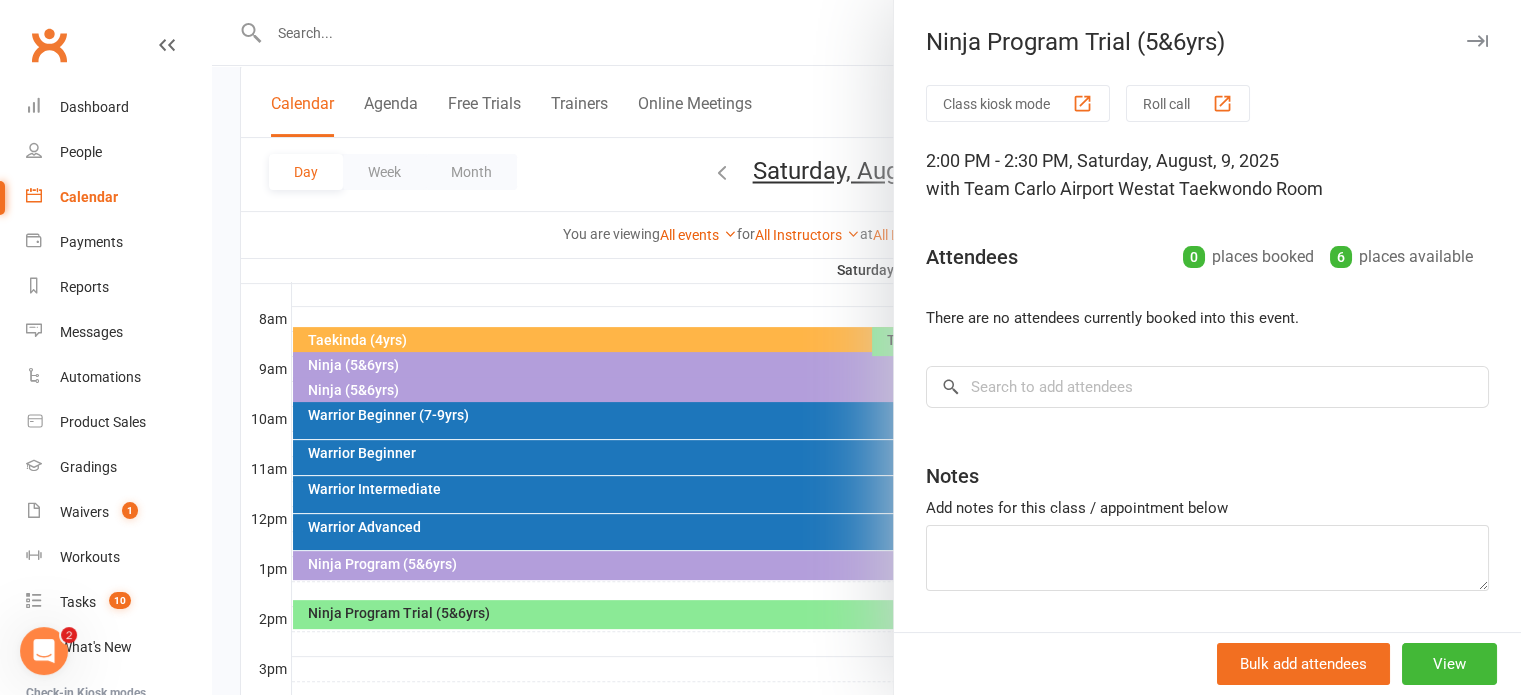 click at bounding box center [866, 347] 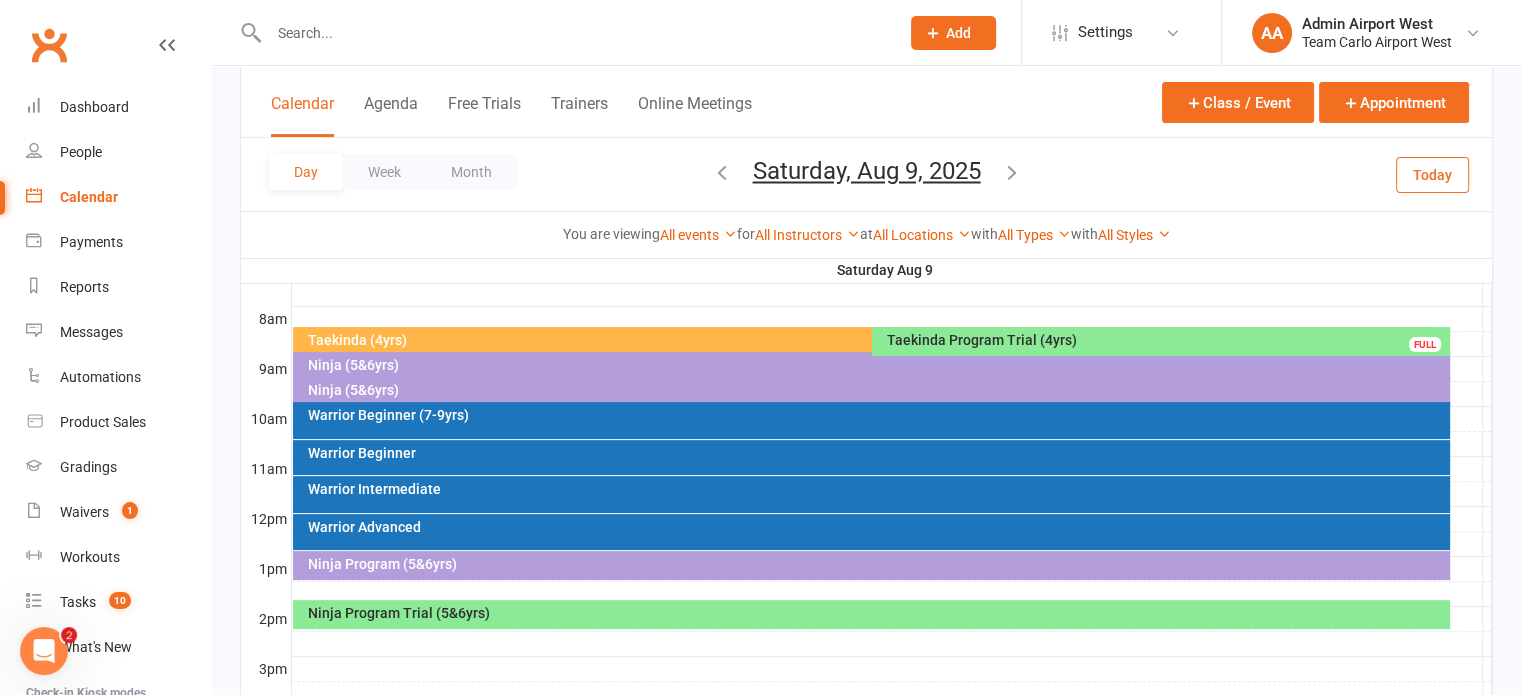 click on "Saturday, Aug 9, 2025" at bounding box center [867, 171] 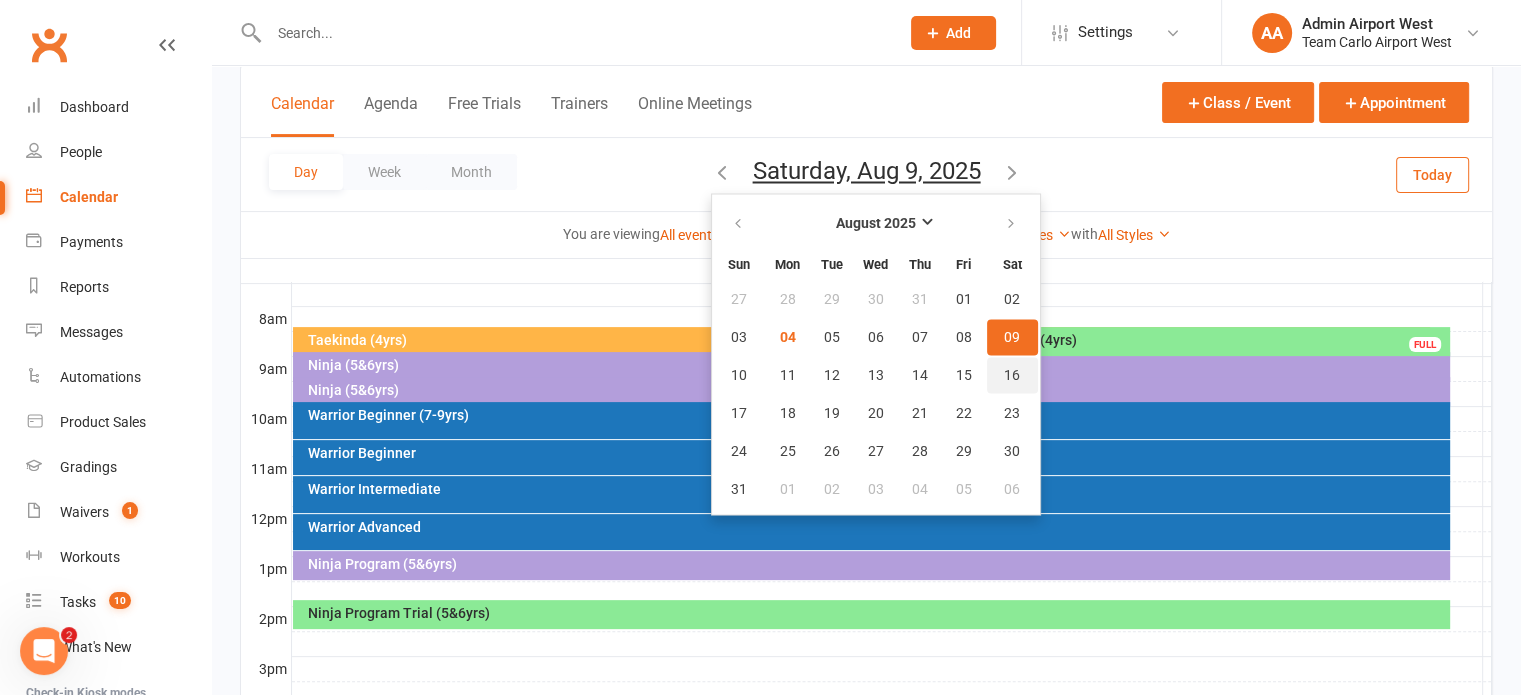 click on "16" at bounding box center [1012, 375] 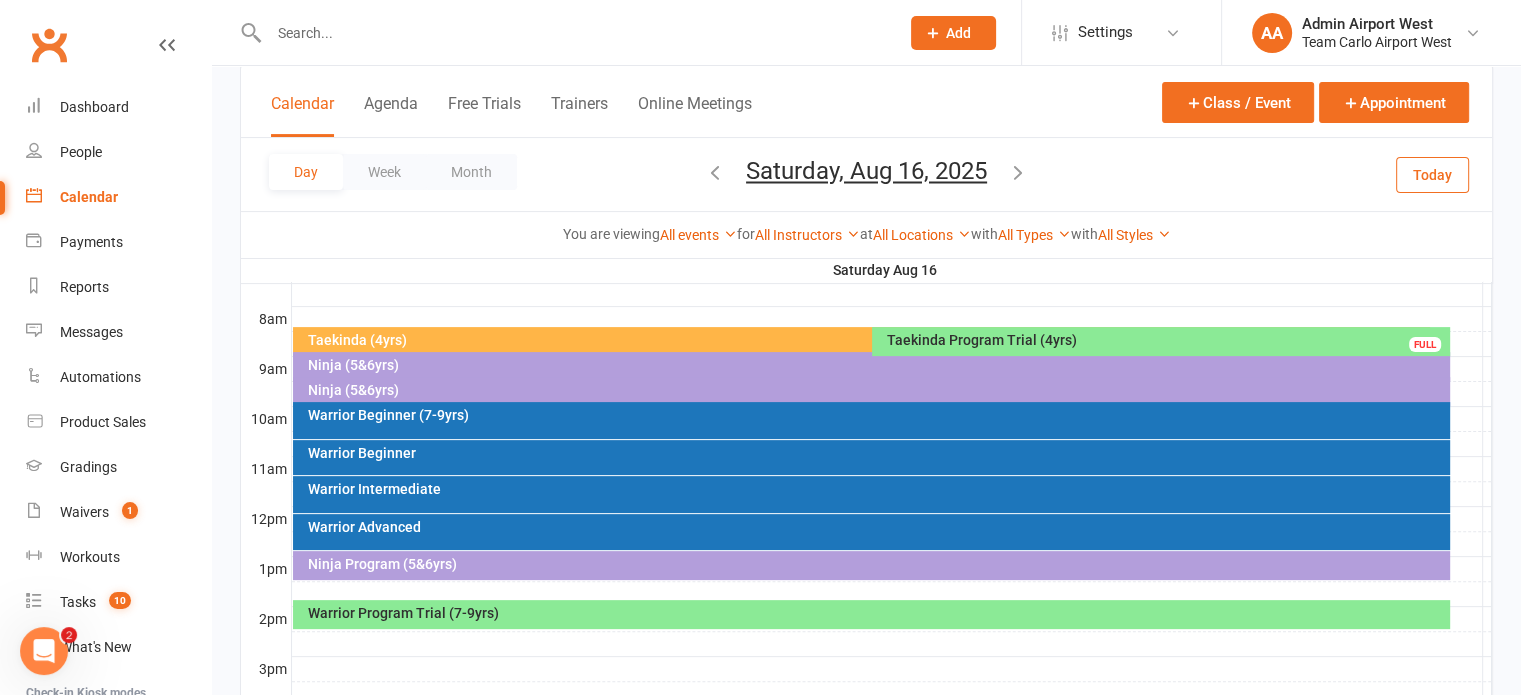 click on "Warrior Program Trial (7-9yrs)" at bounding box center (876, 613) 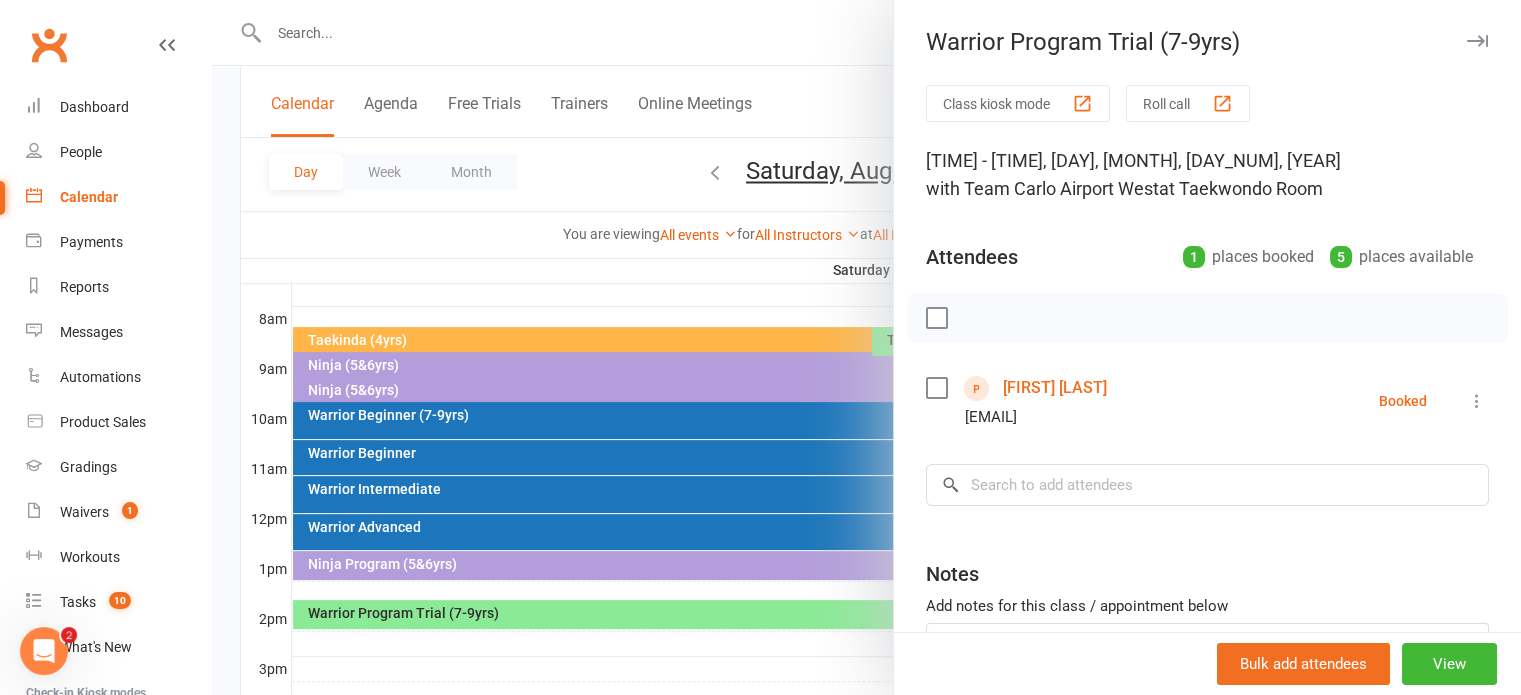 click at bounding box center (866, 347) 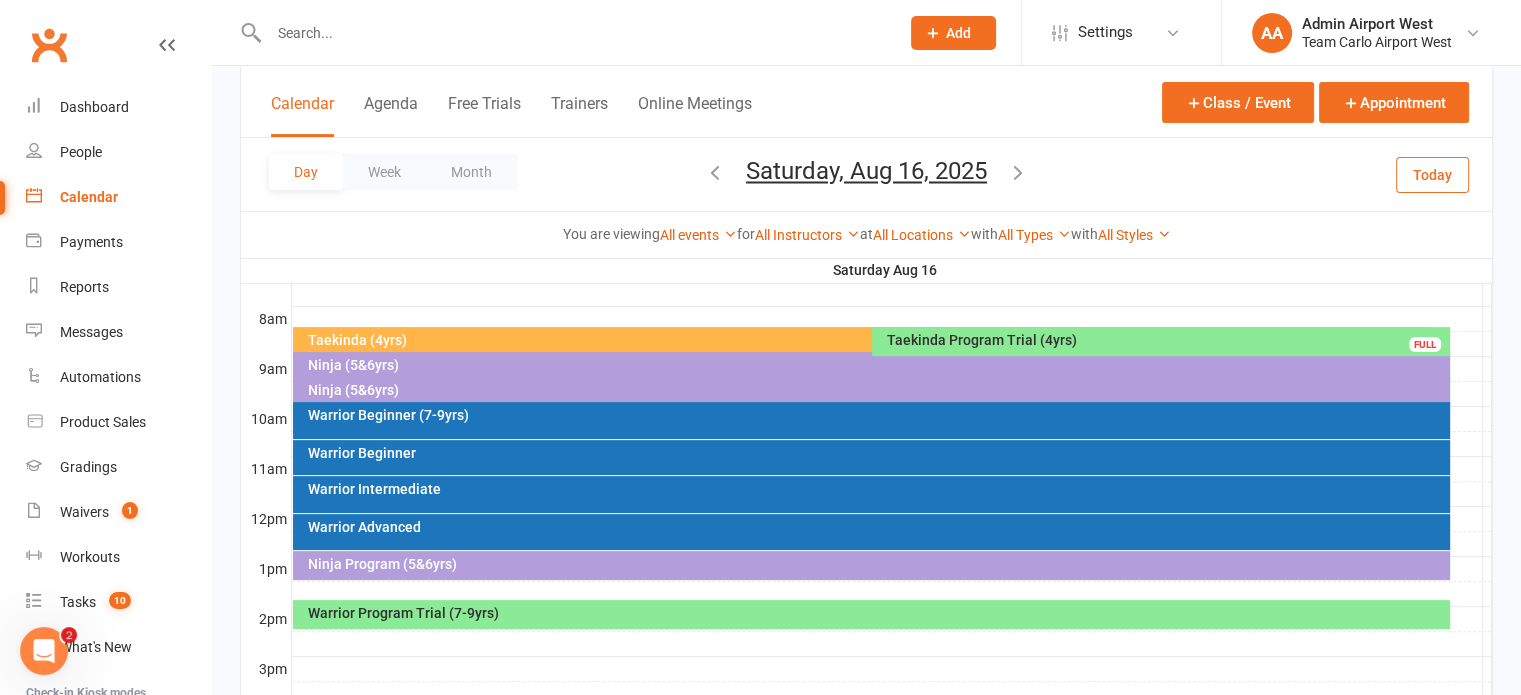 click on "Ninja Program (5&6yrs)" at bounding box center (876, 564) 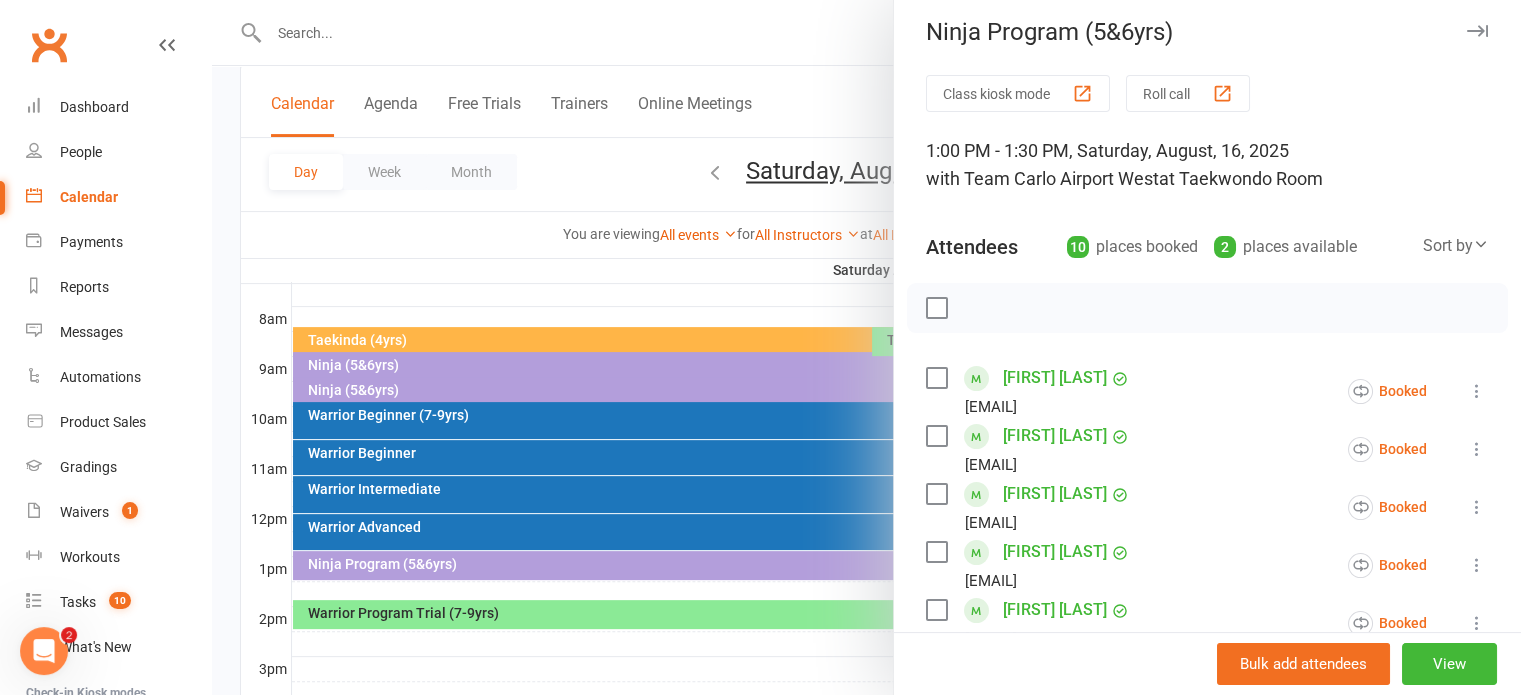 scroll, scrollTop: 0, scrollLeft: 0, axis: both 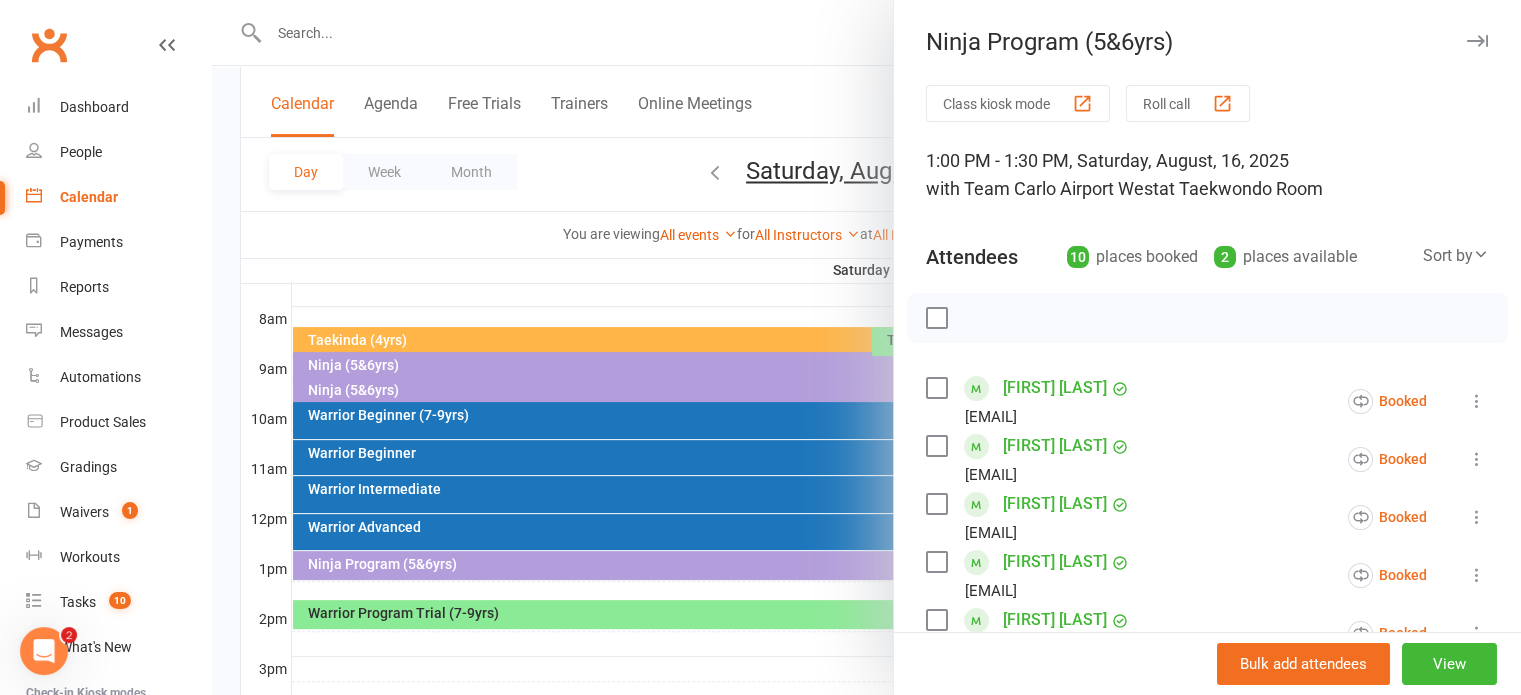 click at bounding box center (866, 347) 